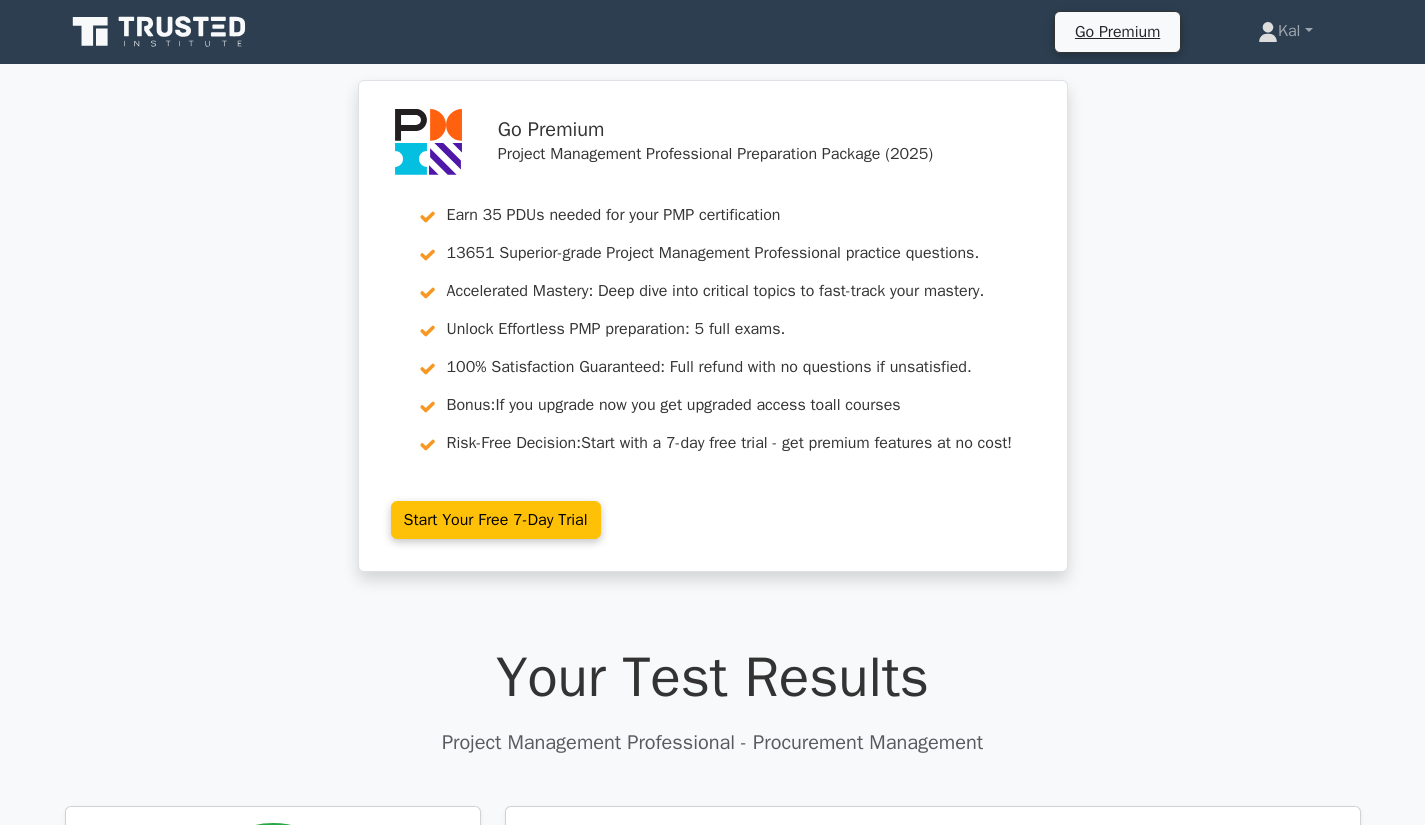 scroll, scrollTop: 3672, scrollLeft: 0, axis: vertical 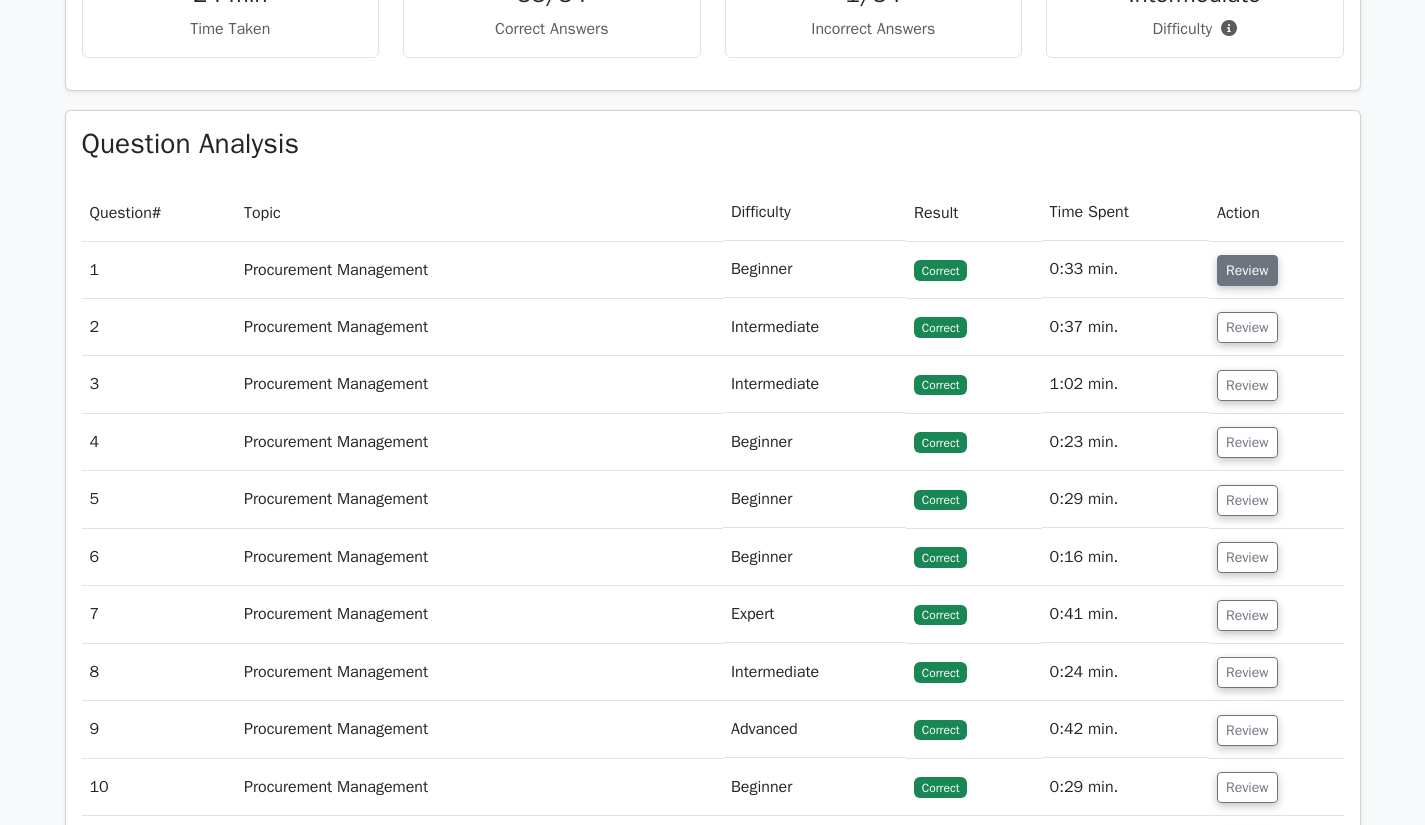 click on "Review" at bounding box center [1247, 270] 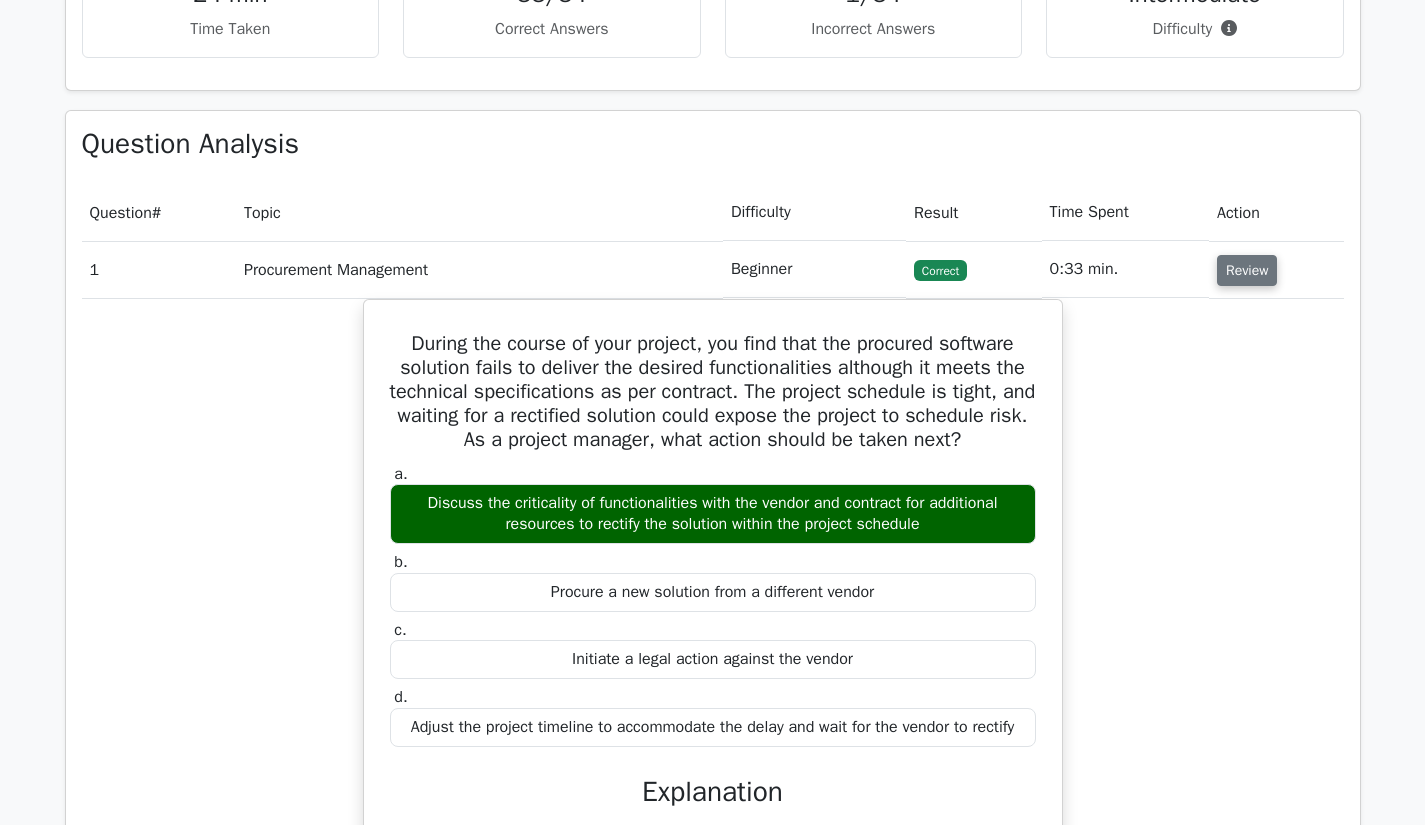 click on "Review" at bounding box center [1247, 270] 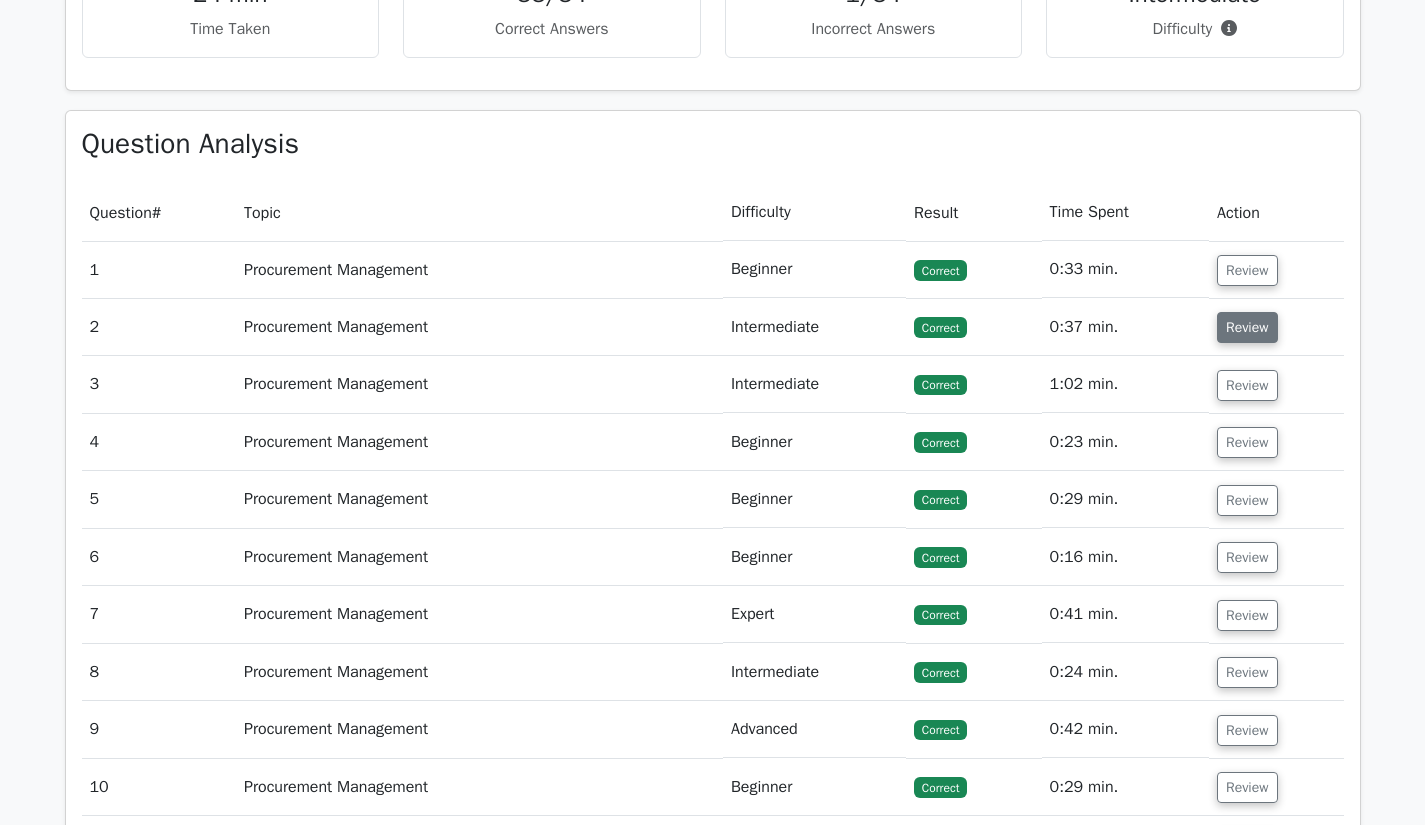 click on "Review" at bounding box center [1247, 327] 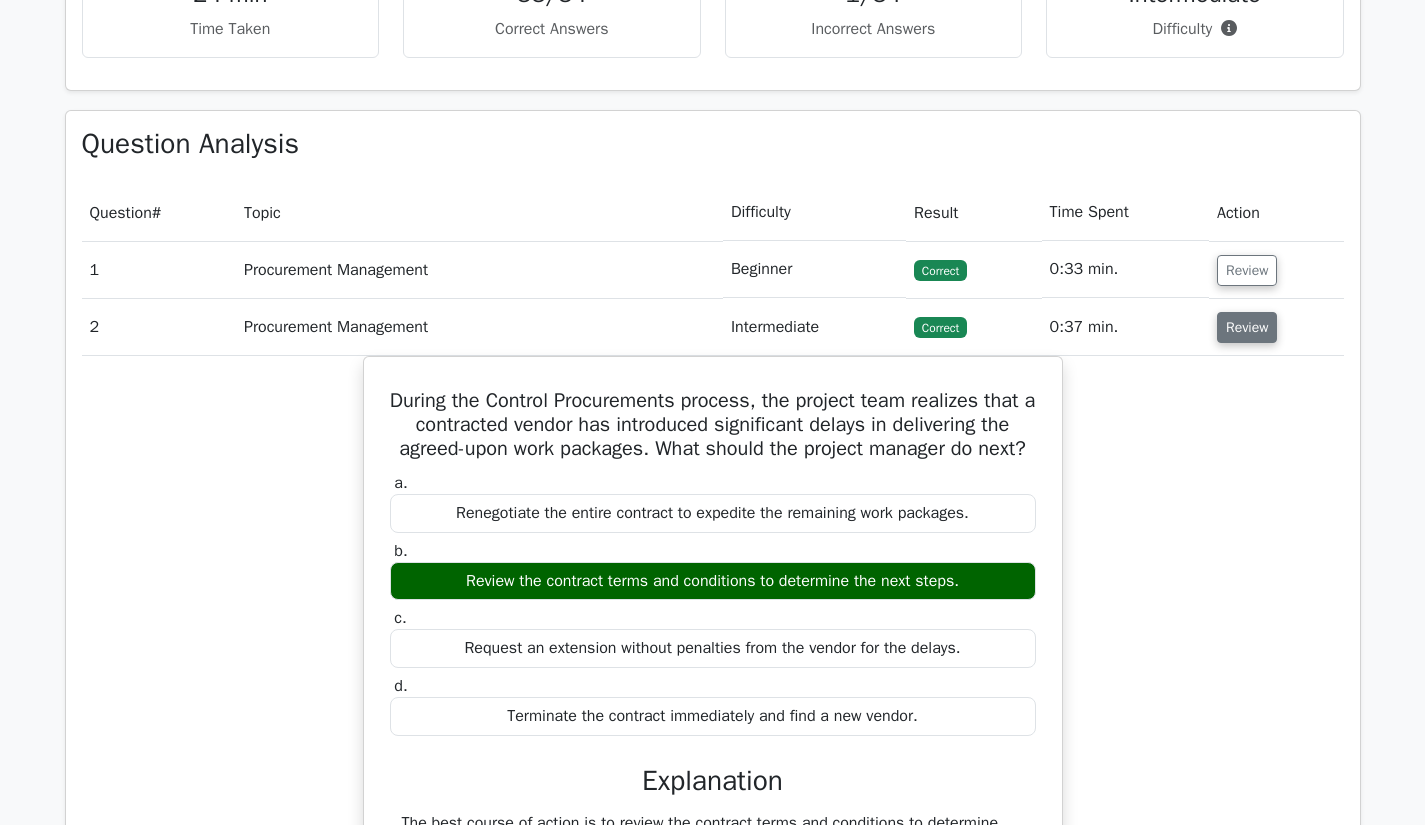 click on "Review" at bounding box center (1247, 327) 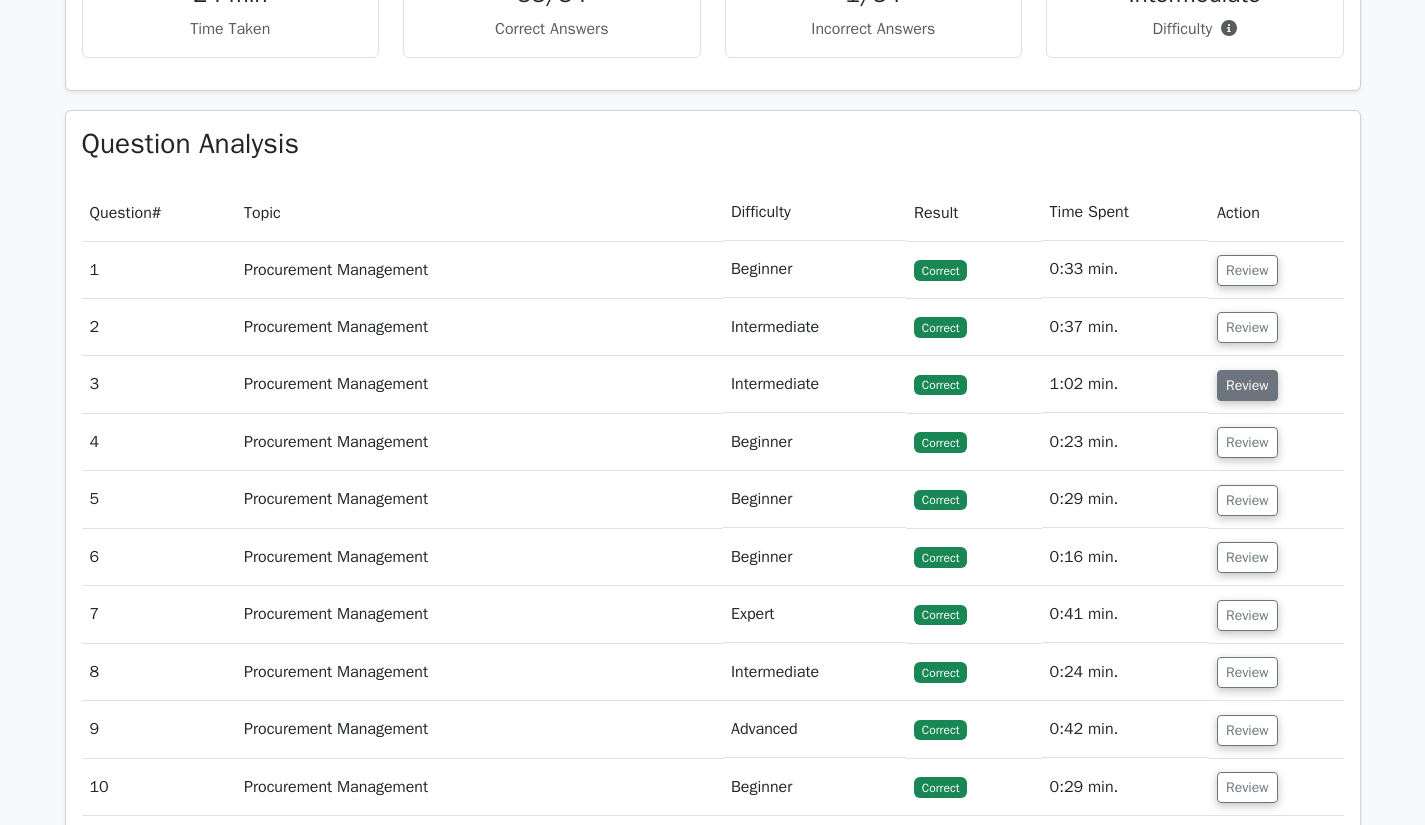 click on "Review" at bounding box center [1247, 385] 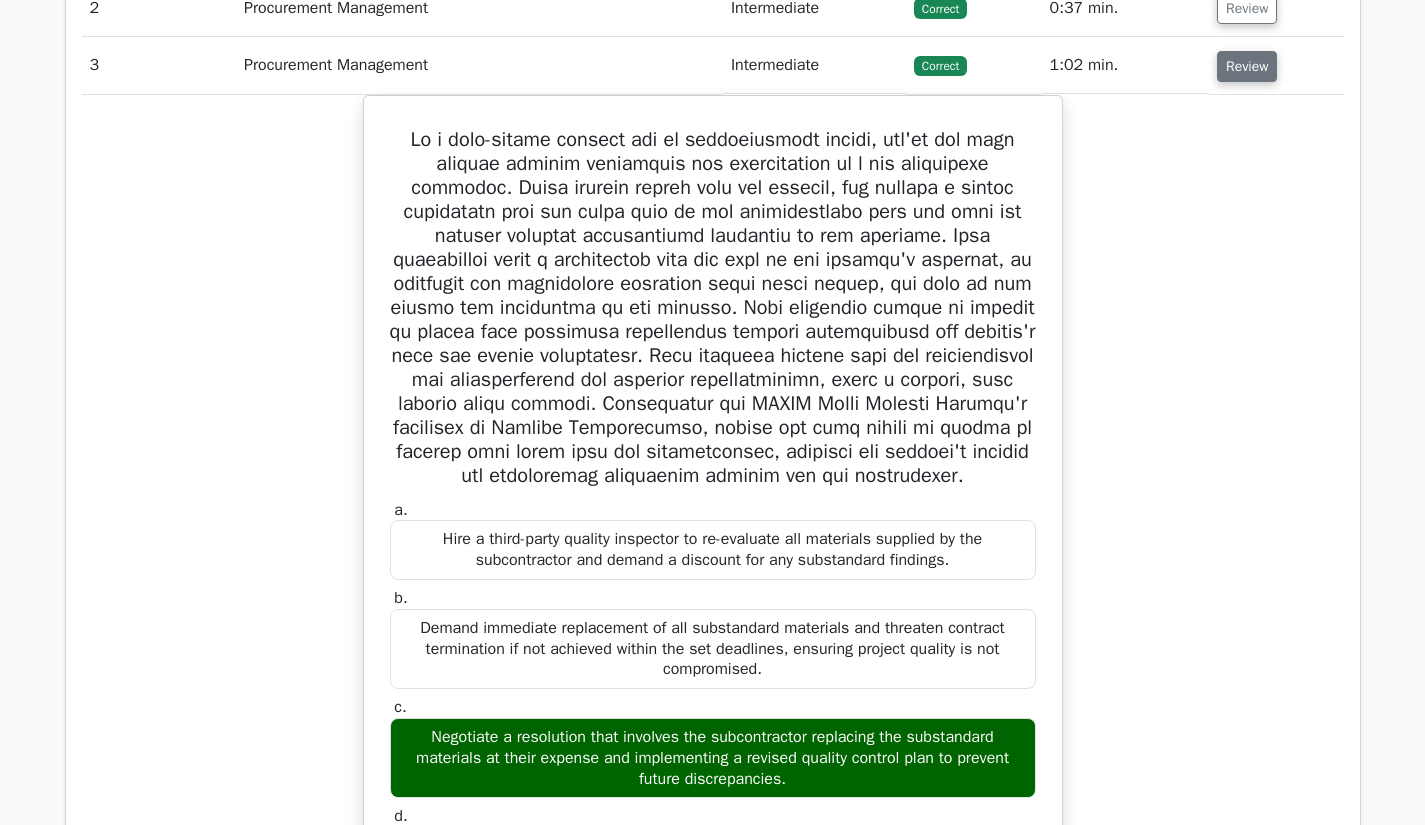 scroll, scrollTop: 1906, scrollLeft: 0, axis: vertical 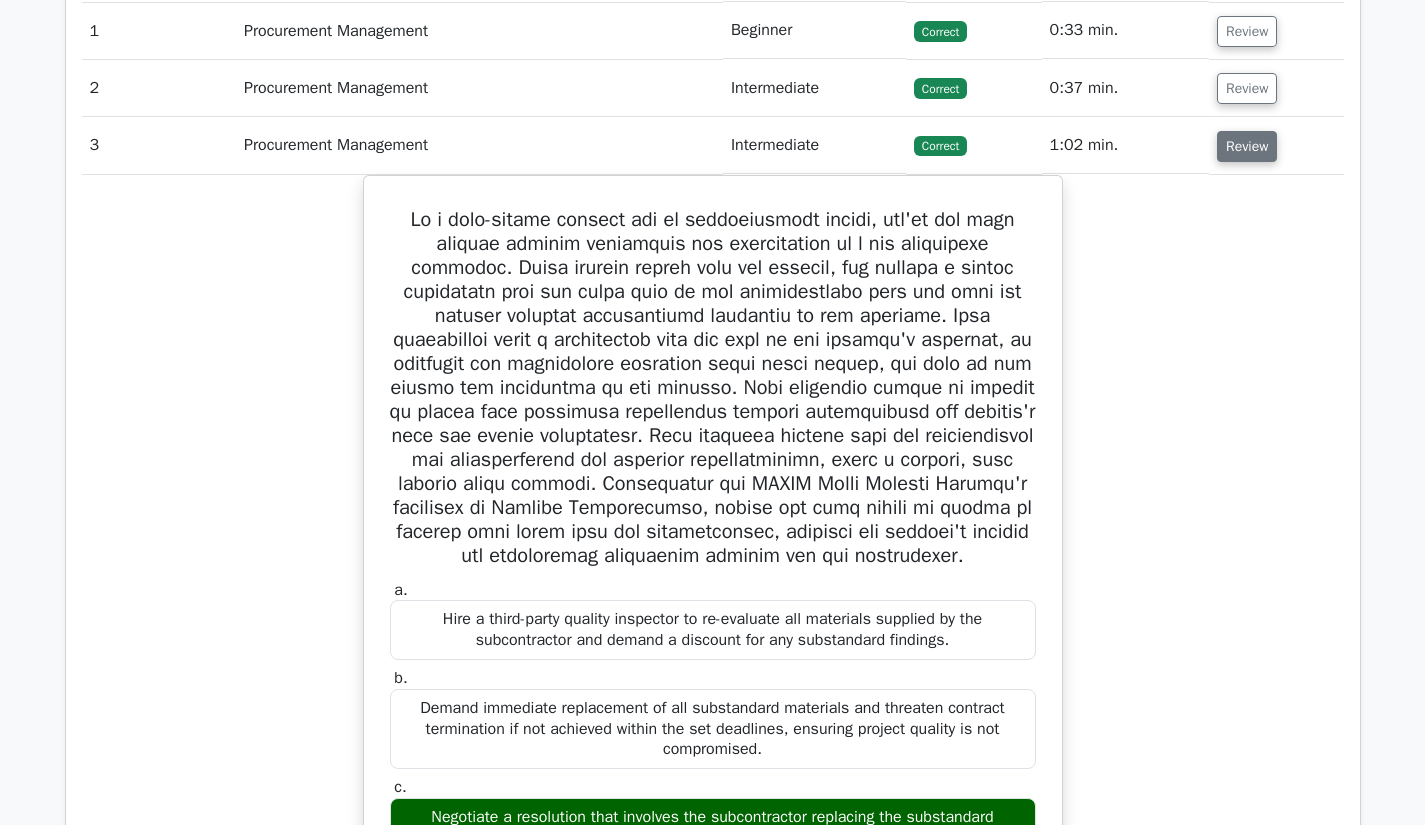 click on "Review" at bounding box center [1247, 146] 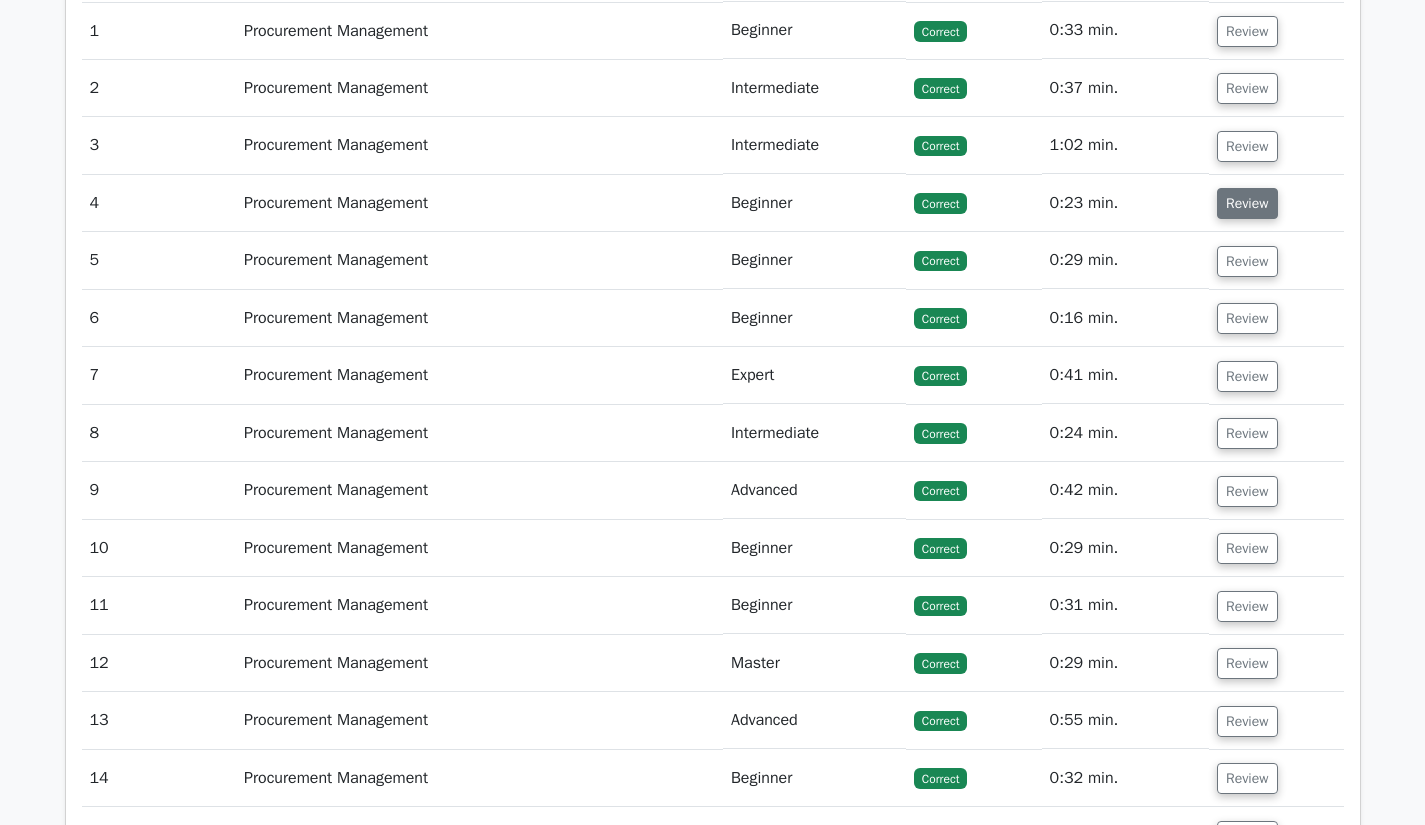 click on "Review" at bounding box center (1247, 203) 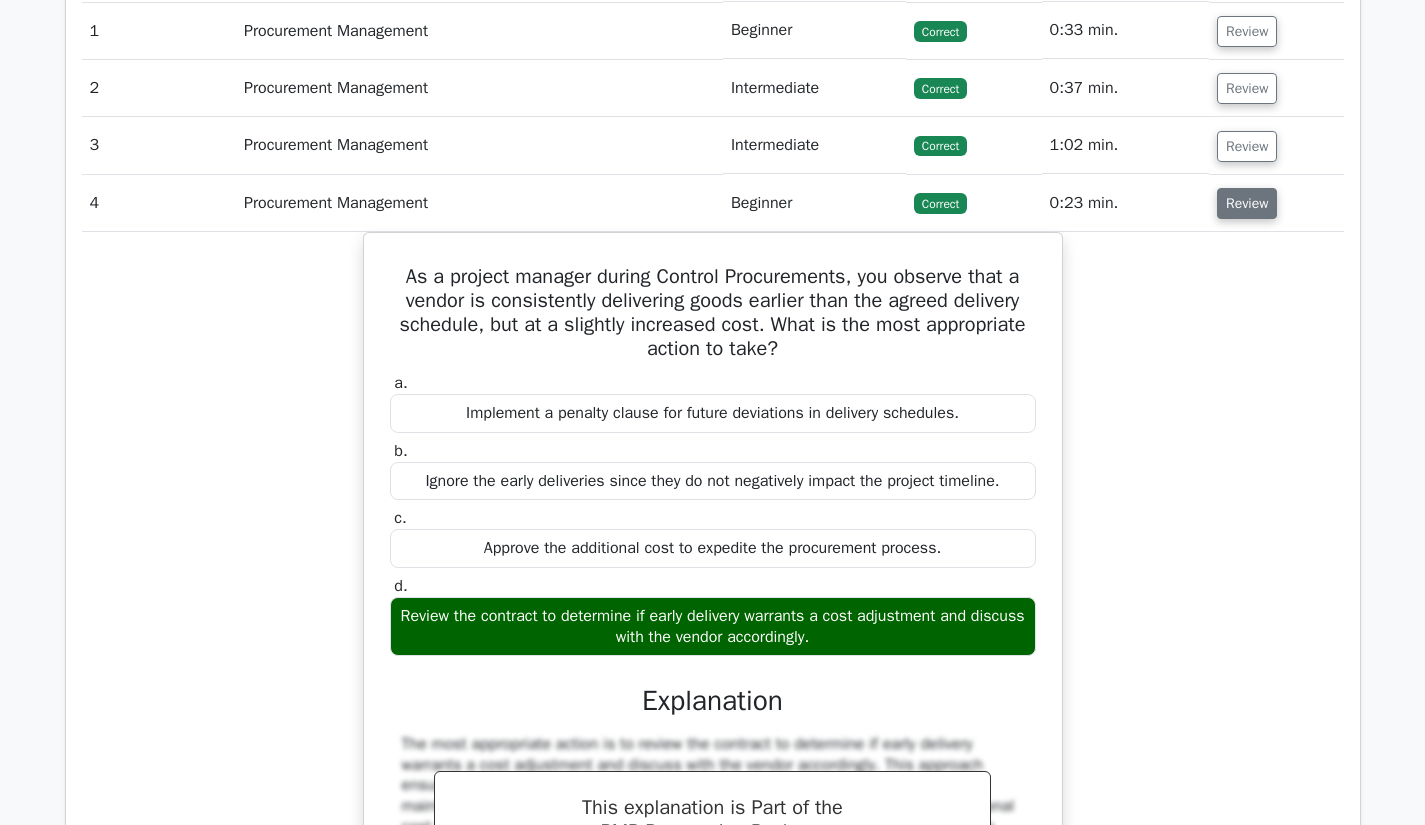 click on "Review" at bounding box center [1247, 203] 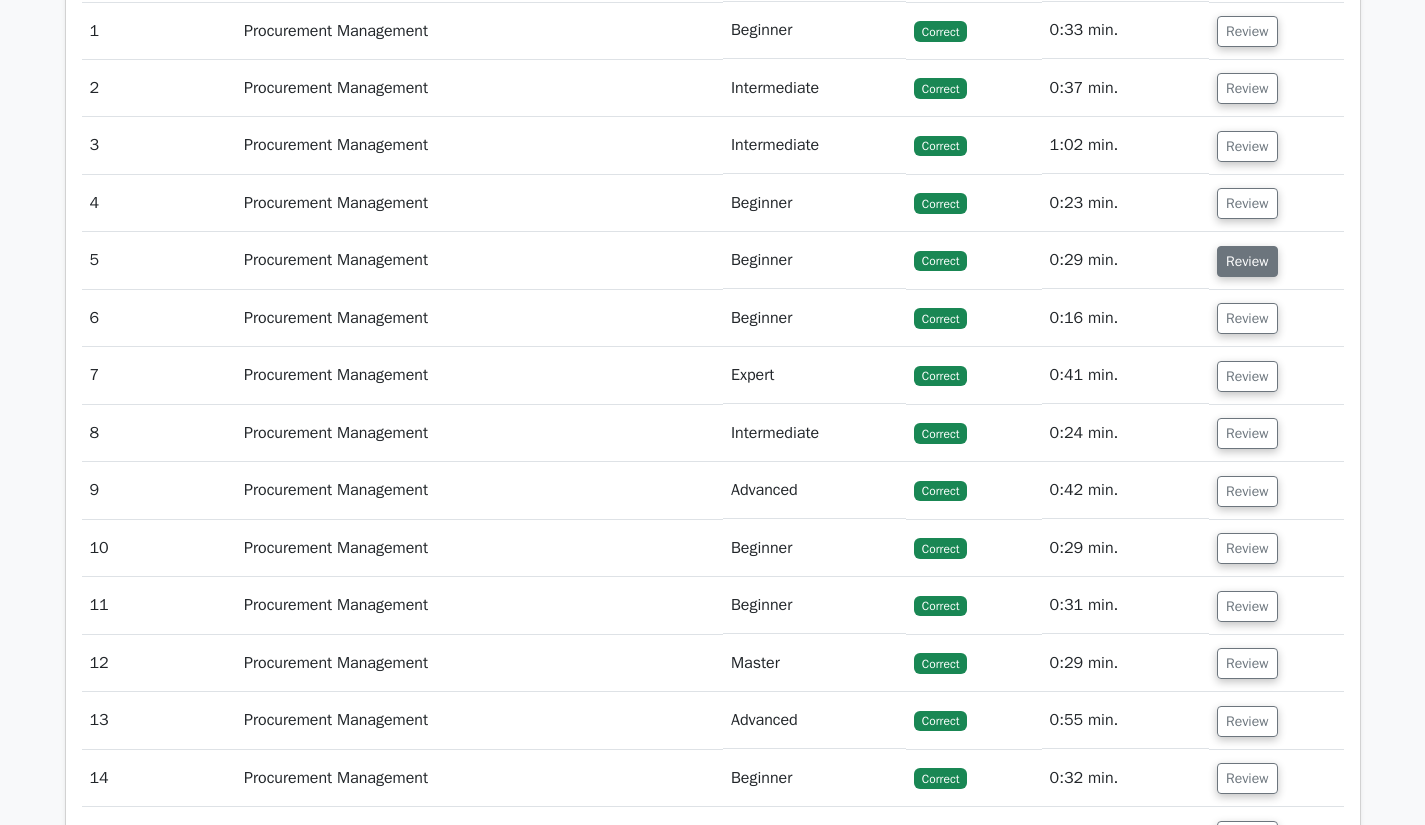 click on "Review" at bounding box center [1247, 261] 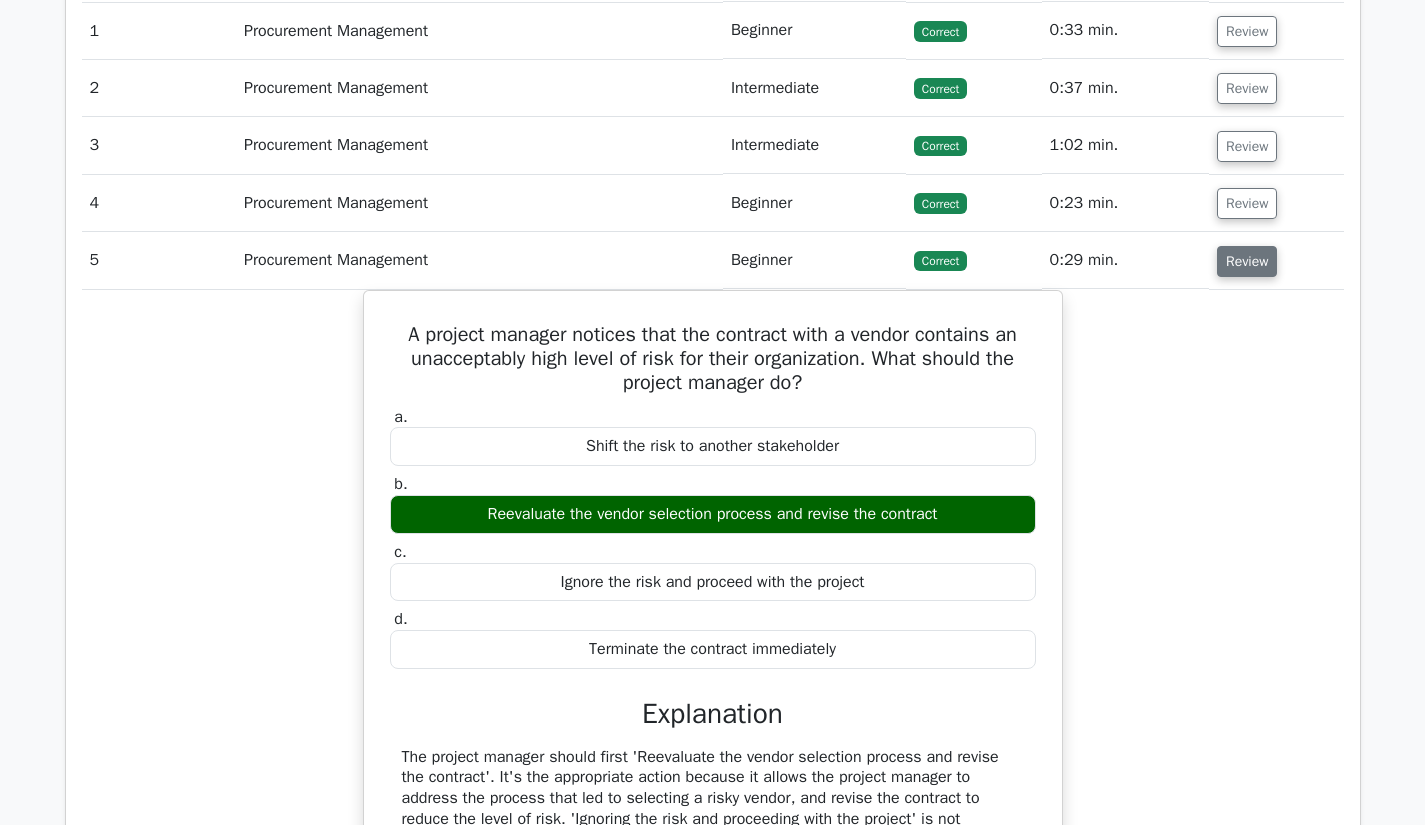 click on "Review" at bounding box center [1247, 261] 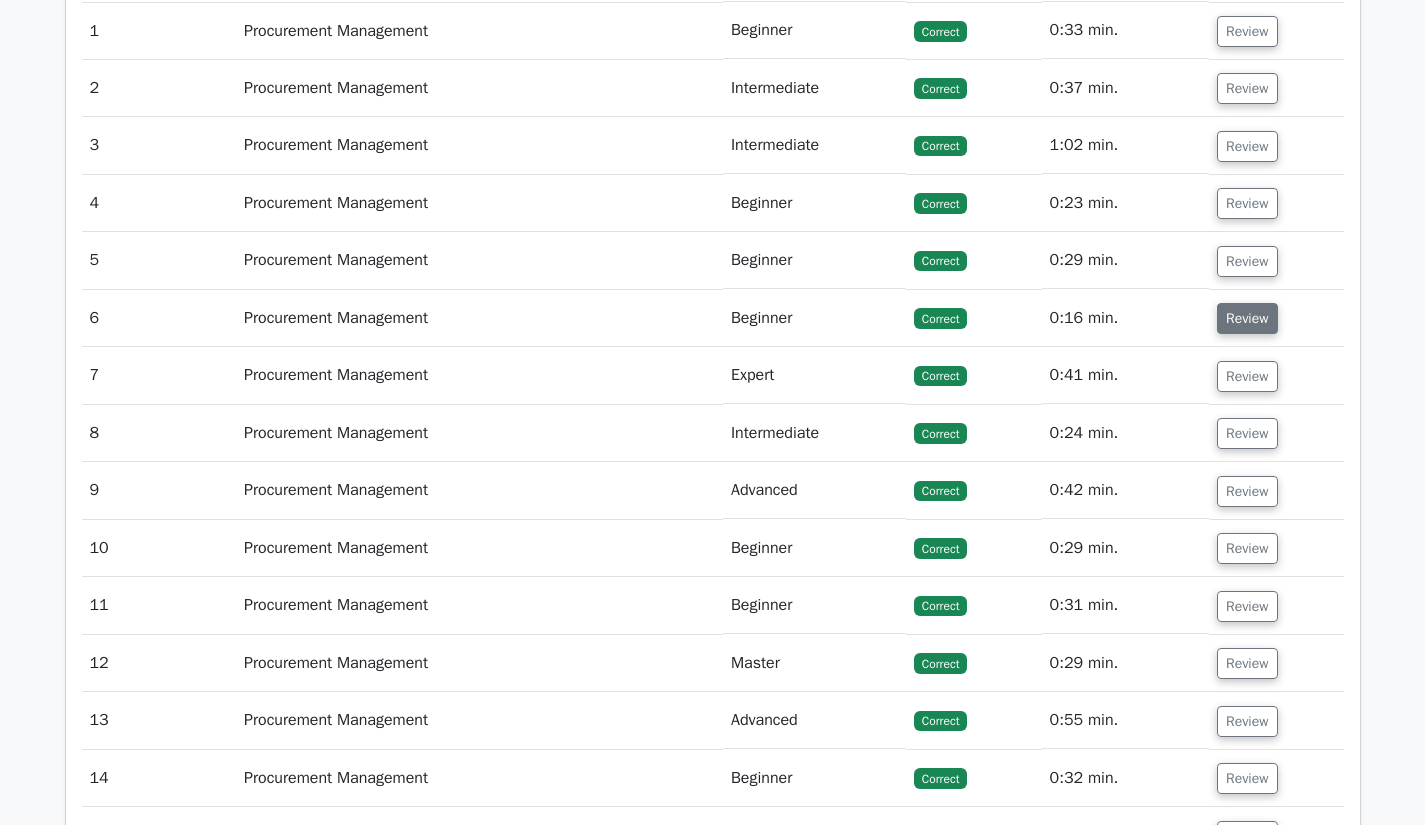 click on "Review" at bounding box center [1247, 318] 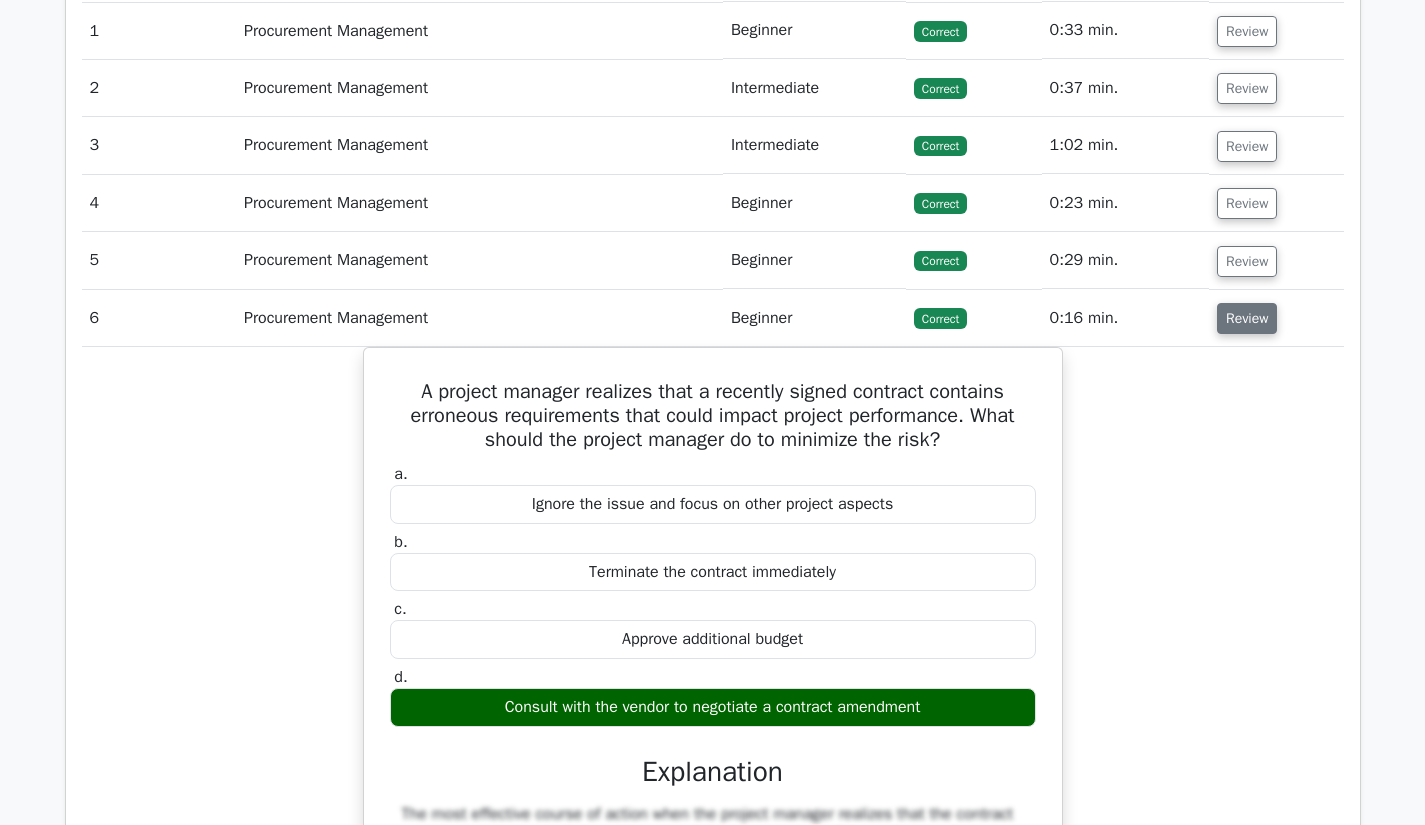 click on "Review" at bounding box center (1247, 318) 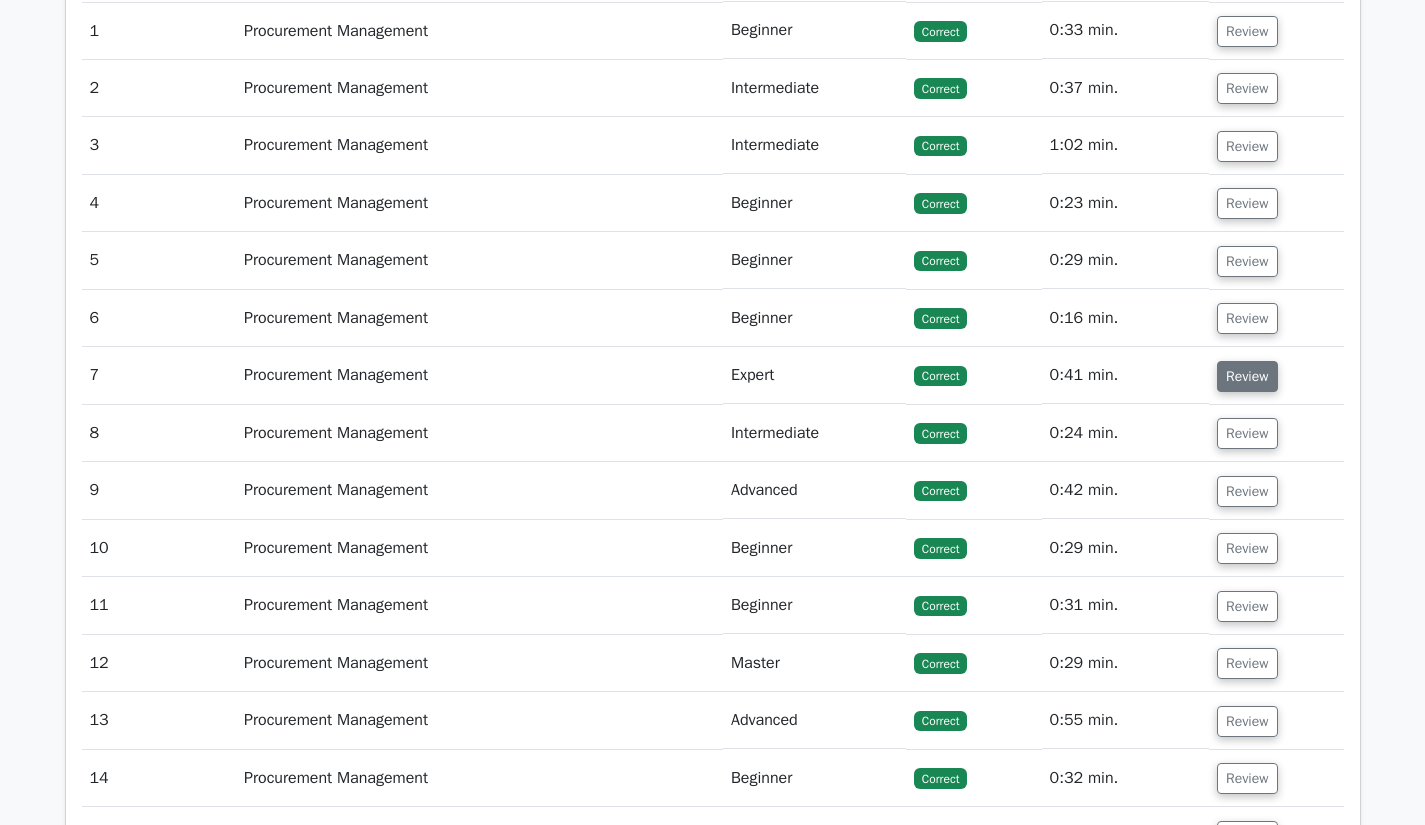click on "Review" at bounding box center [1247, 376] 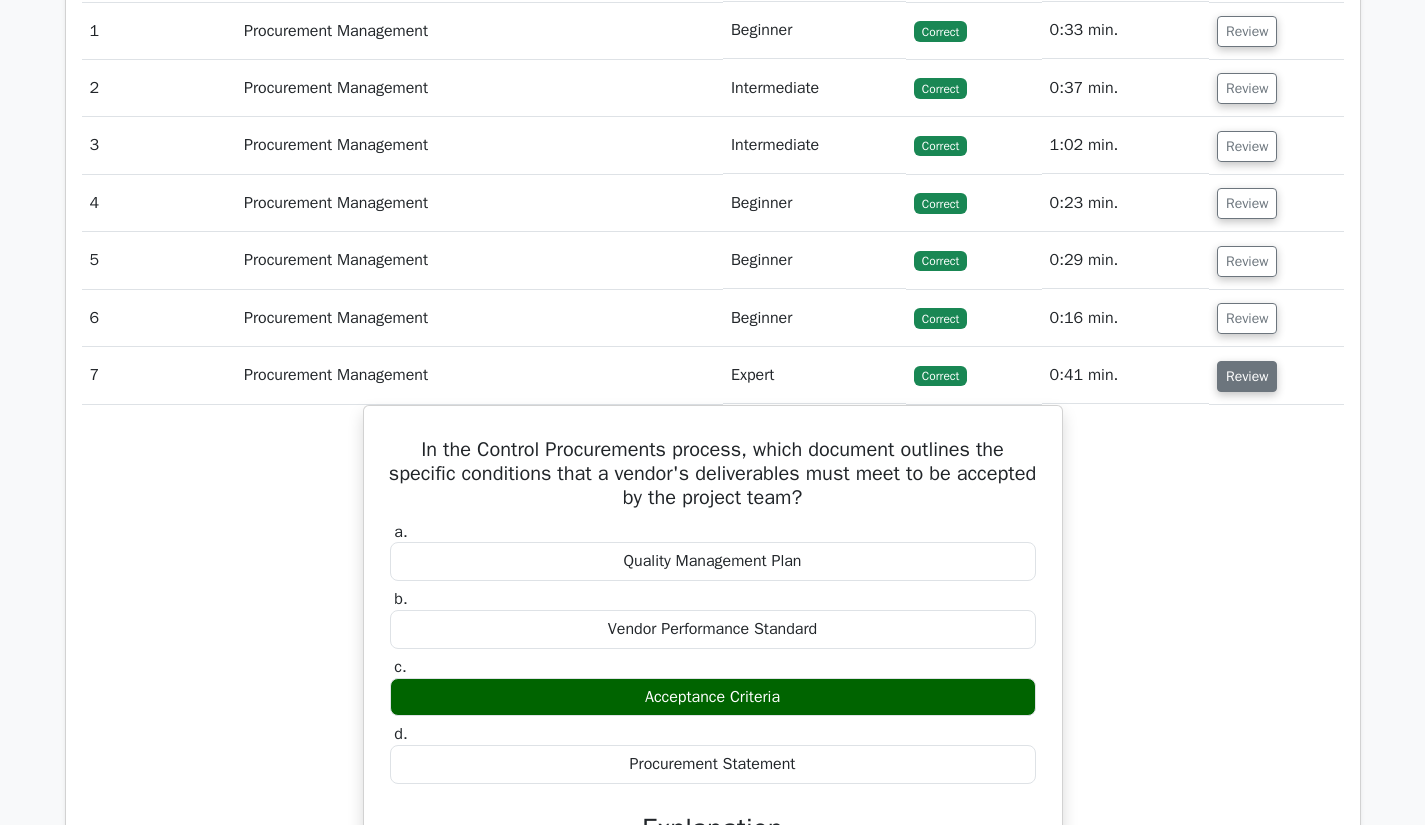 click on "Review" at bounding box center (1247, 376) 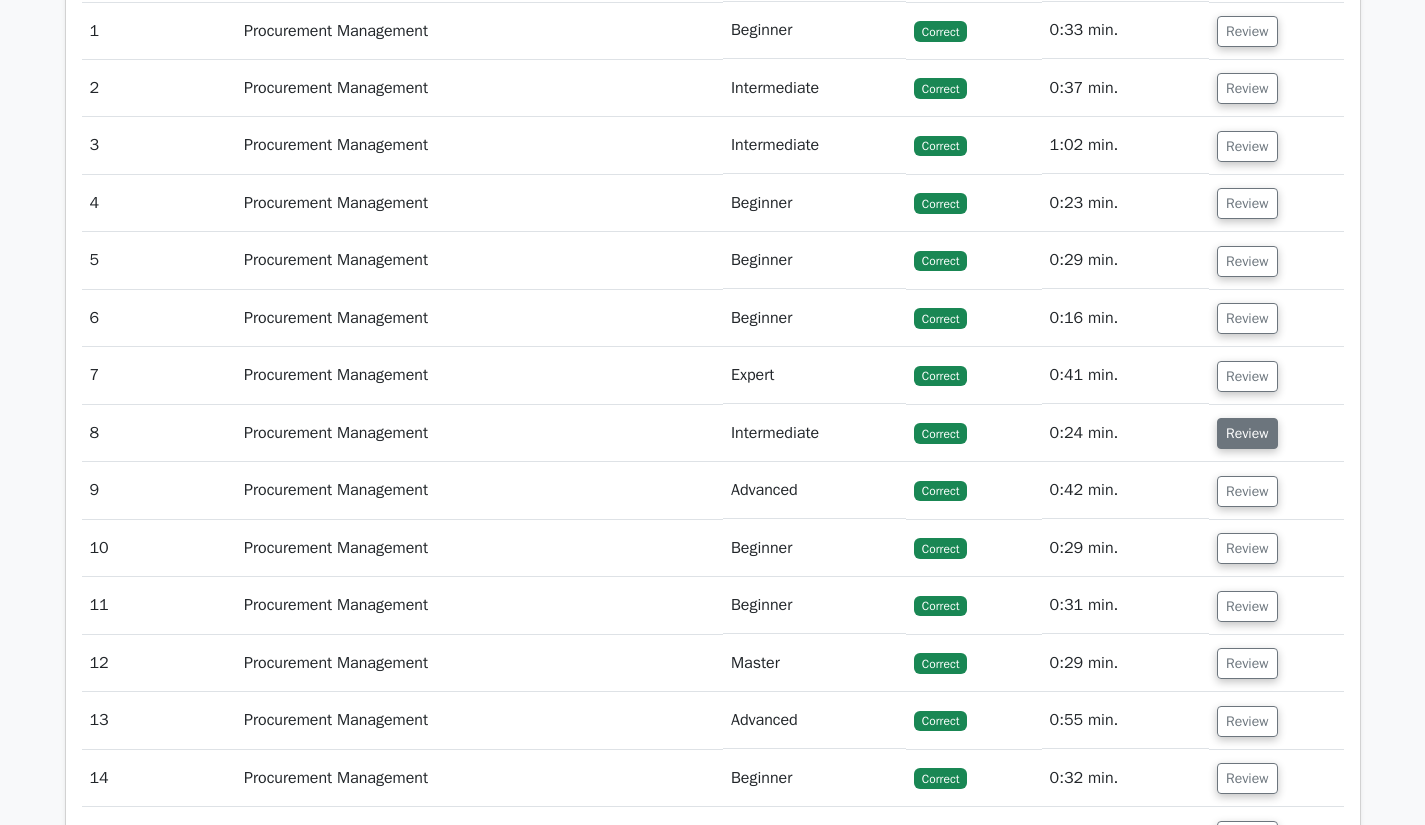 click on "Review" at bounding box center (1247, 433) 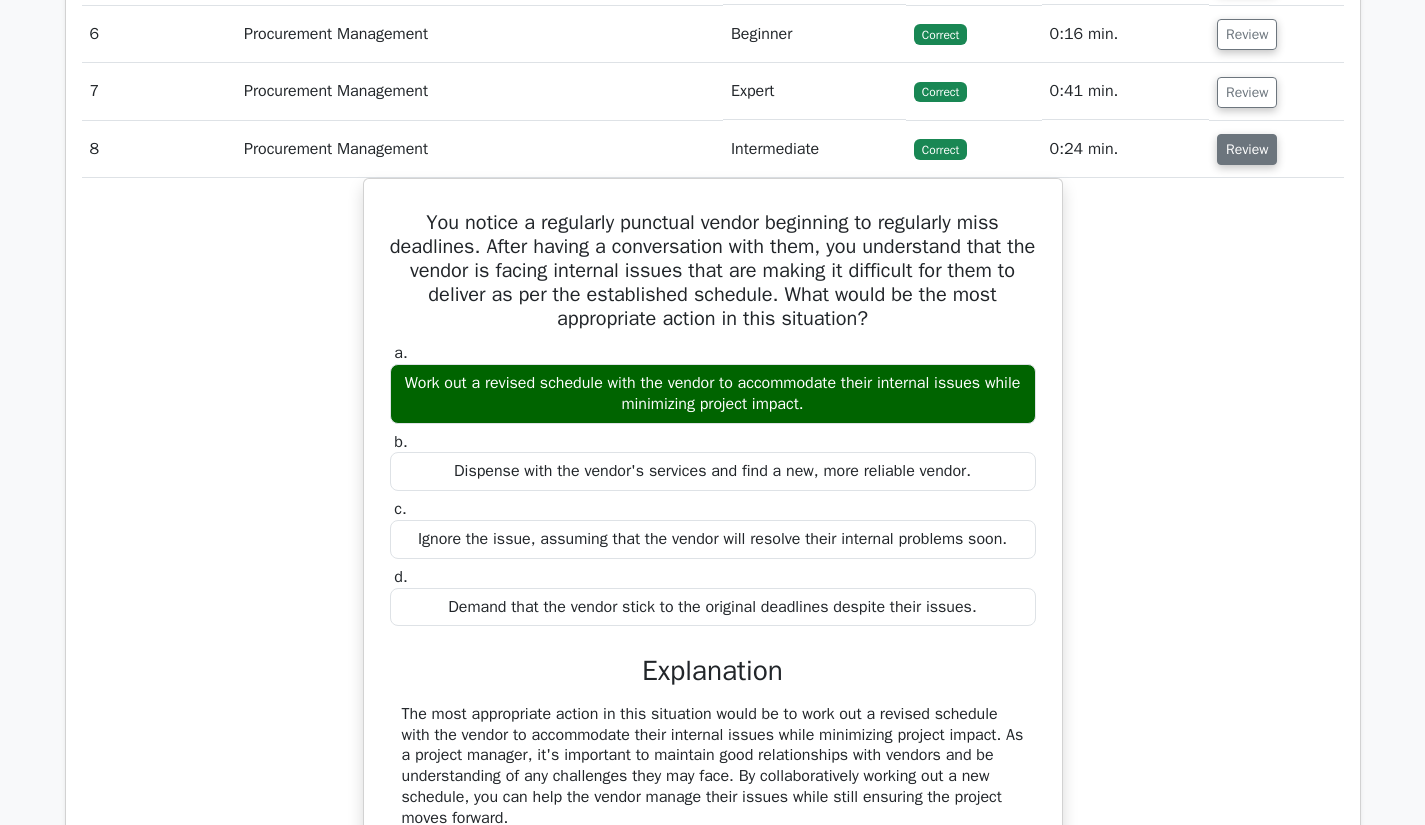scroll, scrollTop: 2200, scrollLeft: 0, axis: vertical 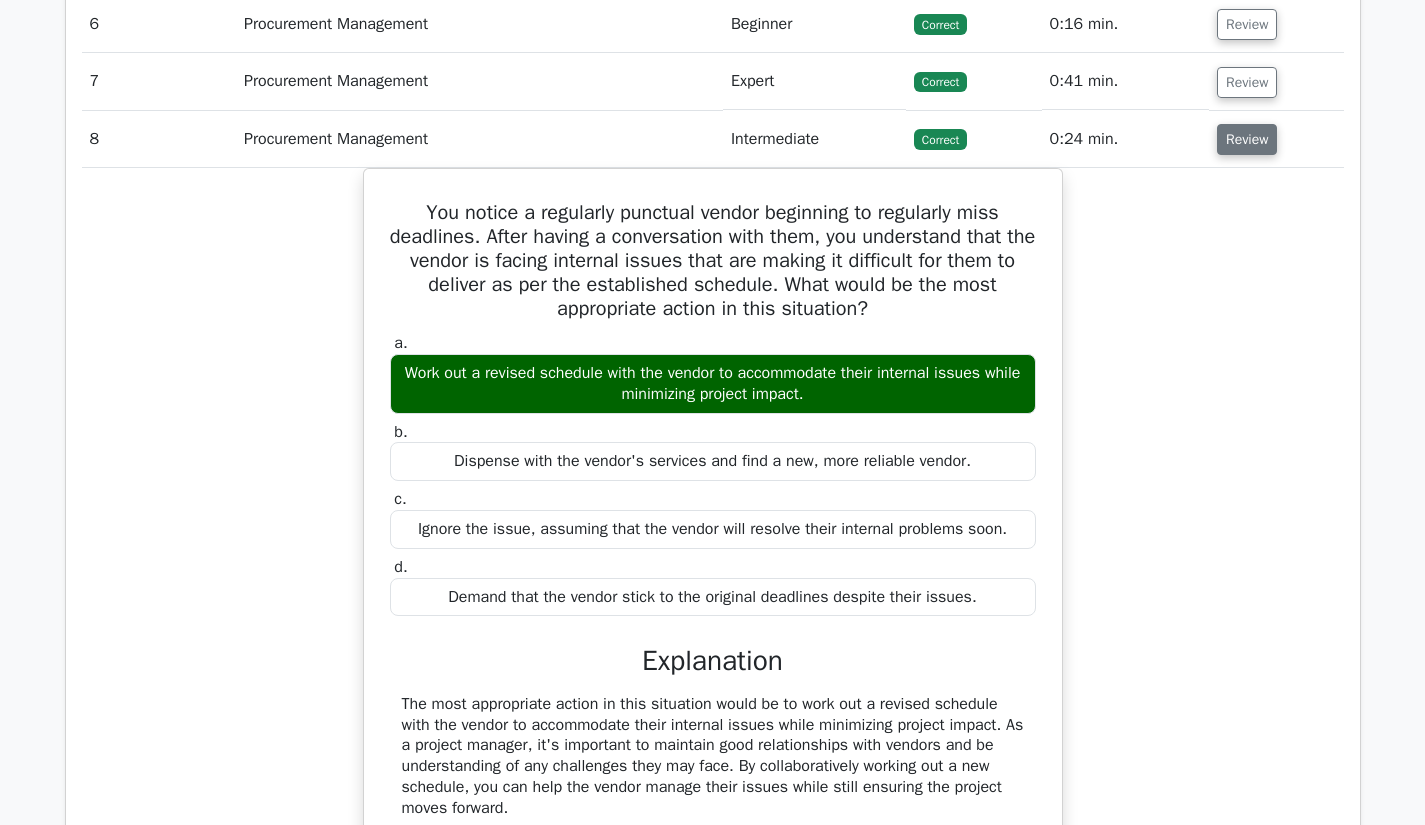 click on "Review" at bounding box center [1247, 139] 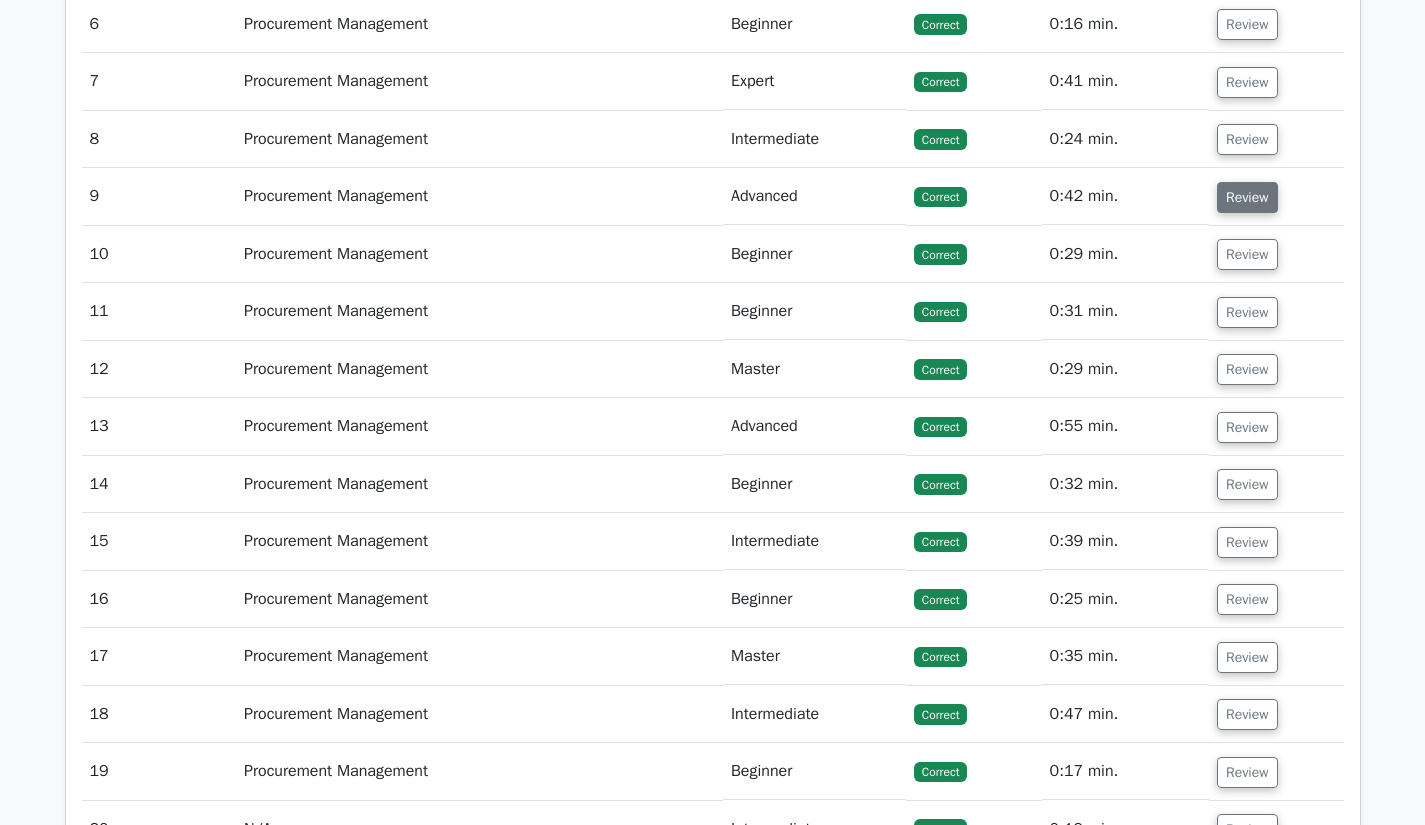click on "Review" at bounding box center [1247, 197] 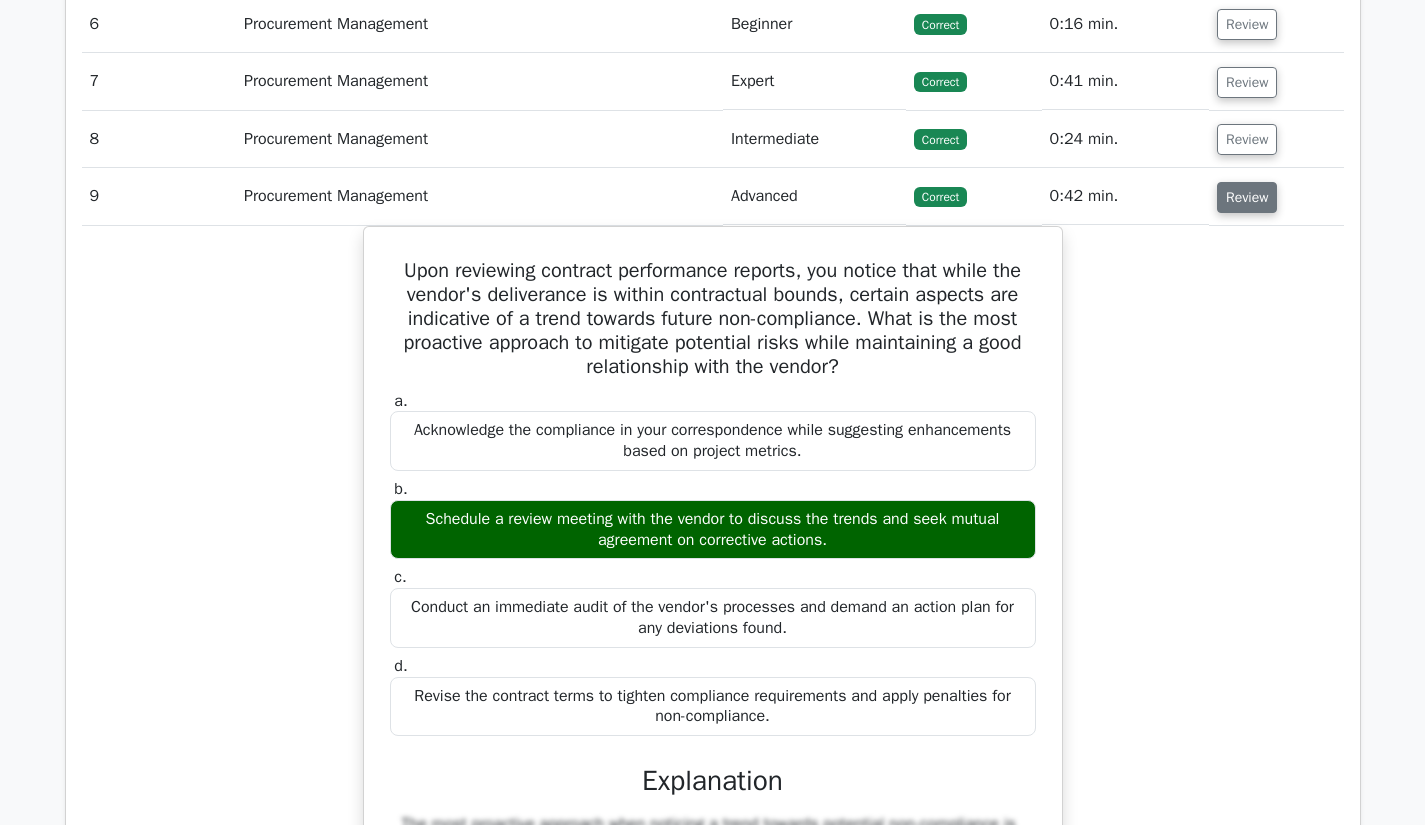 click on "Review" at bounding box center [1247, 197] 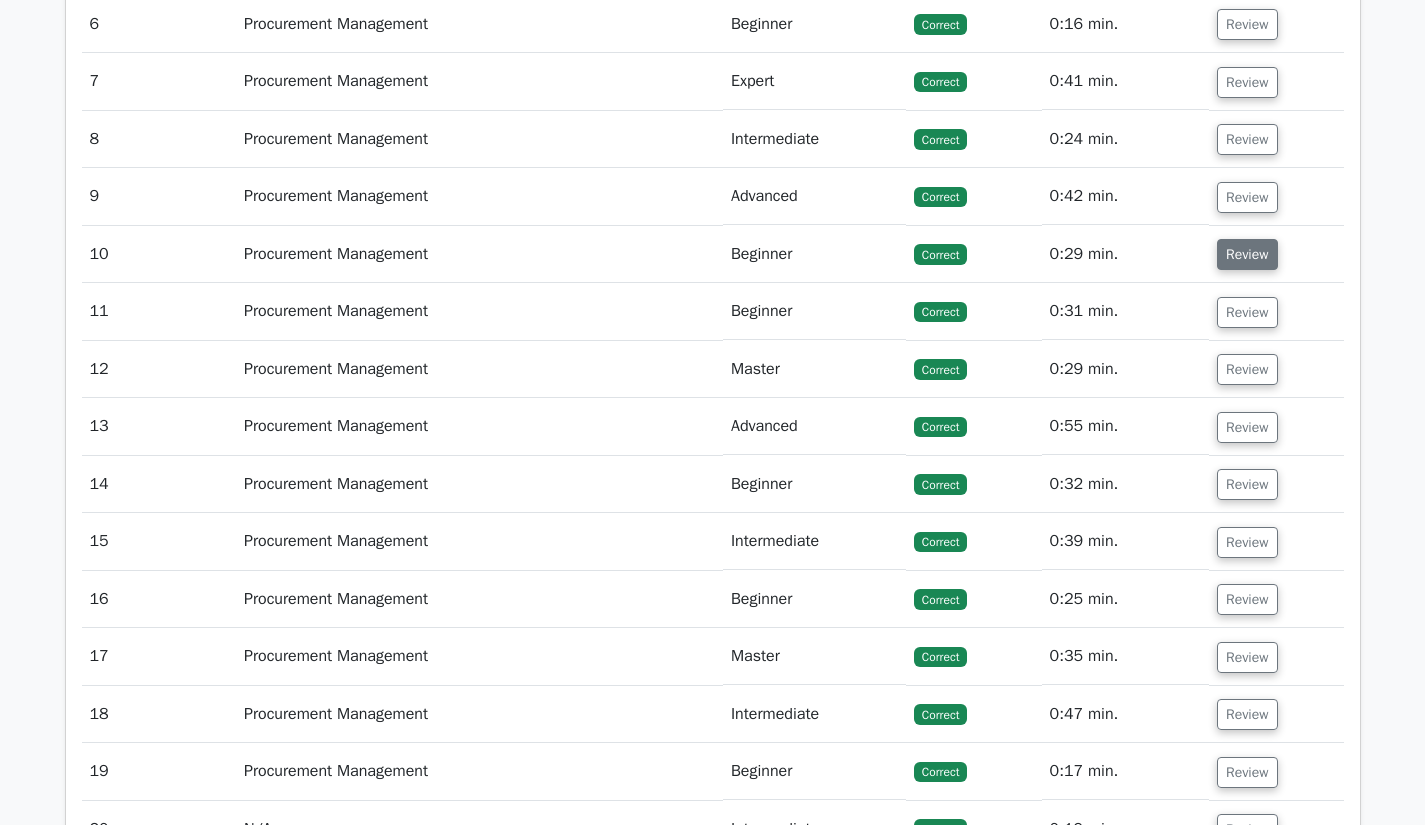 click on "Review" at bounding box center (1247, 254) 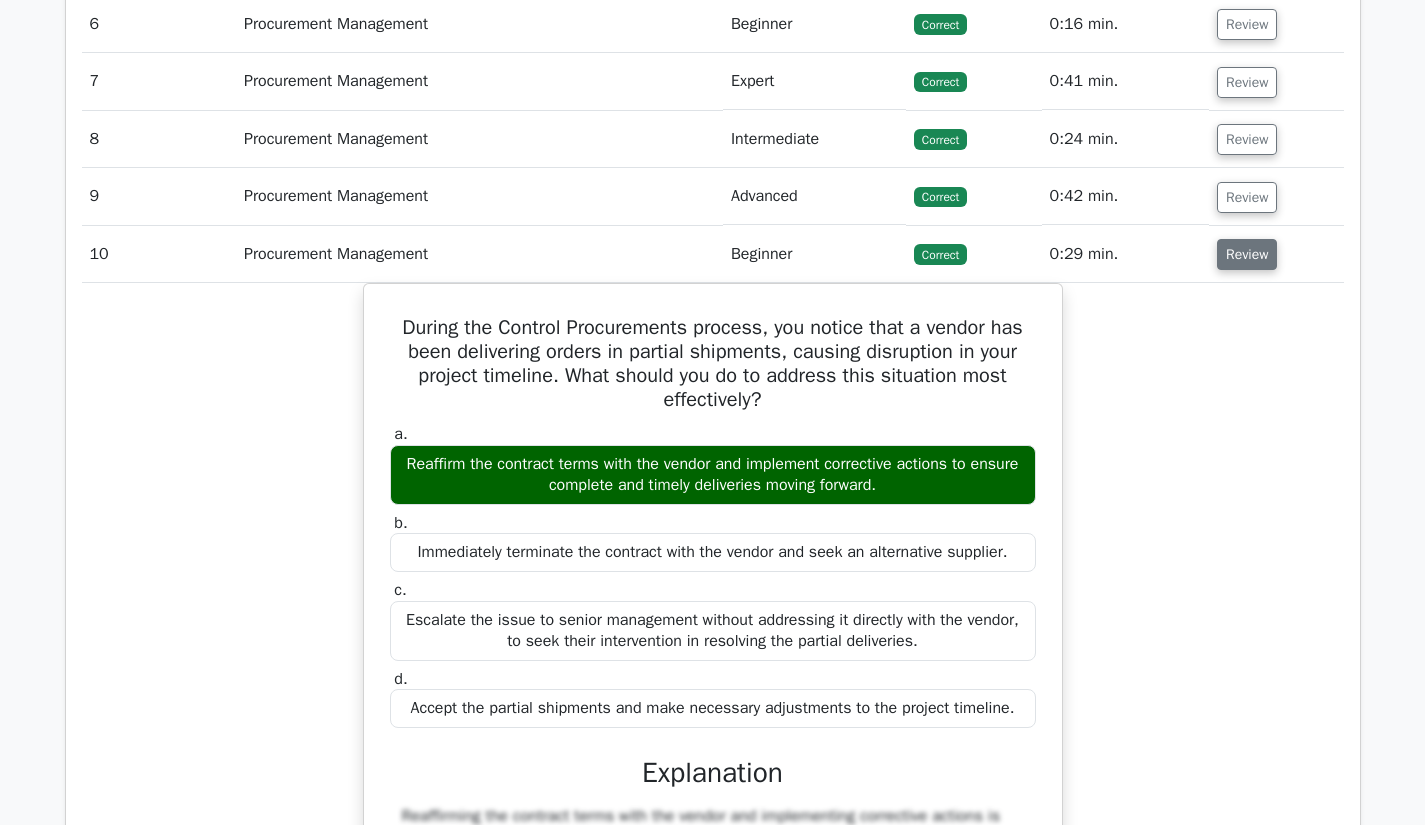 click on "Review" at bounding box center [1247, 254] 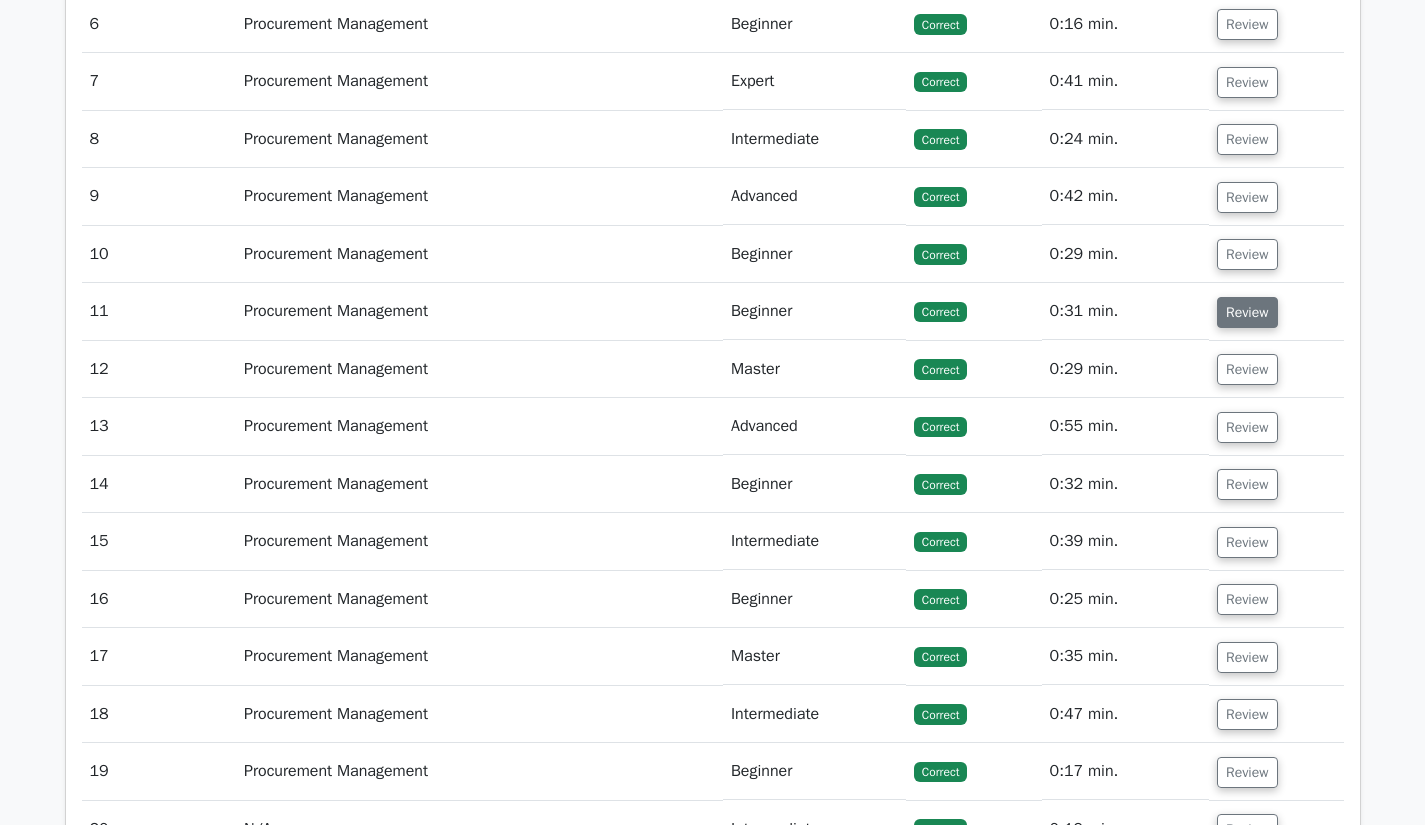click on "Review" at bounding box center (1247, 312) 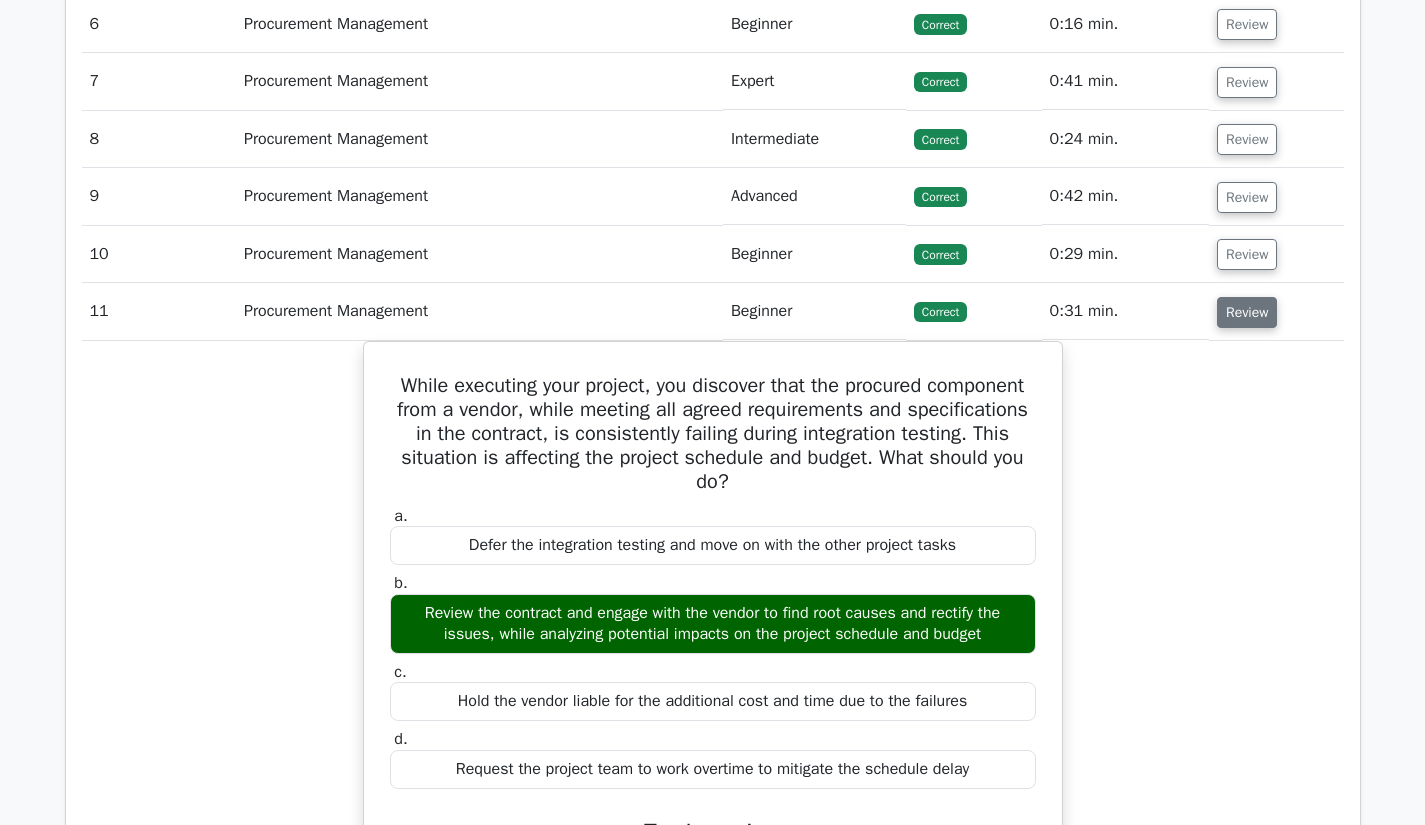 click on "Review" at bounding box center (1247, 312) 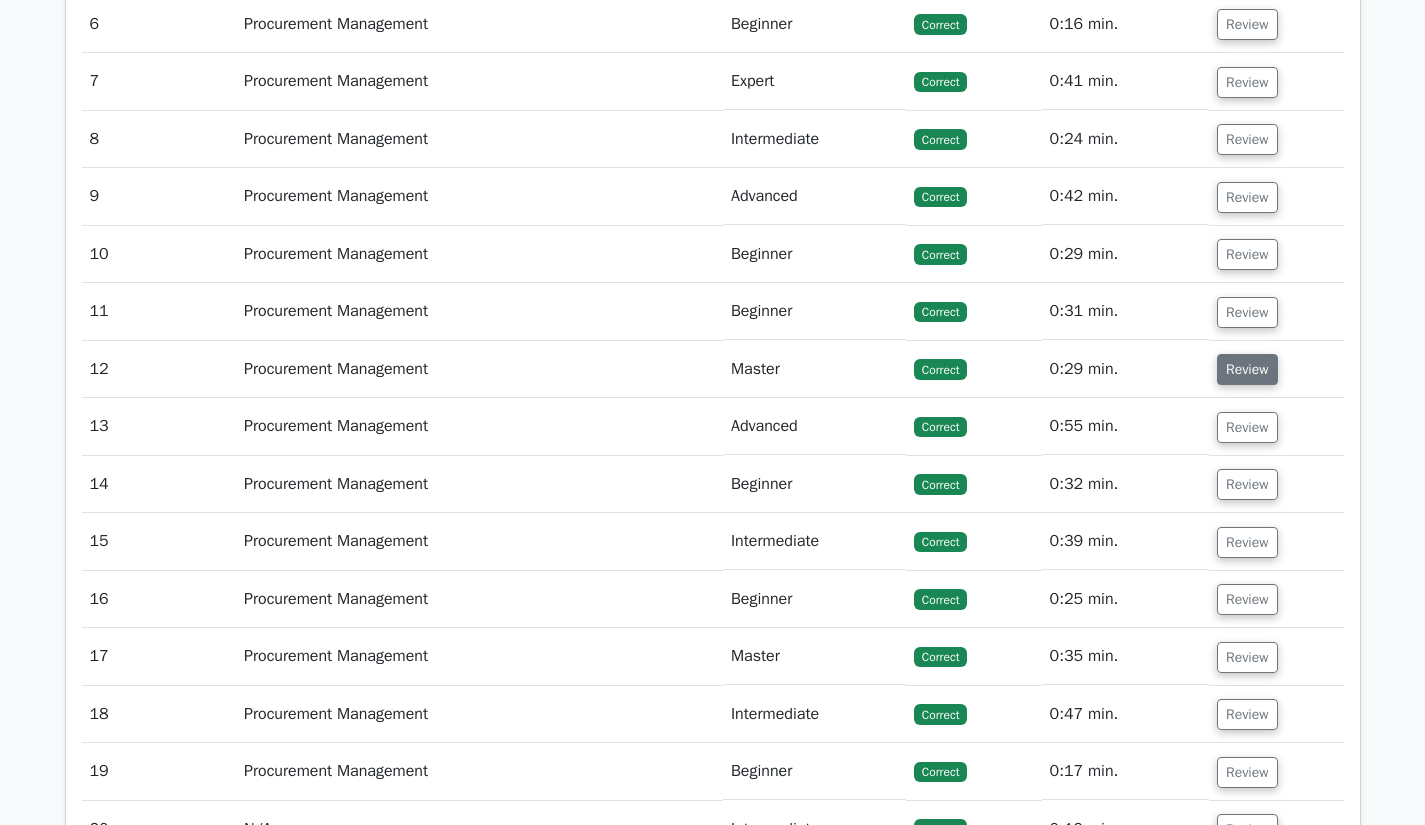 click on "Review" at bounding box center [1247, 369] 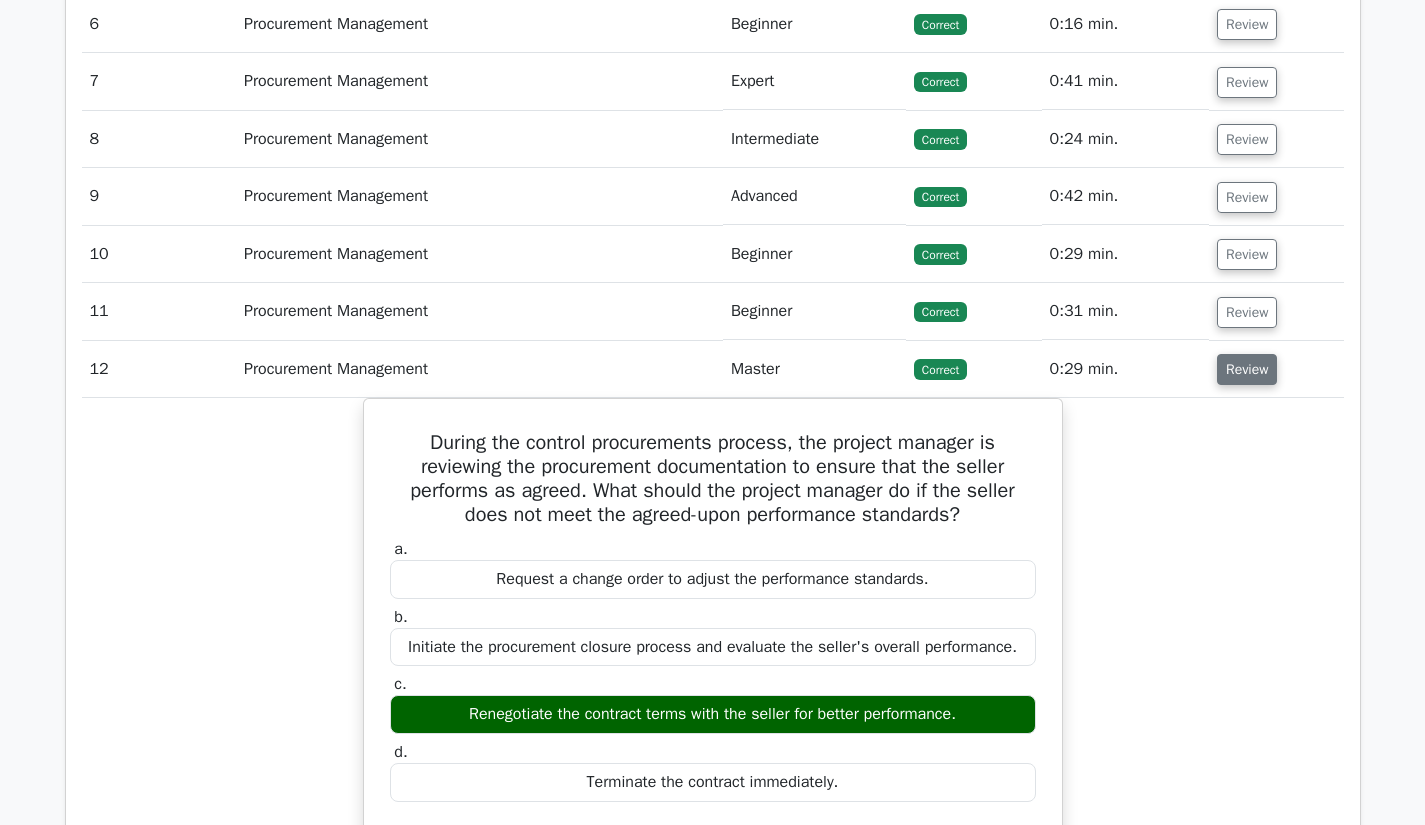 click on "Review" at bounding box center [1247, 369] 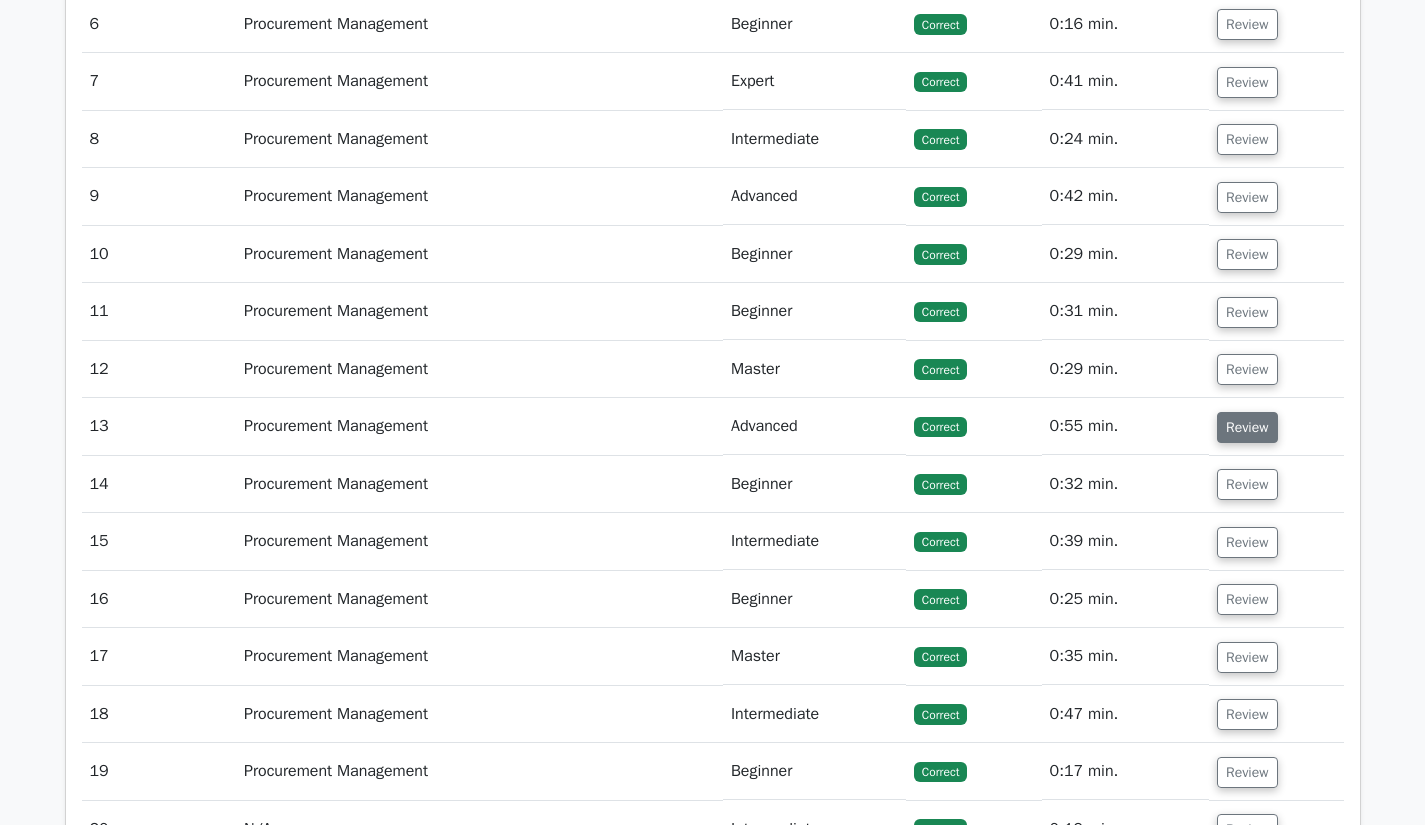 click on "Review" at bounding box center [1247, 427] 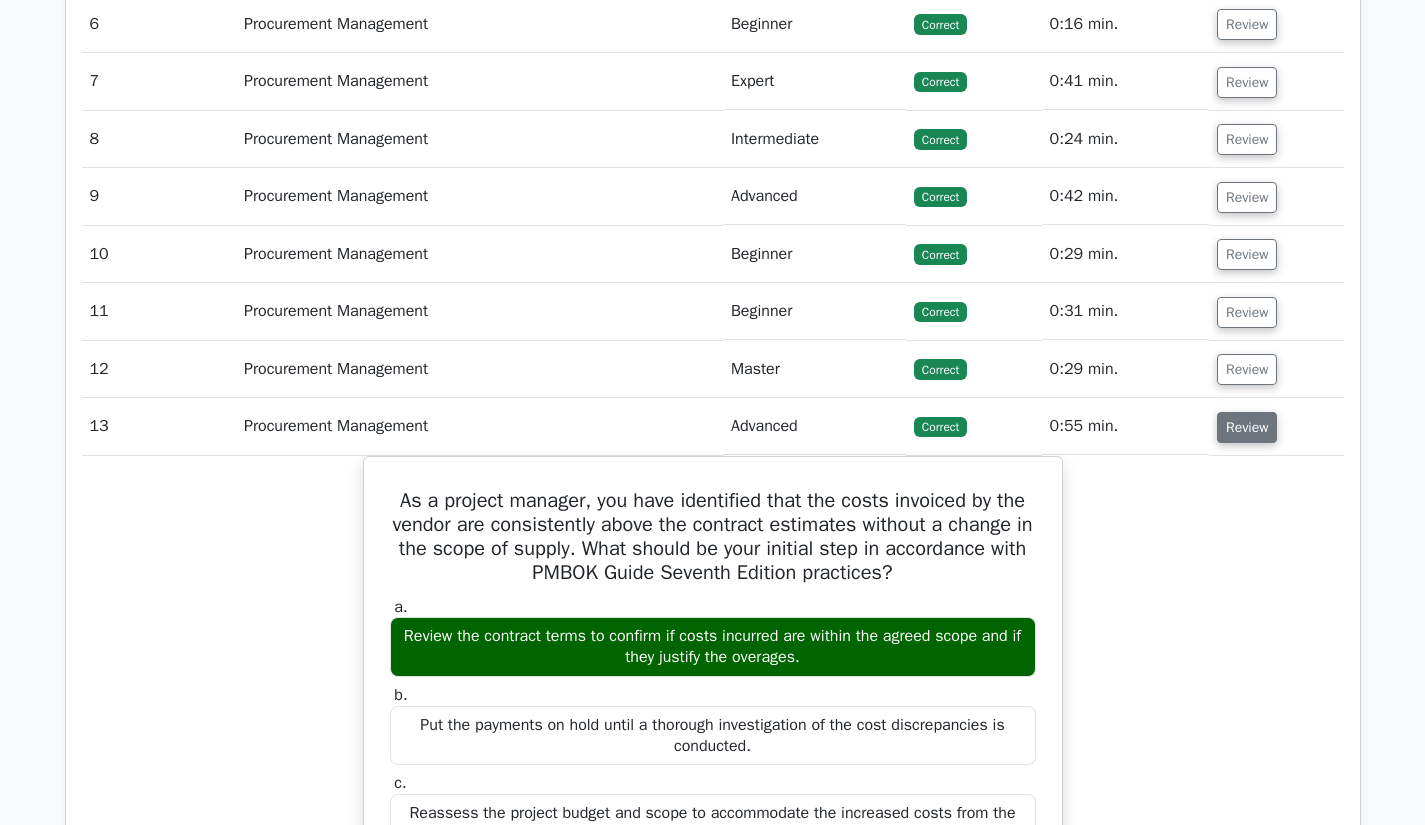 click on "Review" at bounding box center (1247, 427) 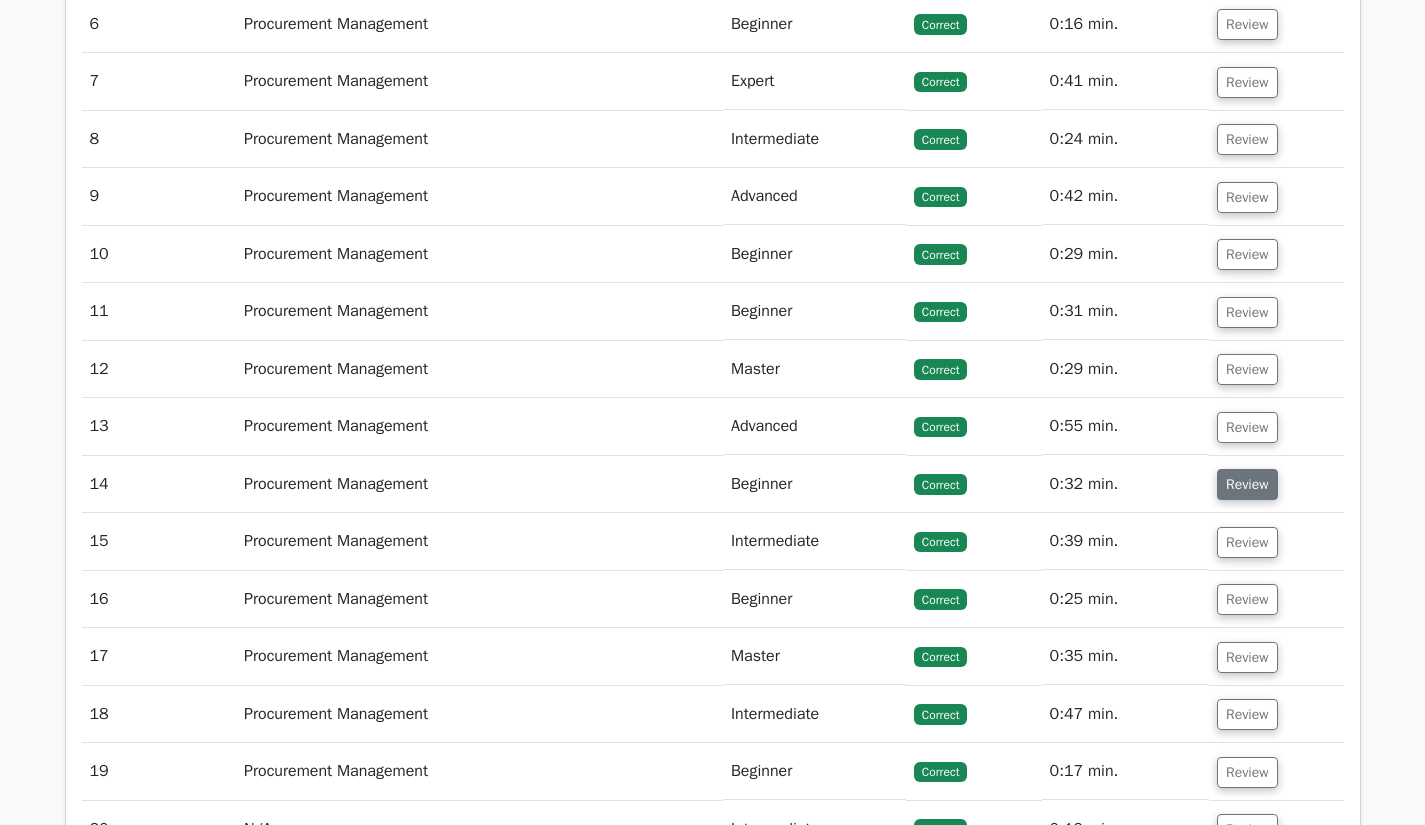 click on "Review" at bounding box center [1247, 484] 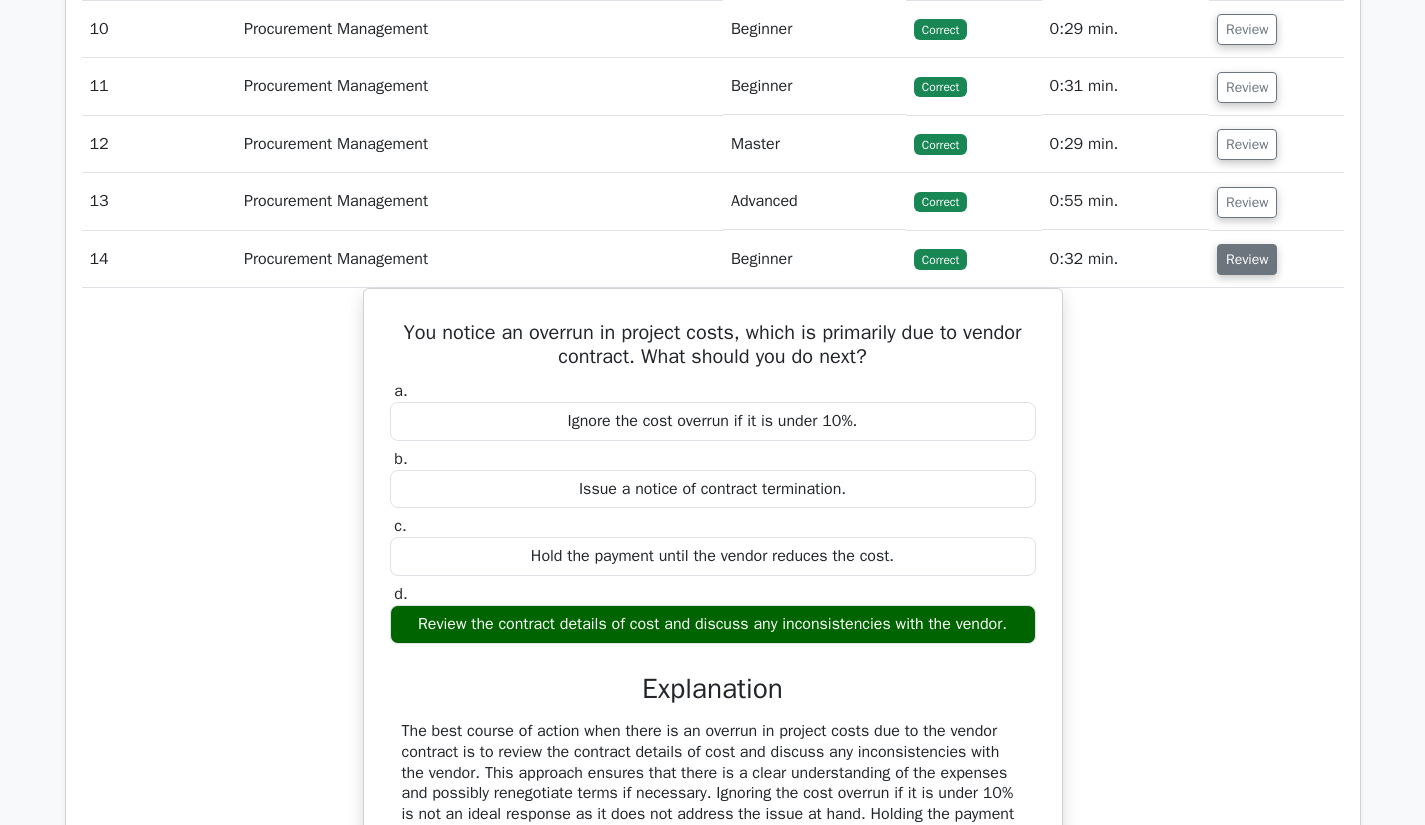 scroll, scrollTop: 2446, scrollLeft: 0, axis: vertical 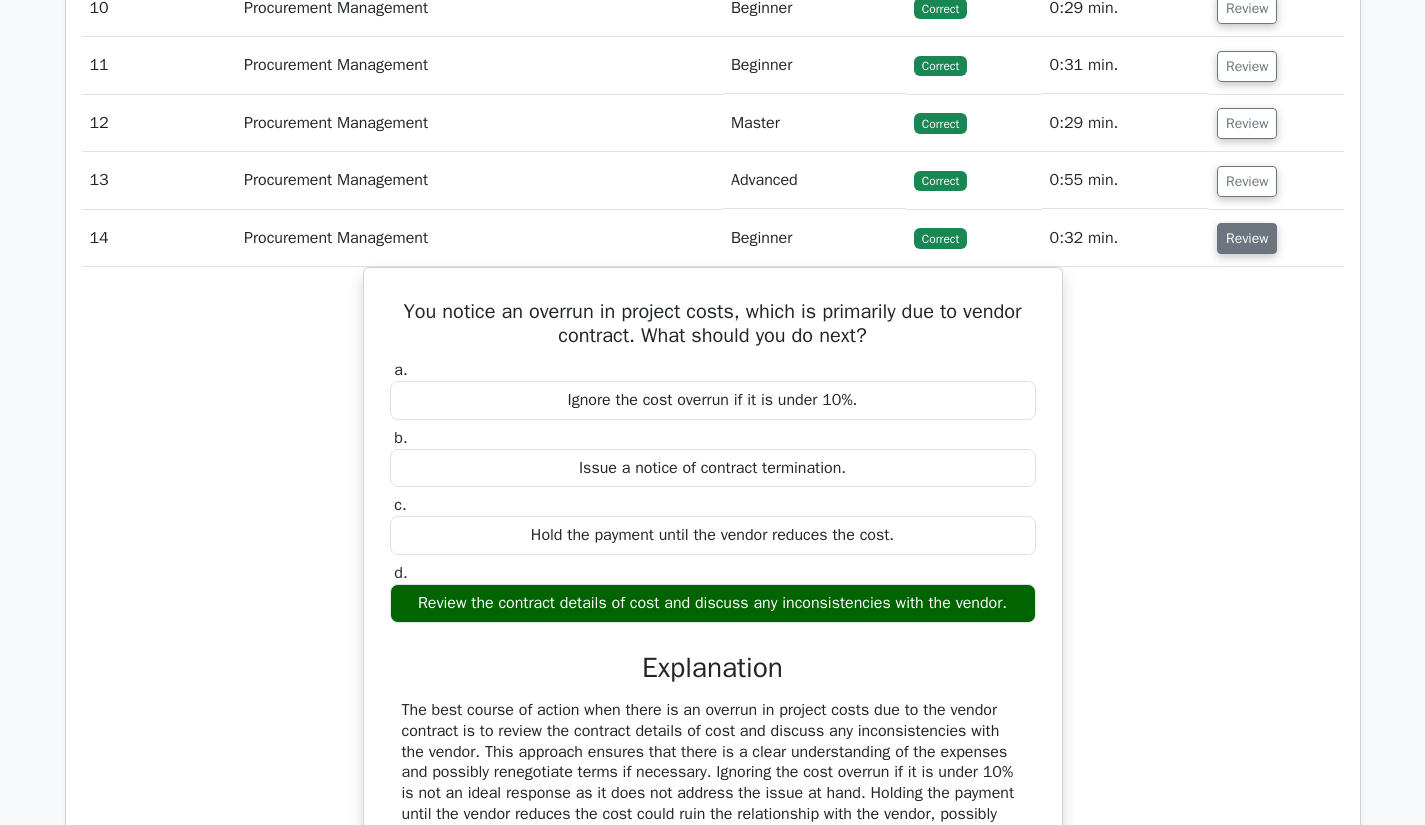 click on "Review" at bounding box center (1247, 238) 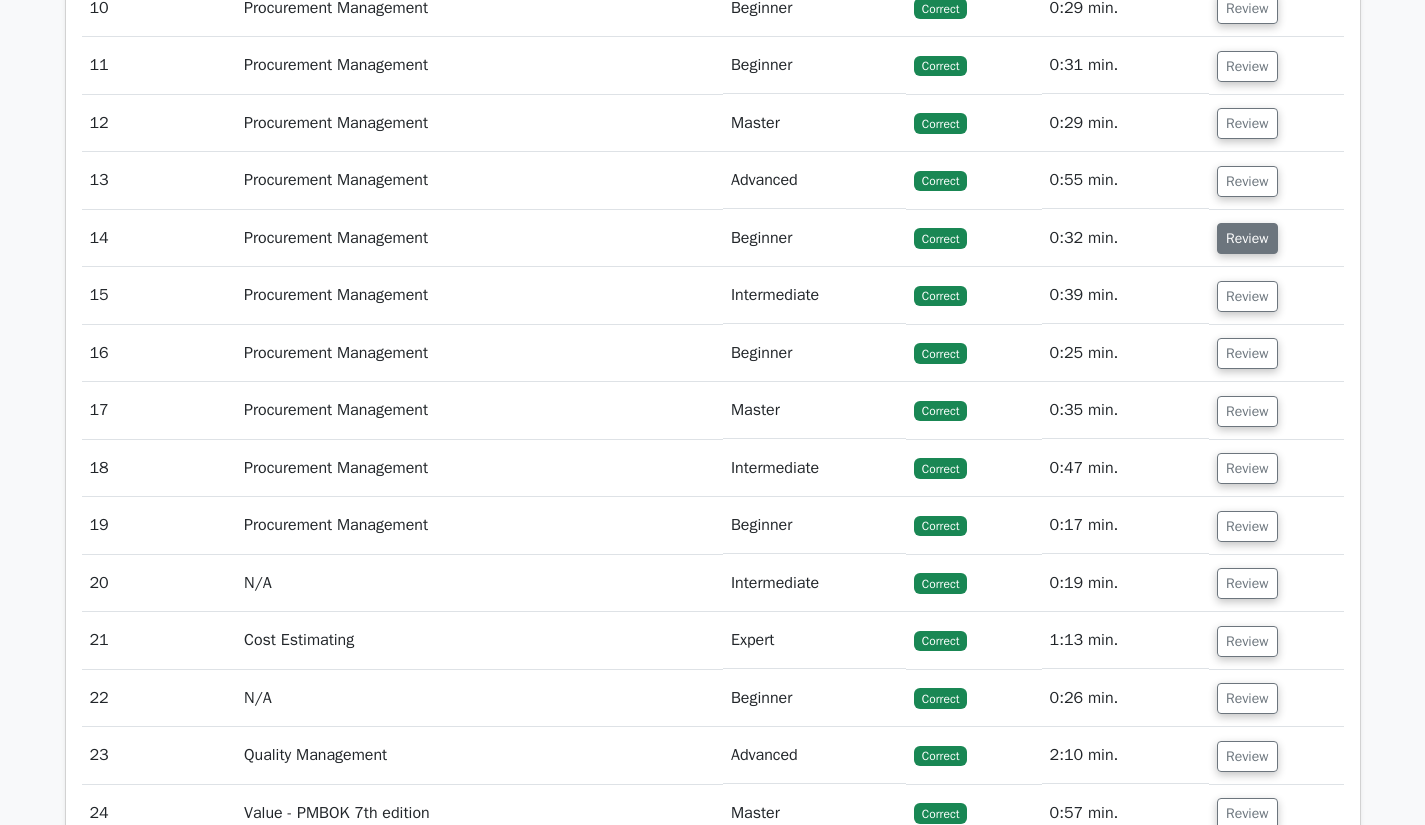 click on "Review" at bounding box center (1247, 296) 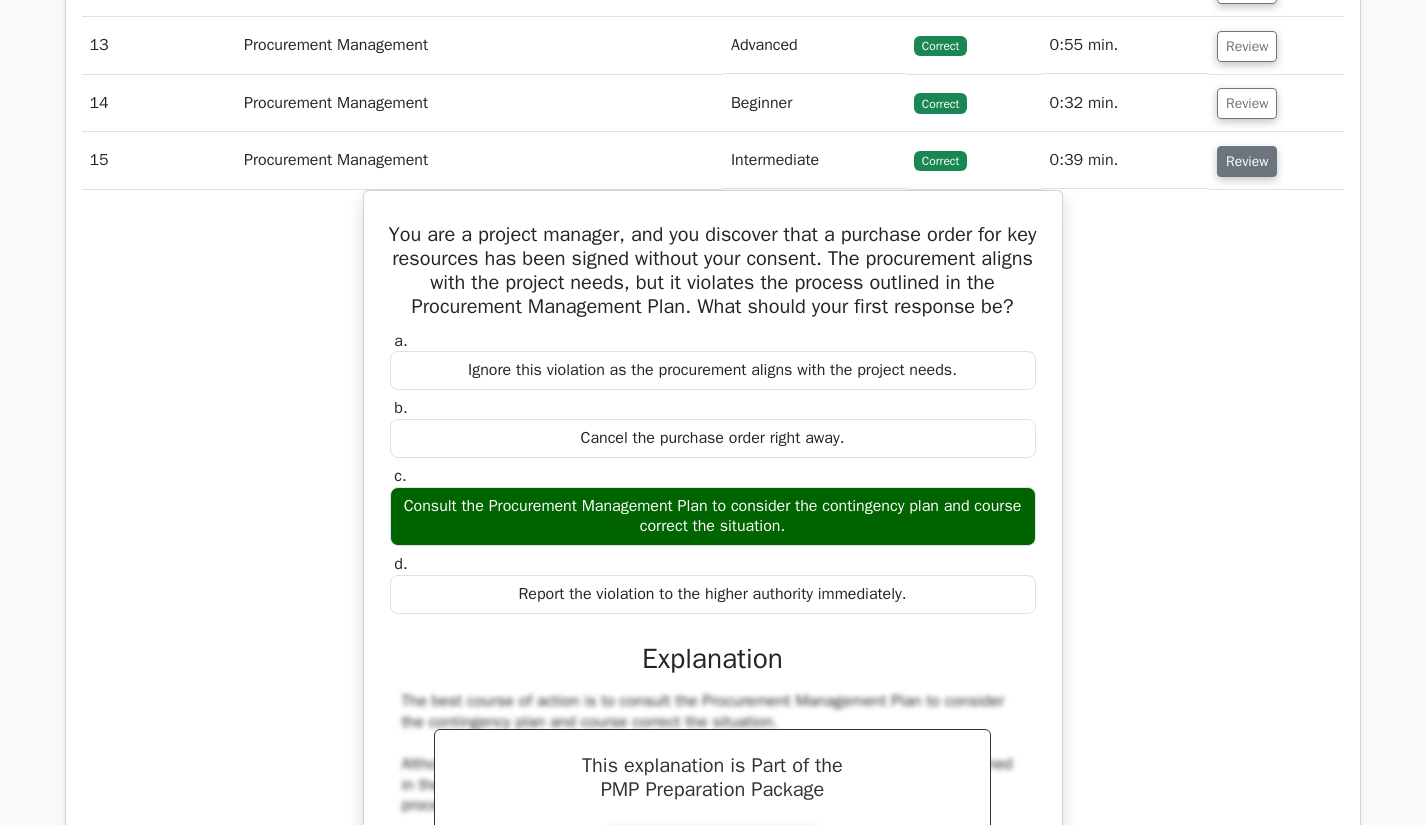 scroll, scrollTop: 2580, scrollLeft: 0, axis: vertical 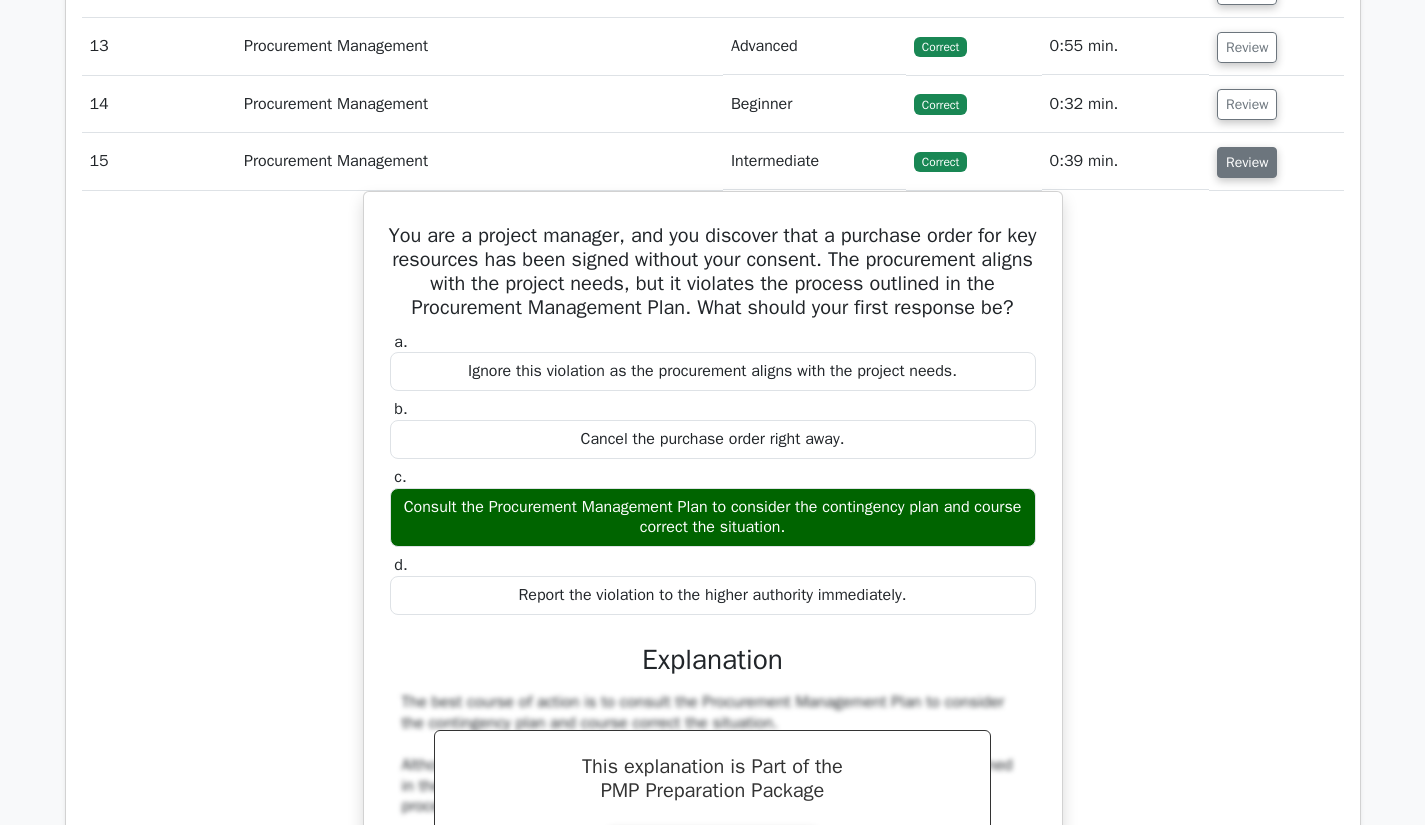 click on "Review" at bounding box center (1247, 162) 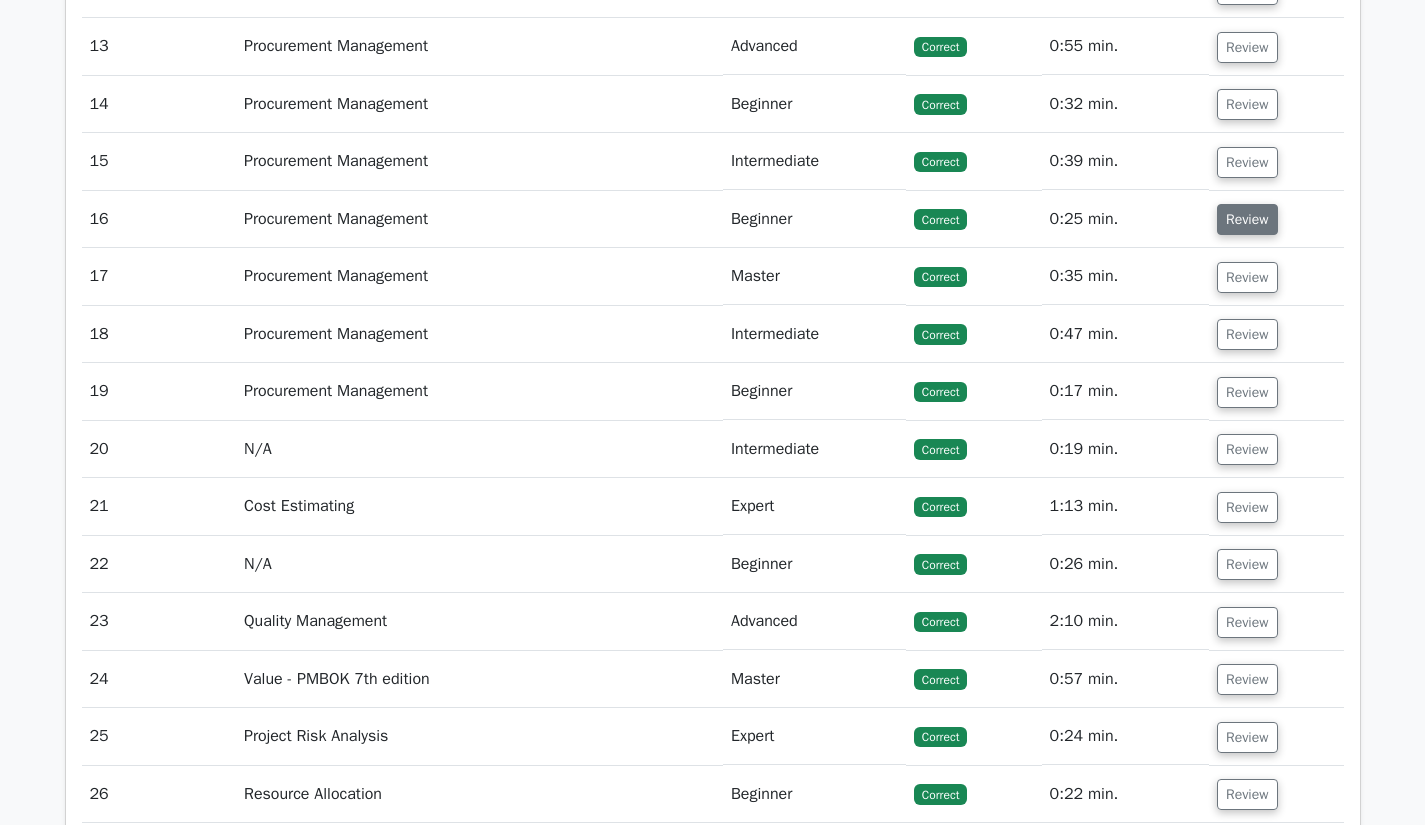 click on "Review" at bounding box center (1247, 219) 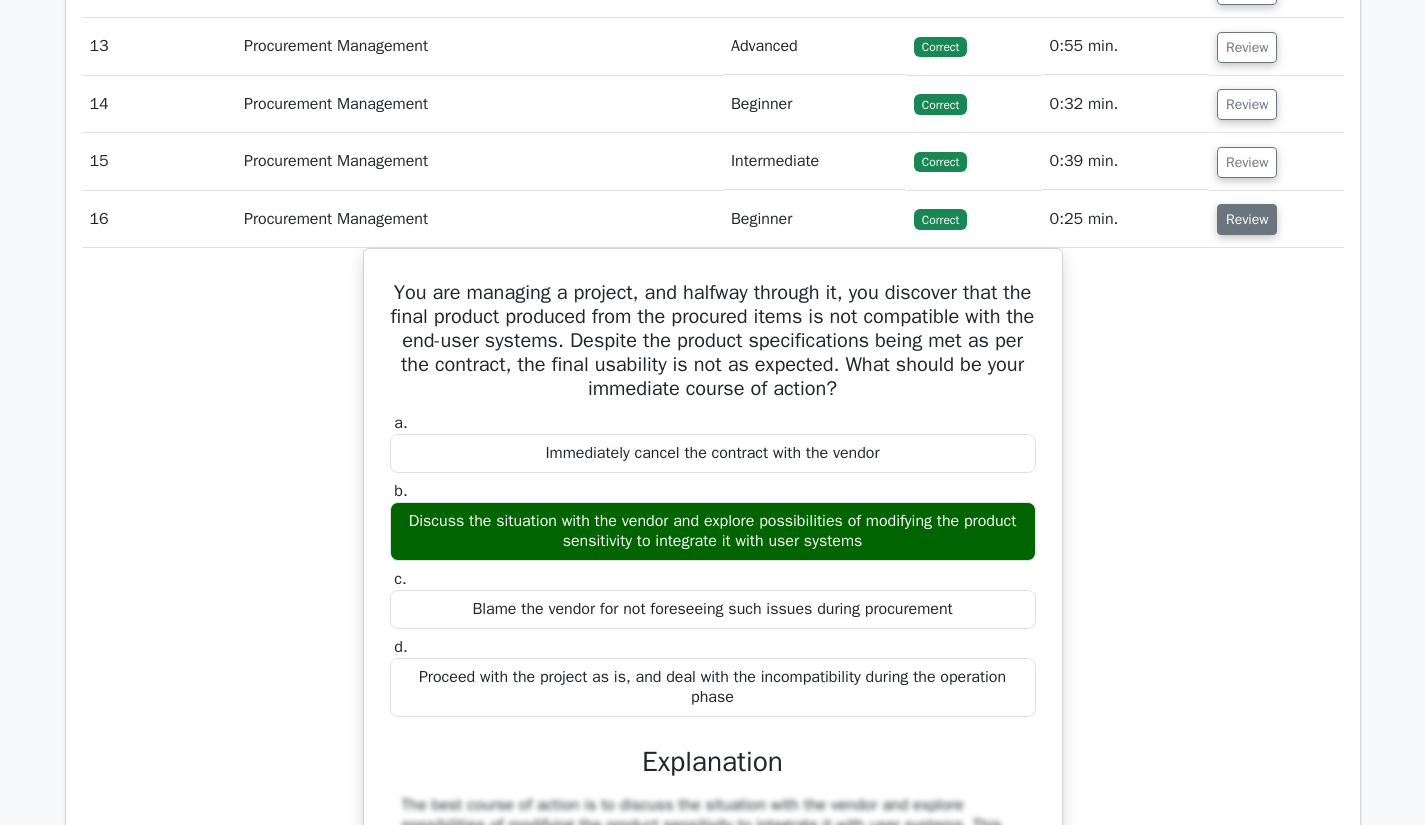 click on "Review" at bounding box center [1247, 219] 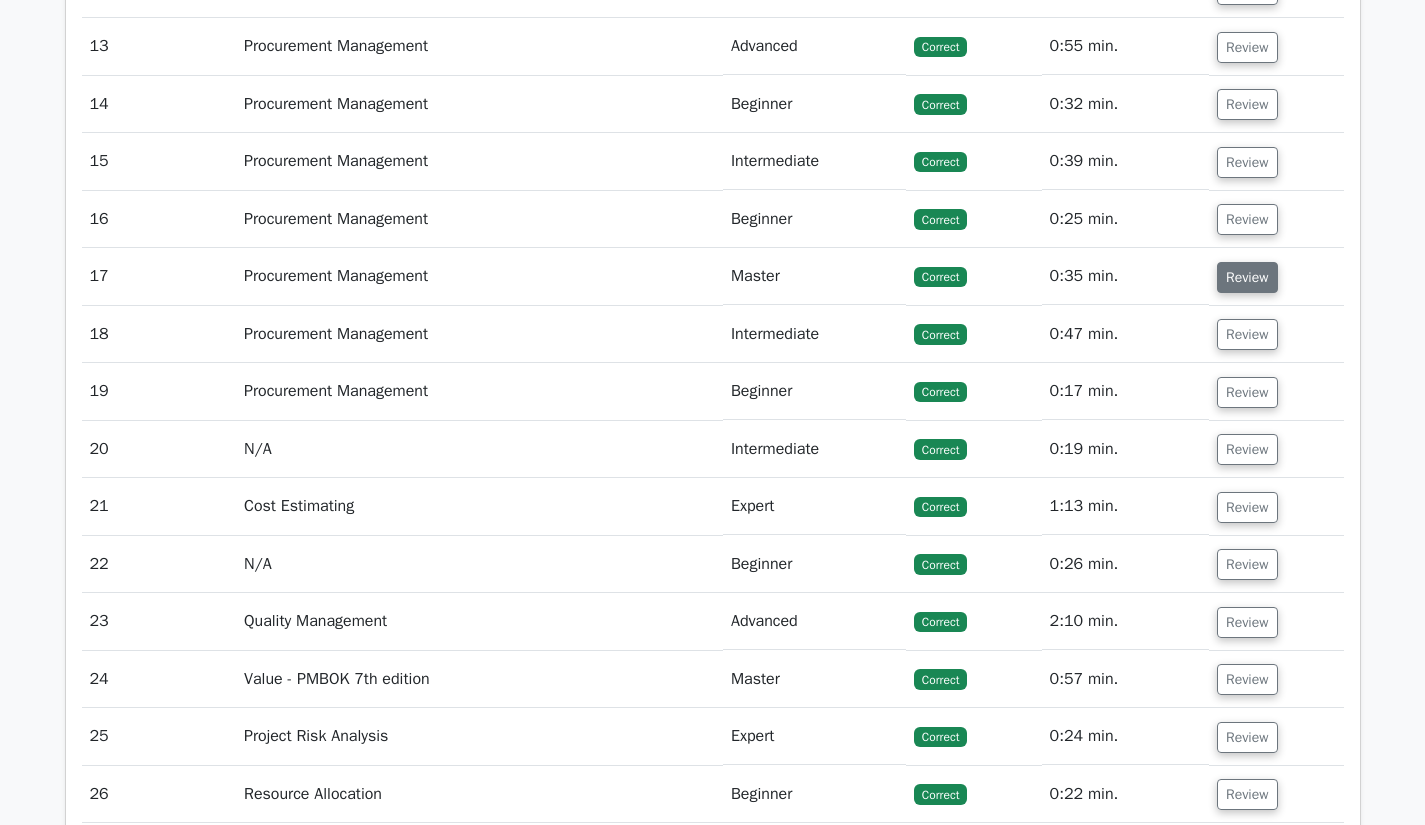 click on "Review" at bounding box center (1247, 277) 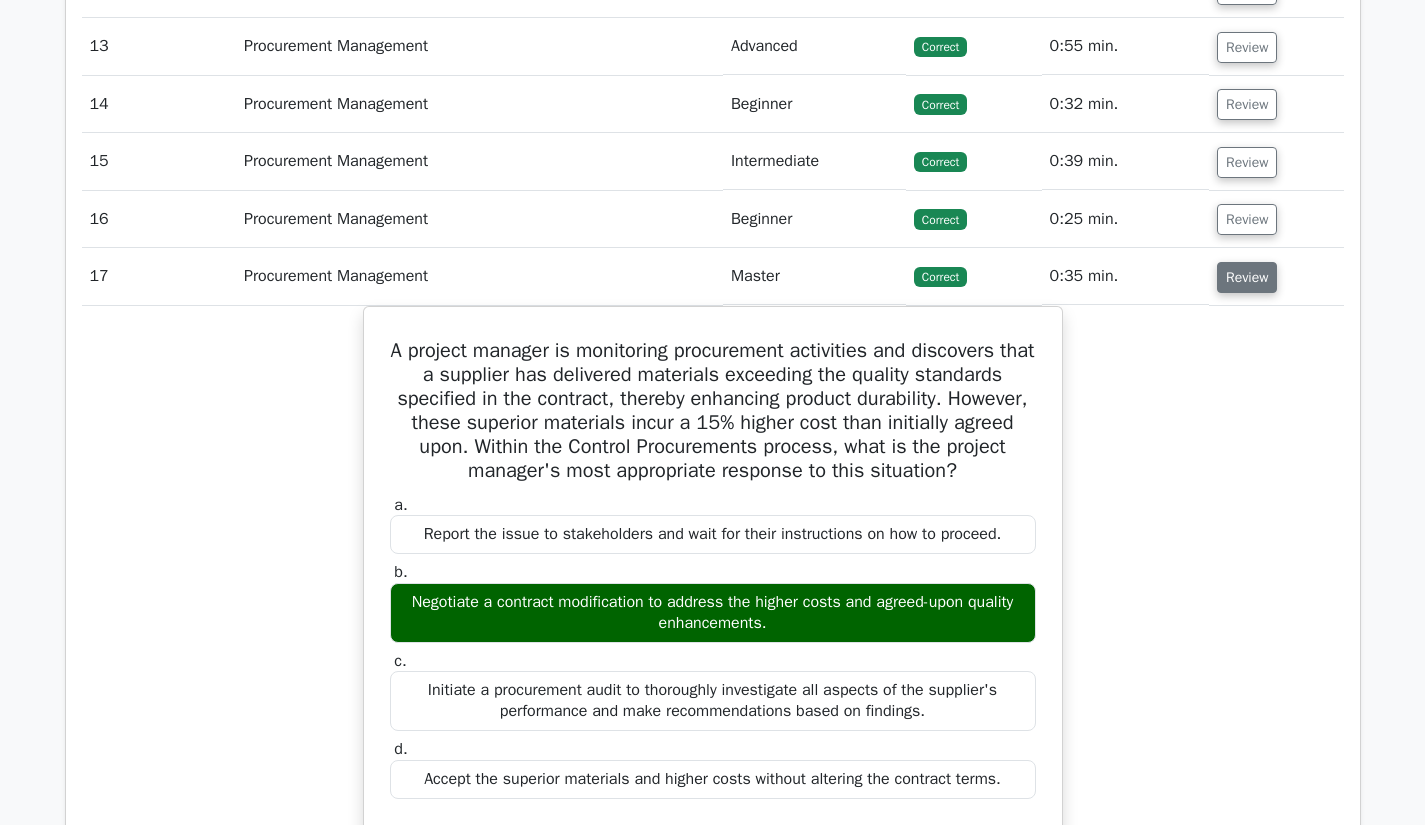 click on "Review" at bounding box center [1247, 277] 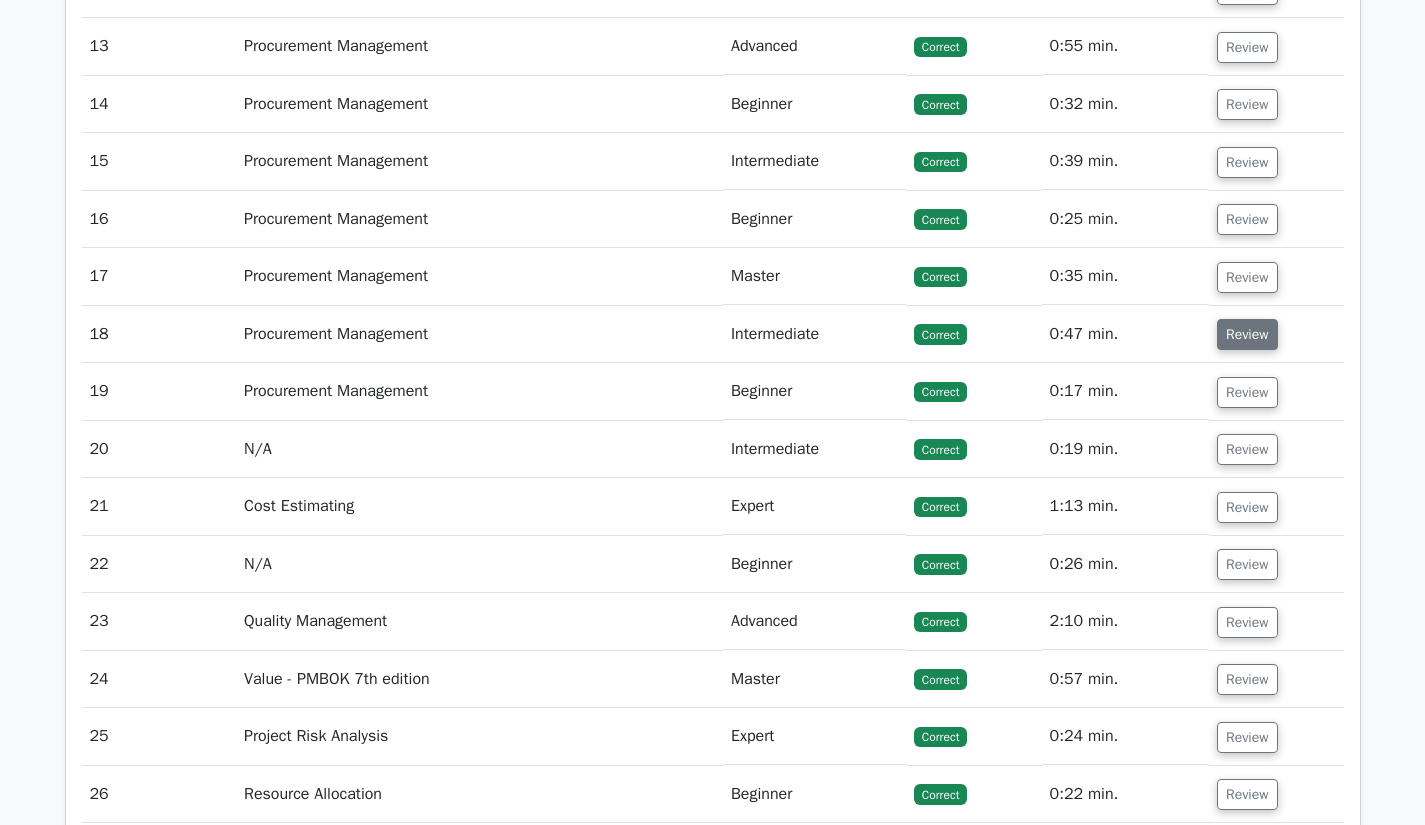 click on "Review" at bounding box center [1247, 334] 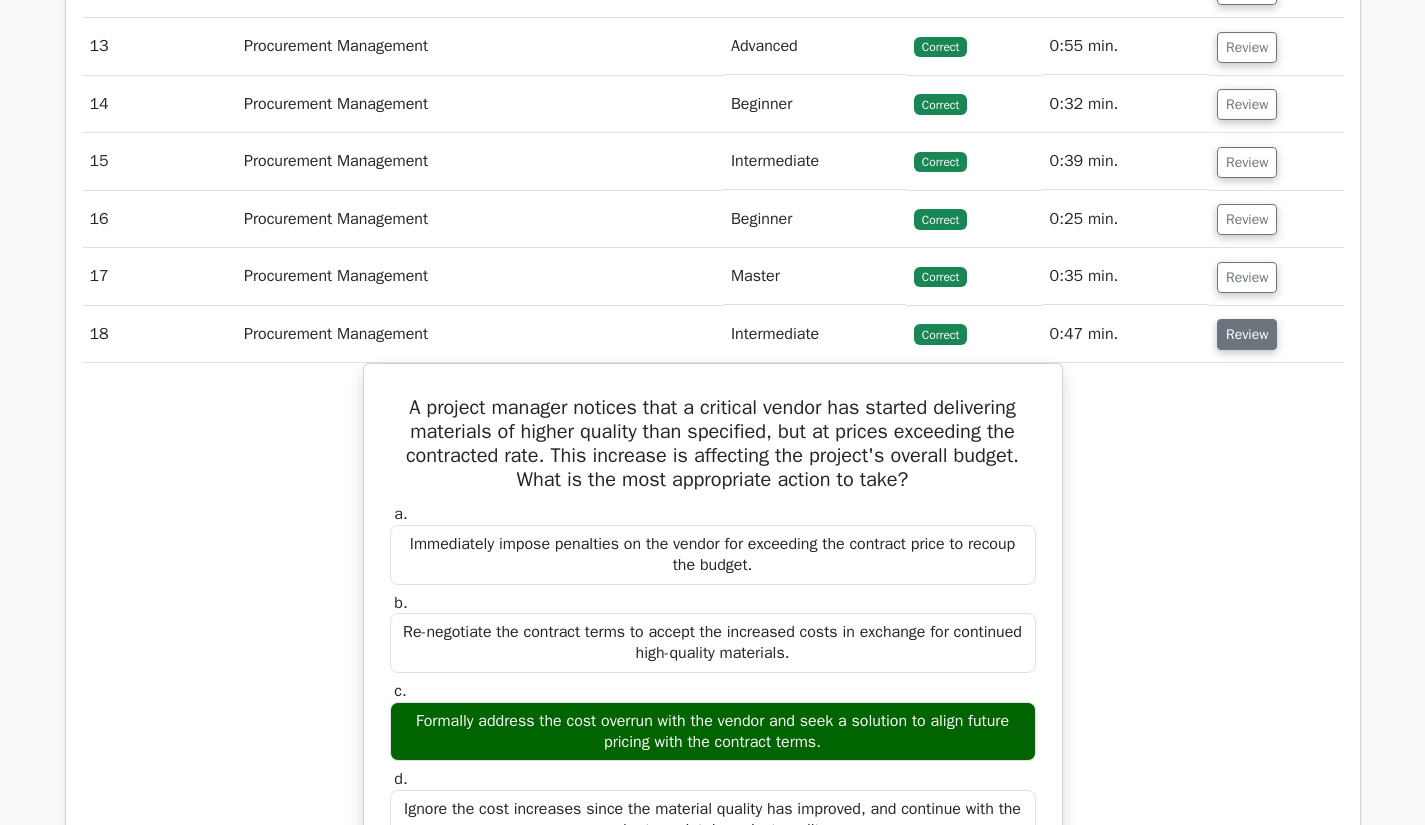 click on "Review" at bounding box center (1247, 334) 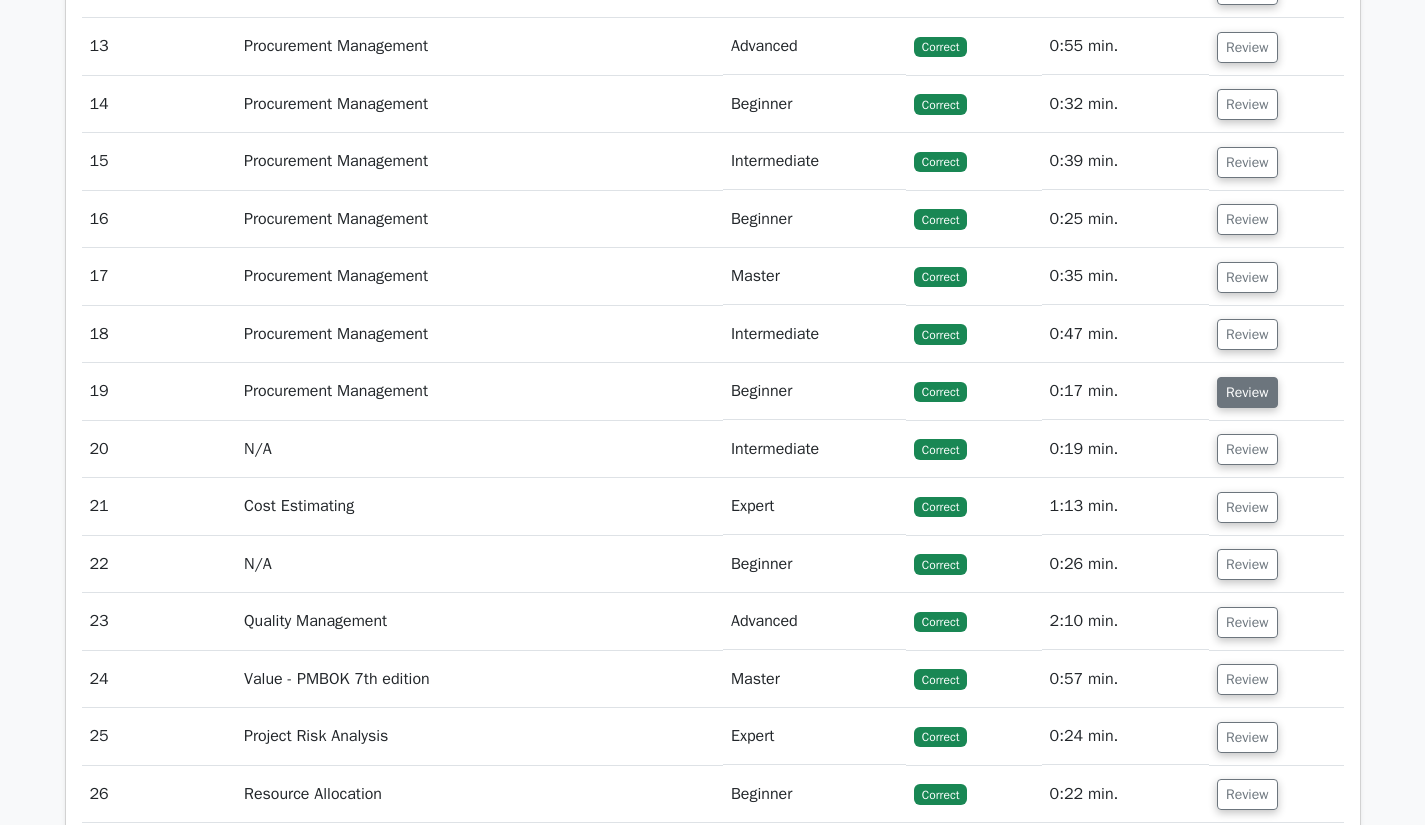 click on "Review" at bounding box center [1247, 392] 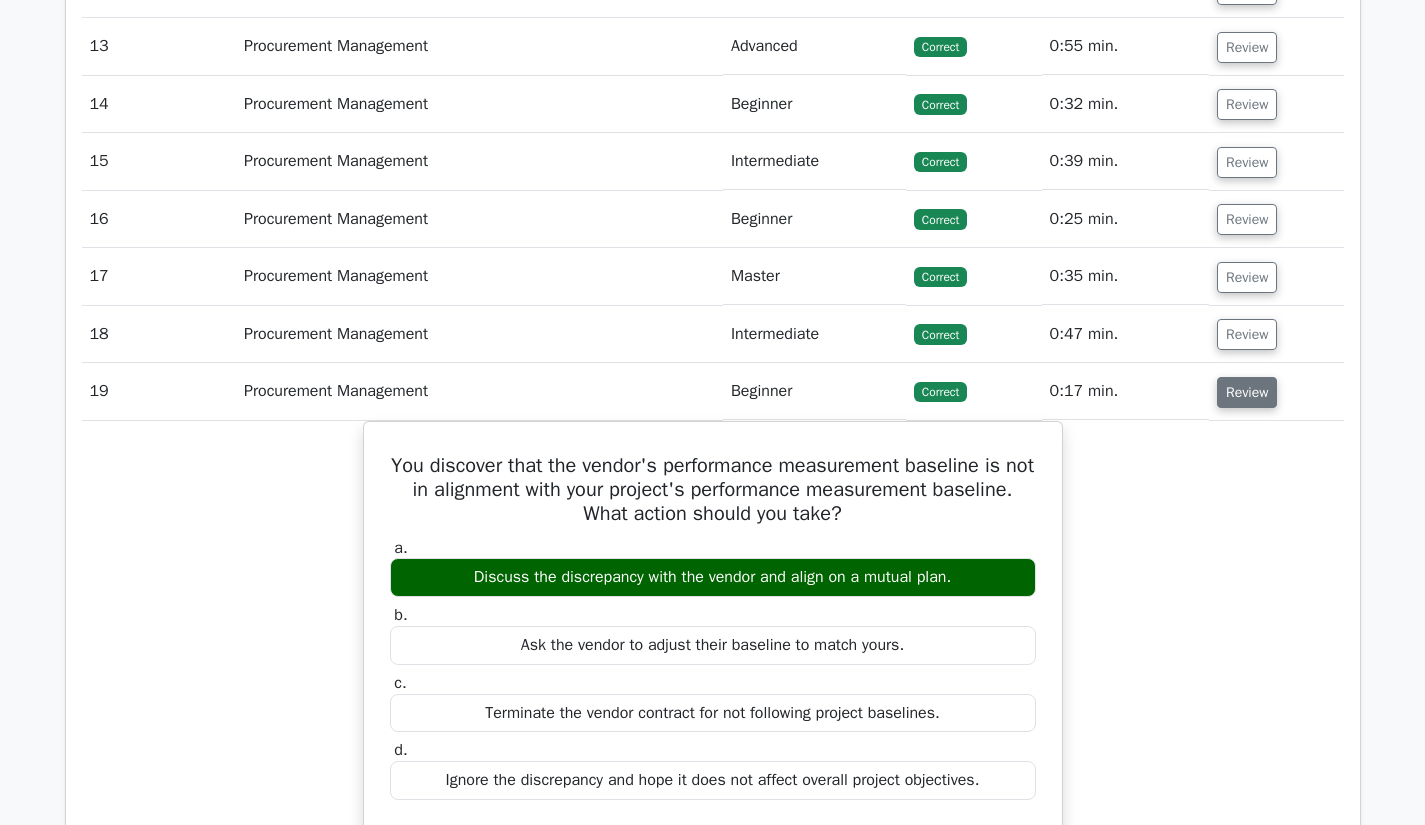 click on "Review" at bounding box center (1247, 392) 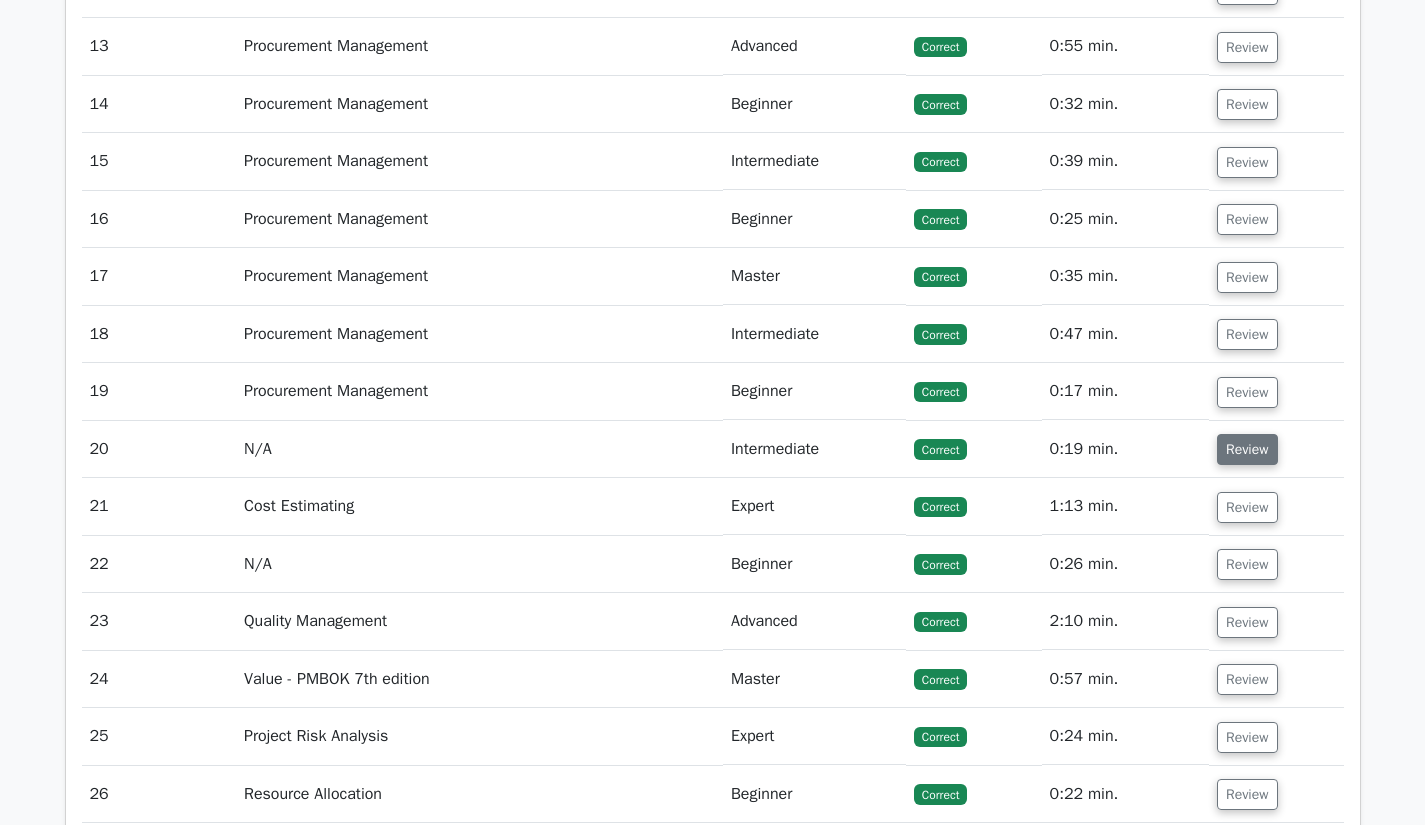 click on "Review" at bounding box center (1247, 449) 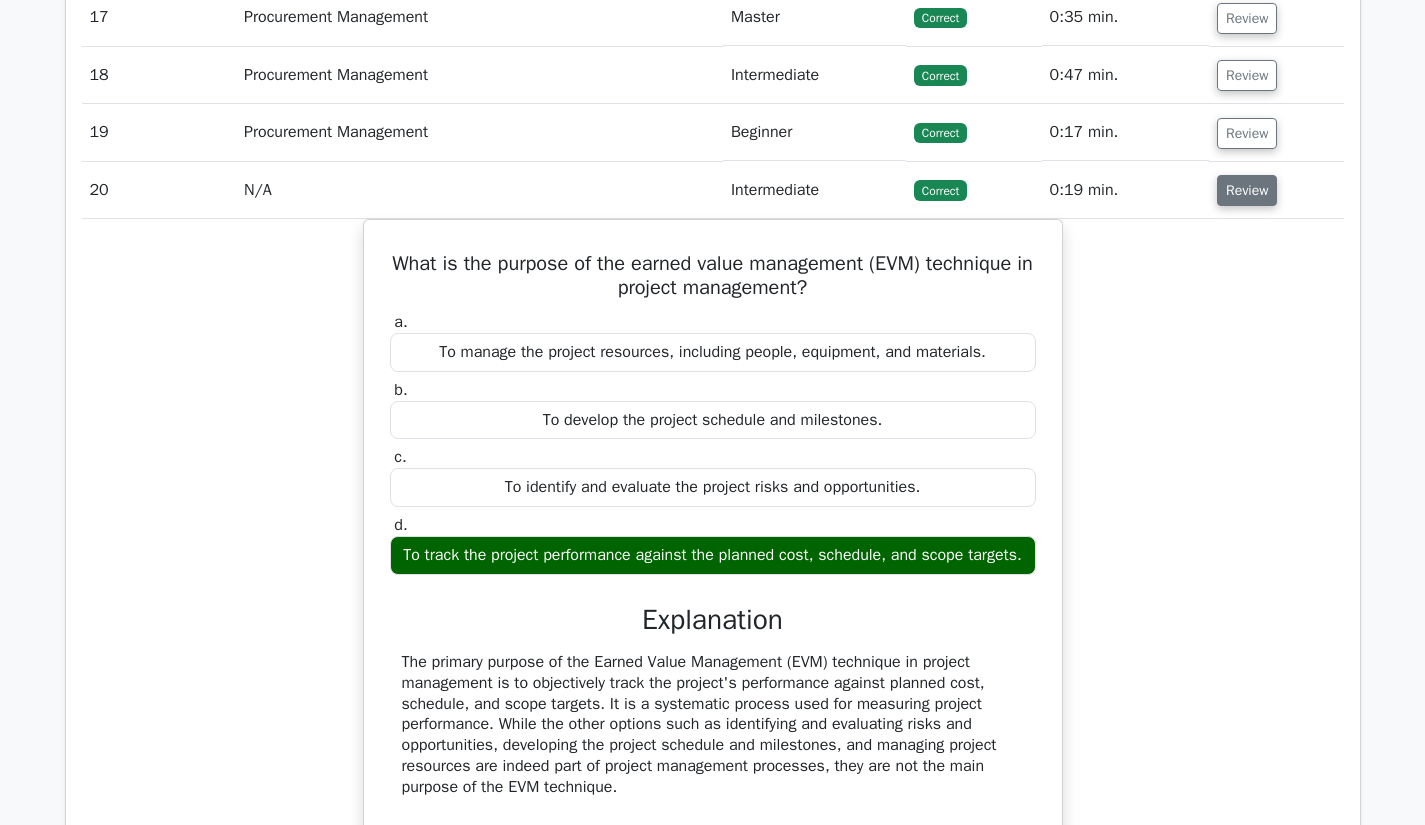 scroll, scrollTop: 2840, scrollLeft: 0, axis: vertical 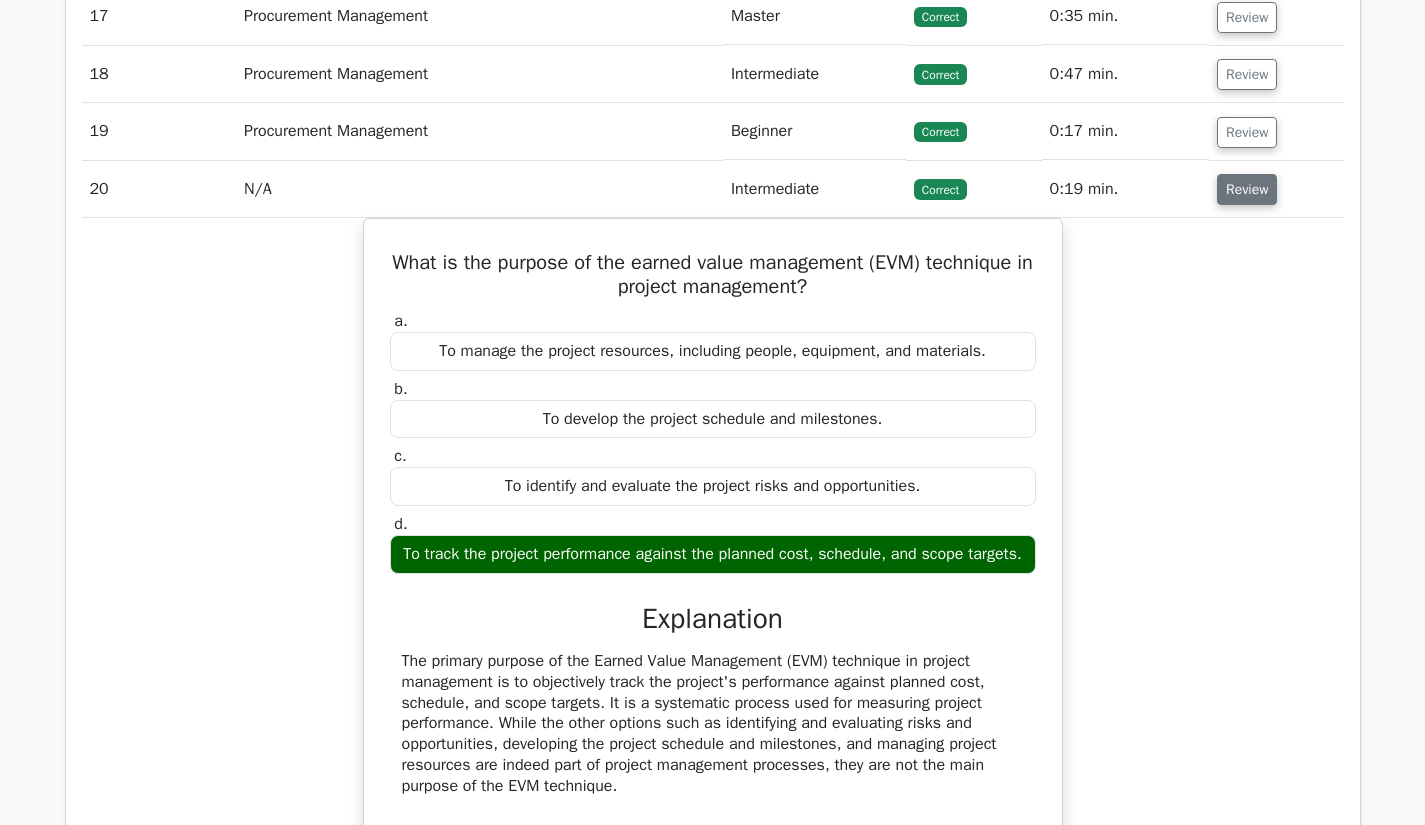 click on "Review" at bounding box center (1247, 189) 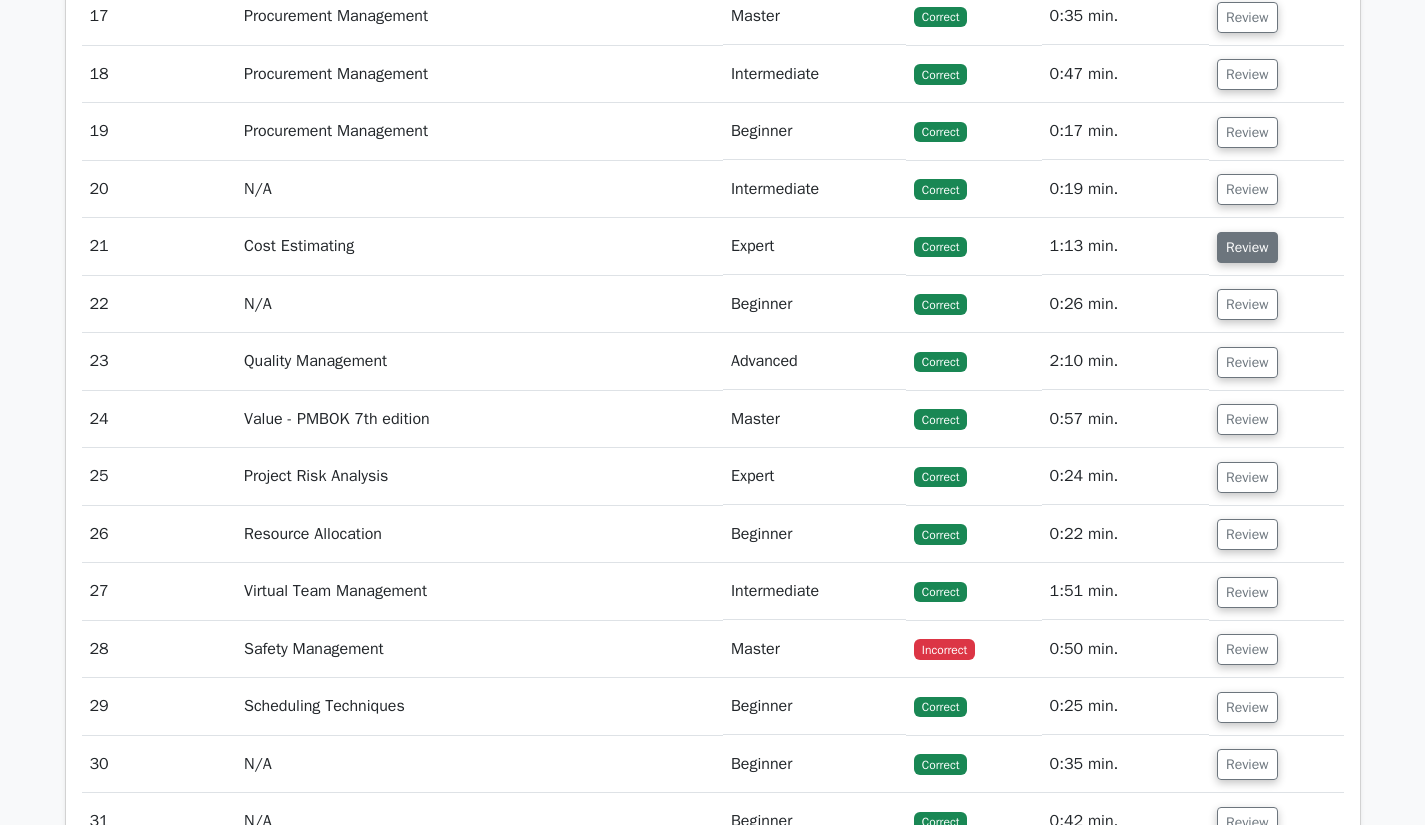 click on "Review" at bounding box center [1247, 247] 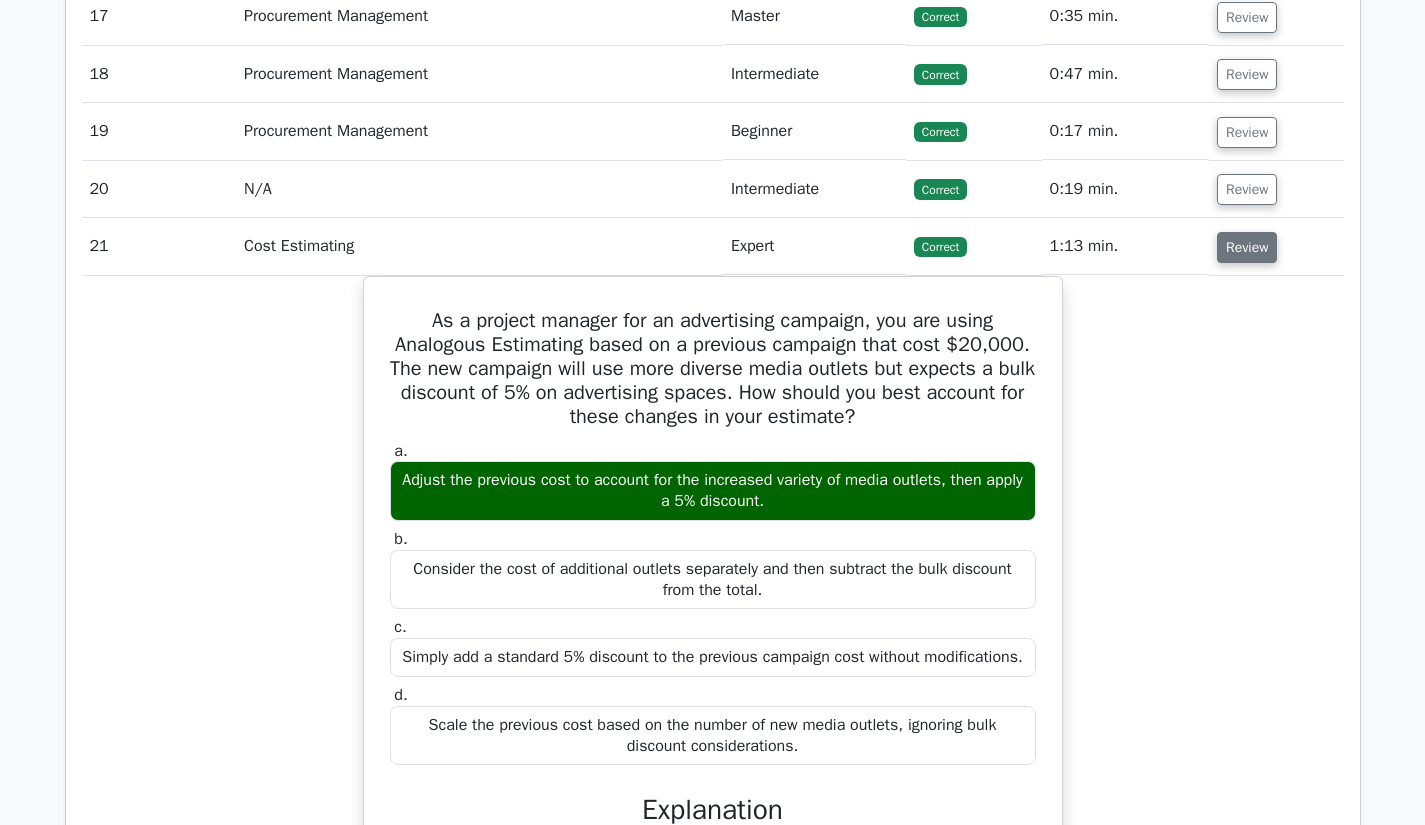 click on "Review" at bounding box center [1247, 247] 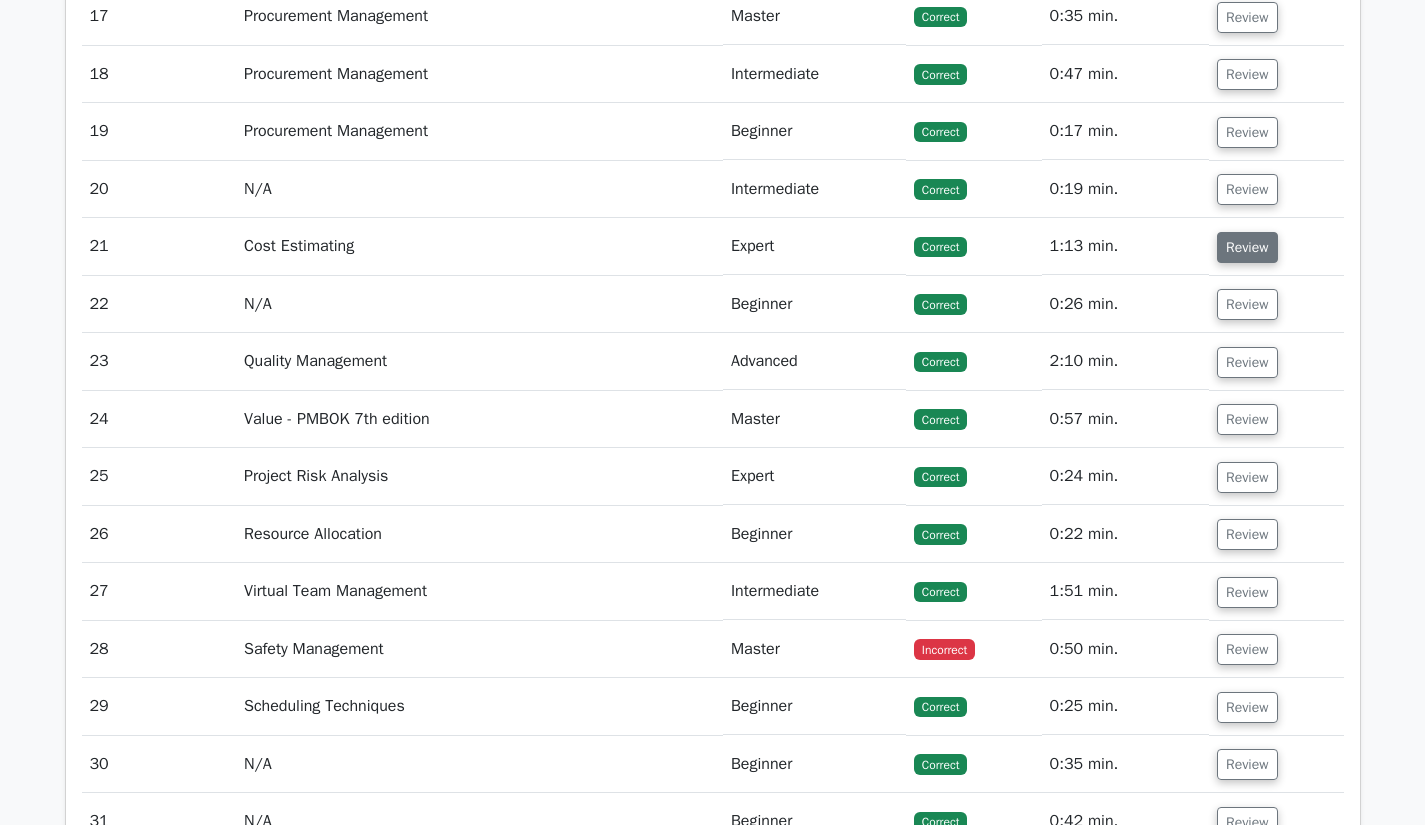 click on "Review" at bounding box center (1247, 247) 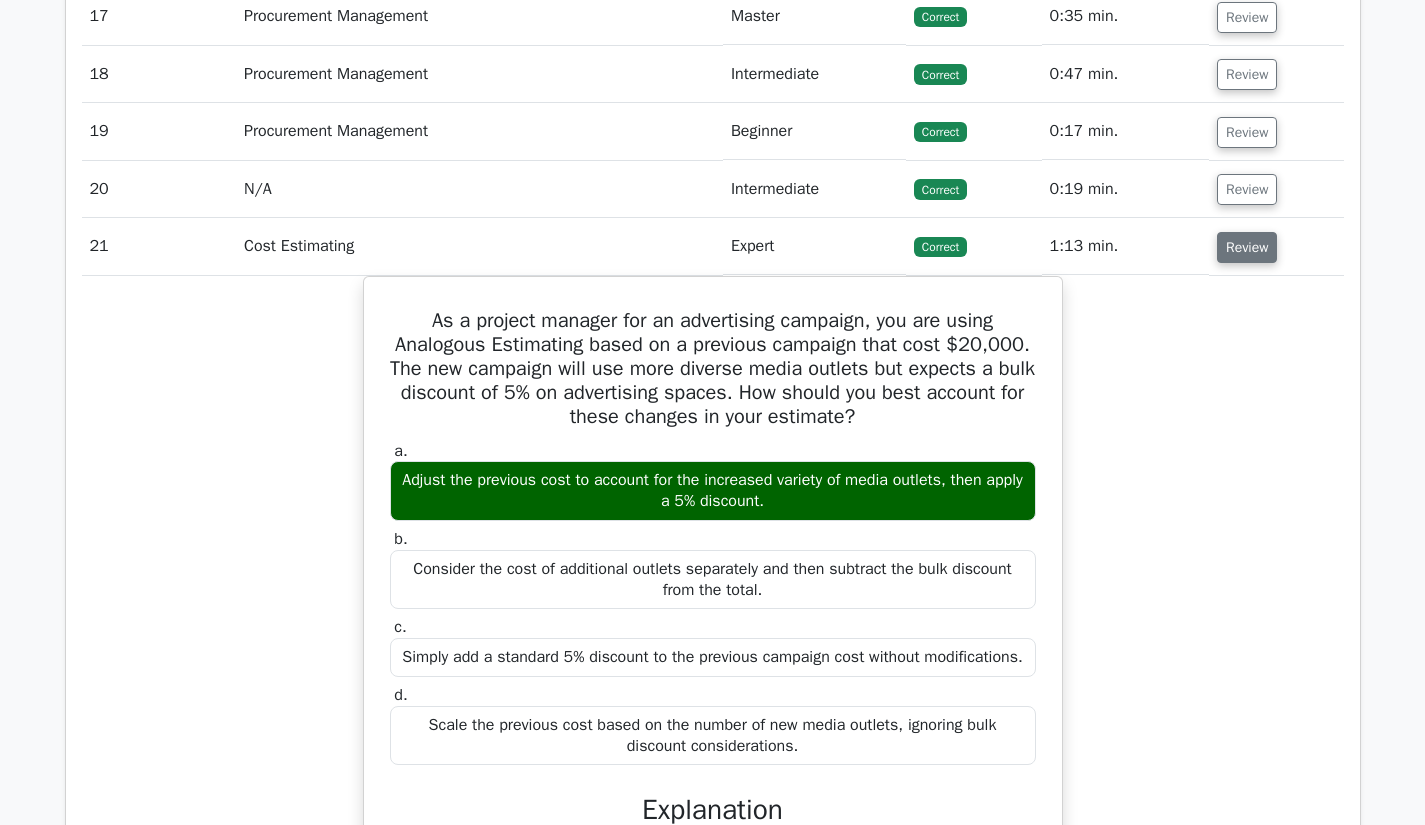 click on "Review" at bounding box center [1247, 247] 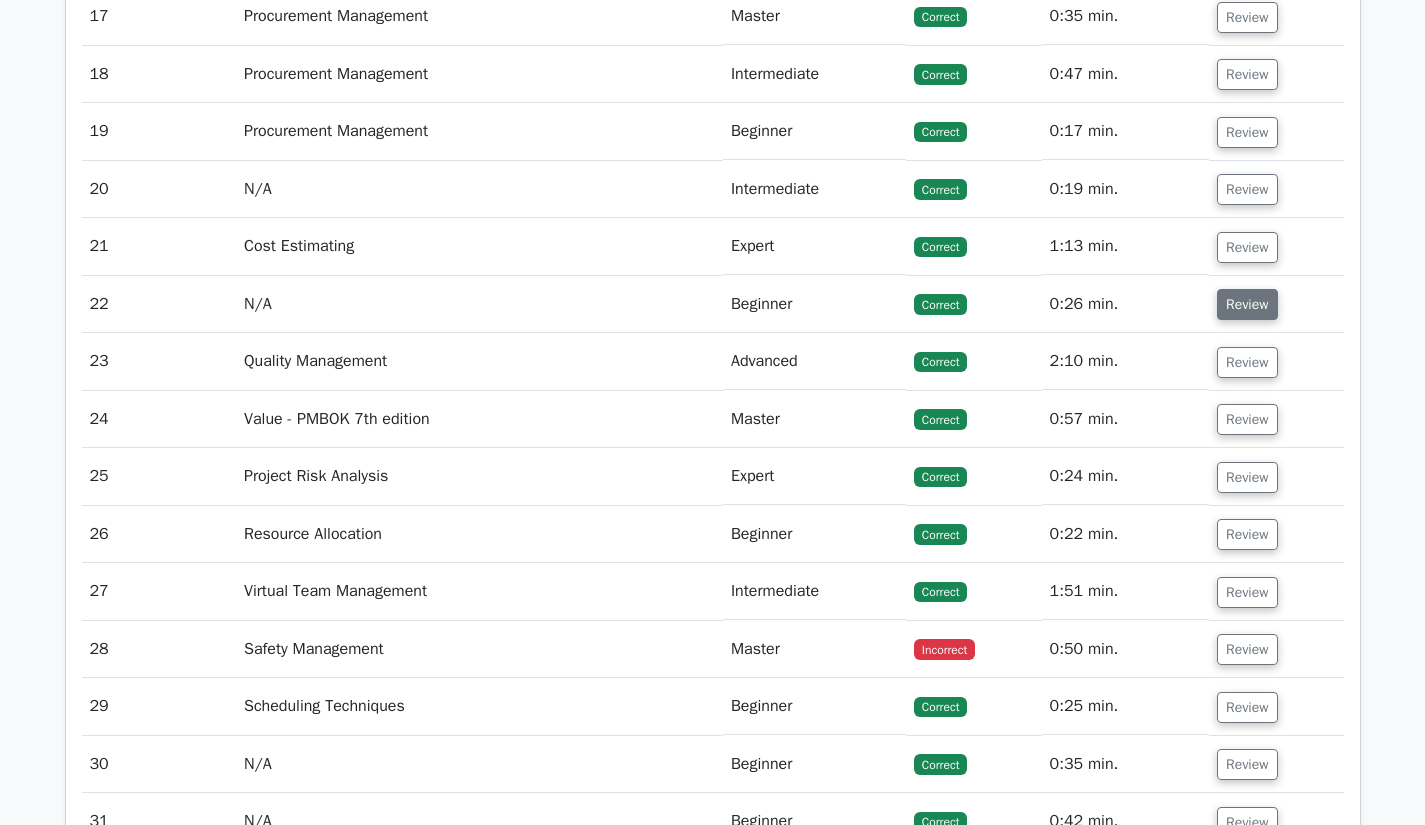 click on "Review" at bounding box center [1247, 304] 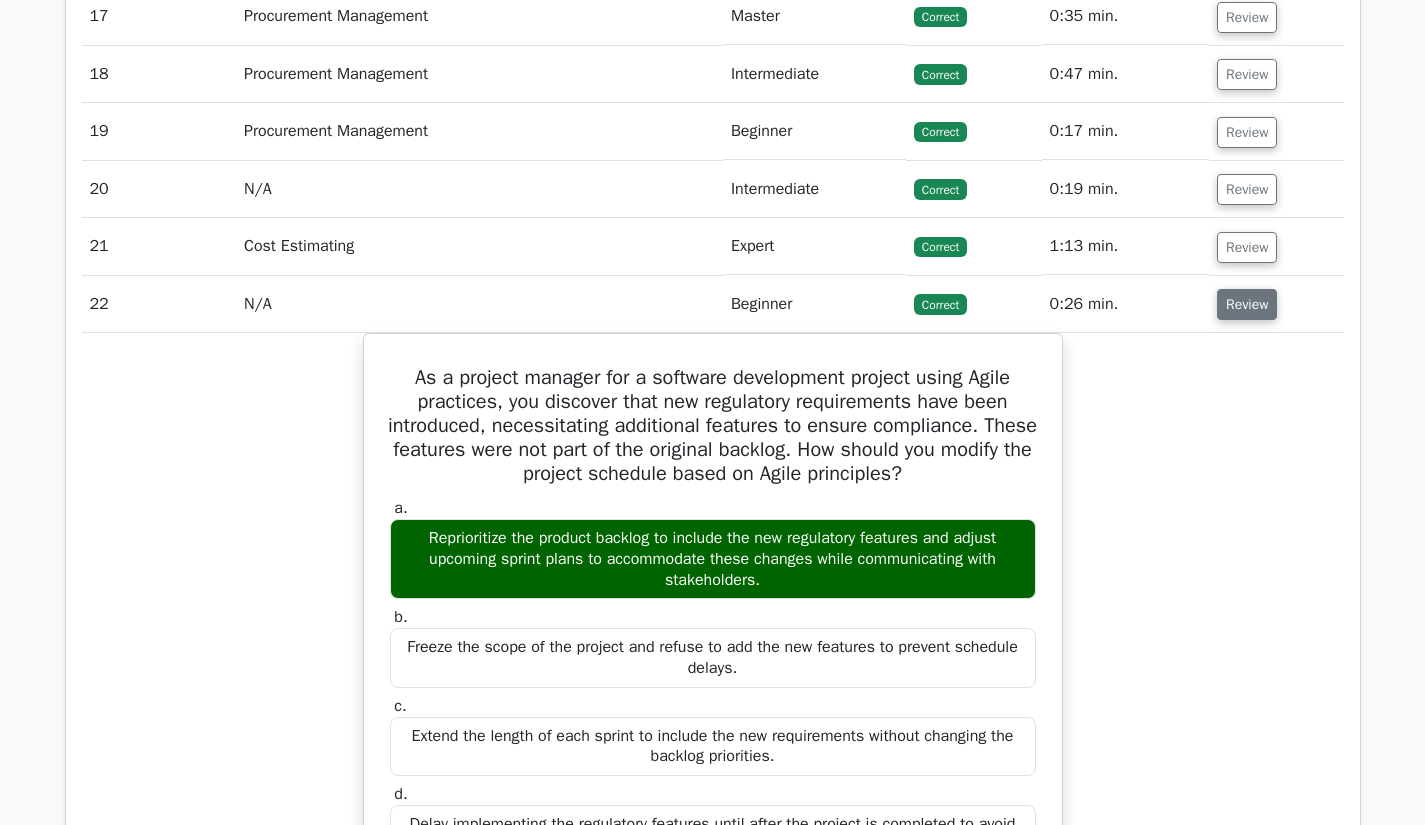 click on "Review" at bounding box center [1247, 304] 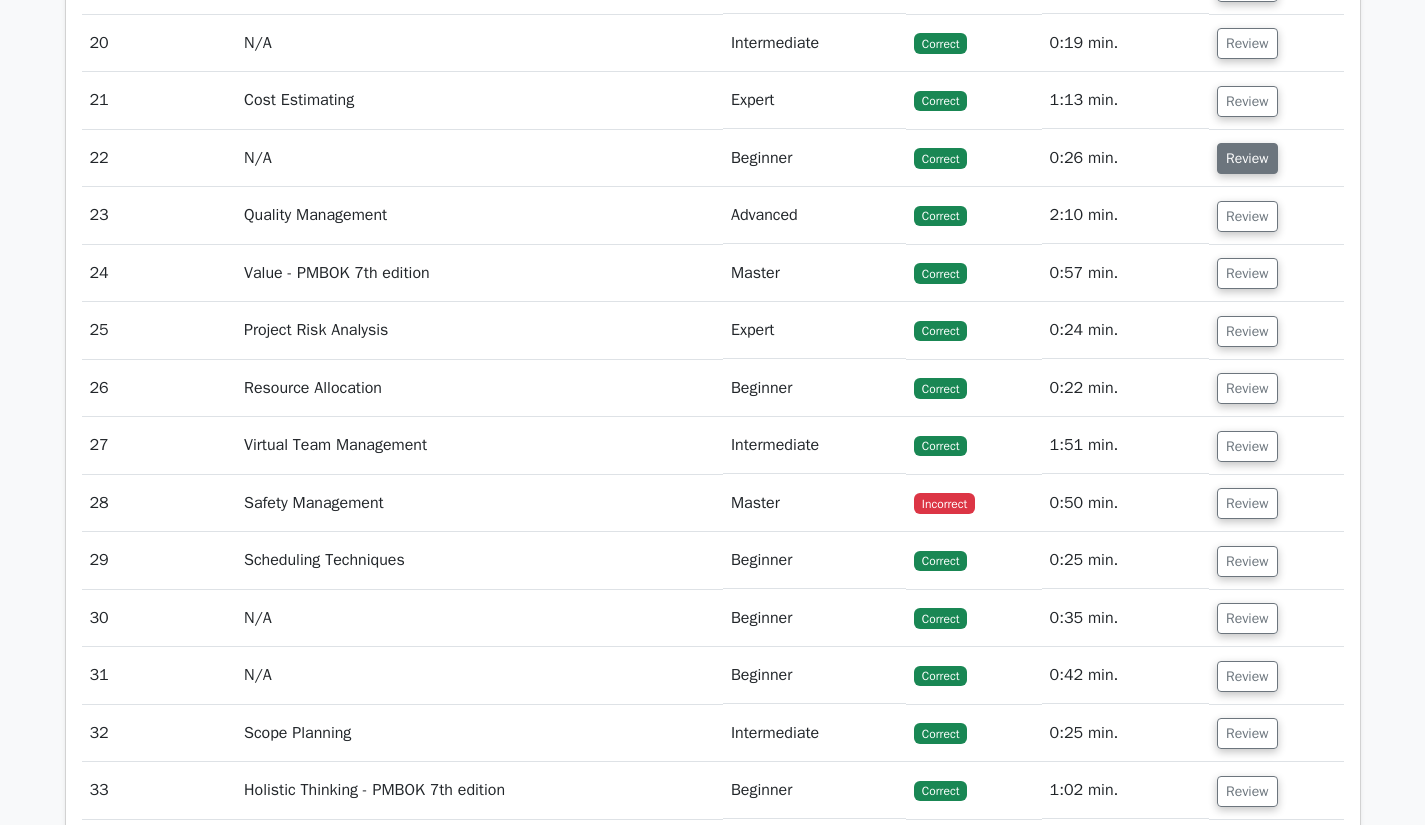 scroll, scrollTop: 2984, scrollLeft: 0, axis: vertical 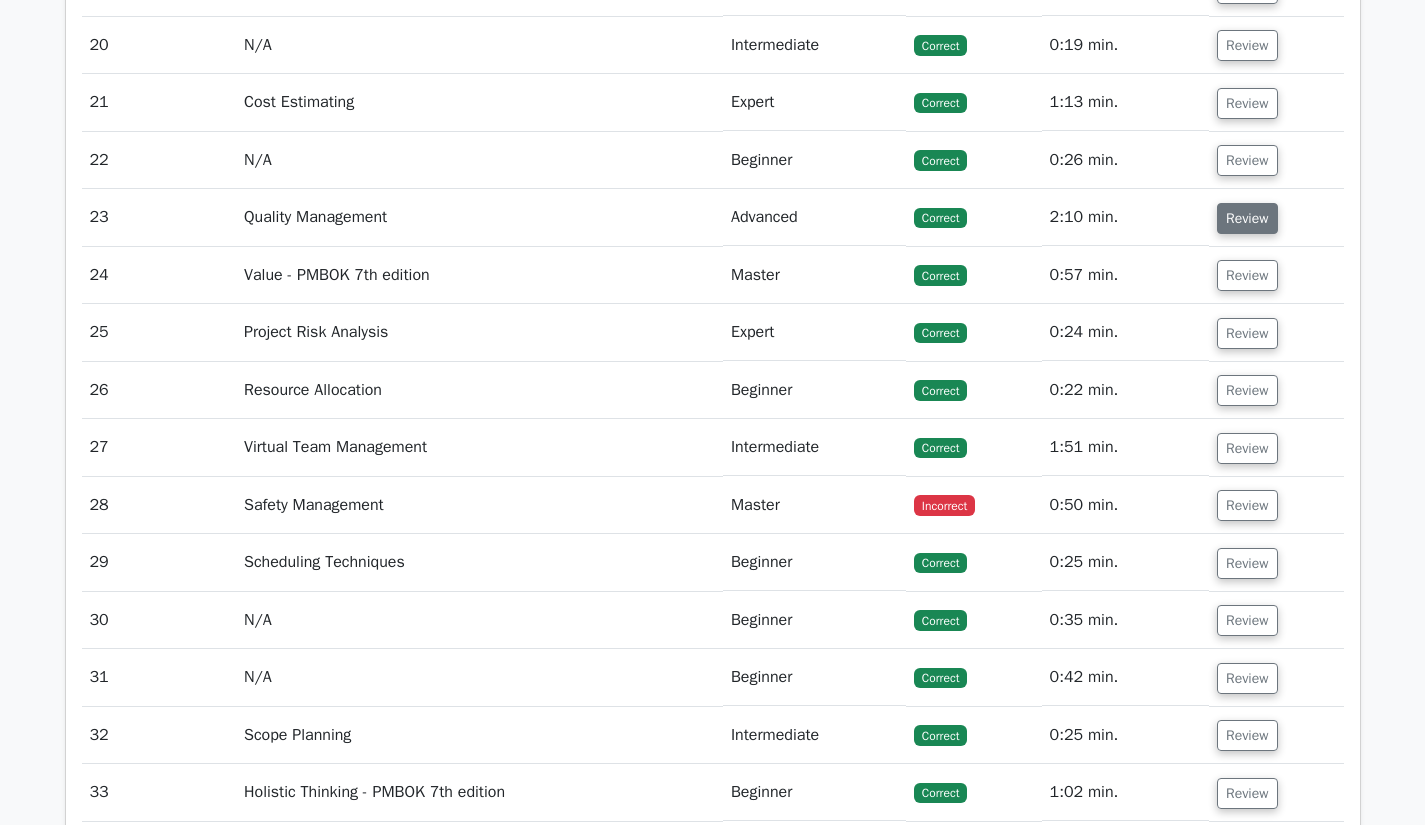 click on "Review" at bounding box center [1247, 218] 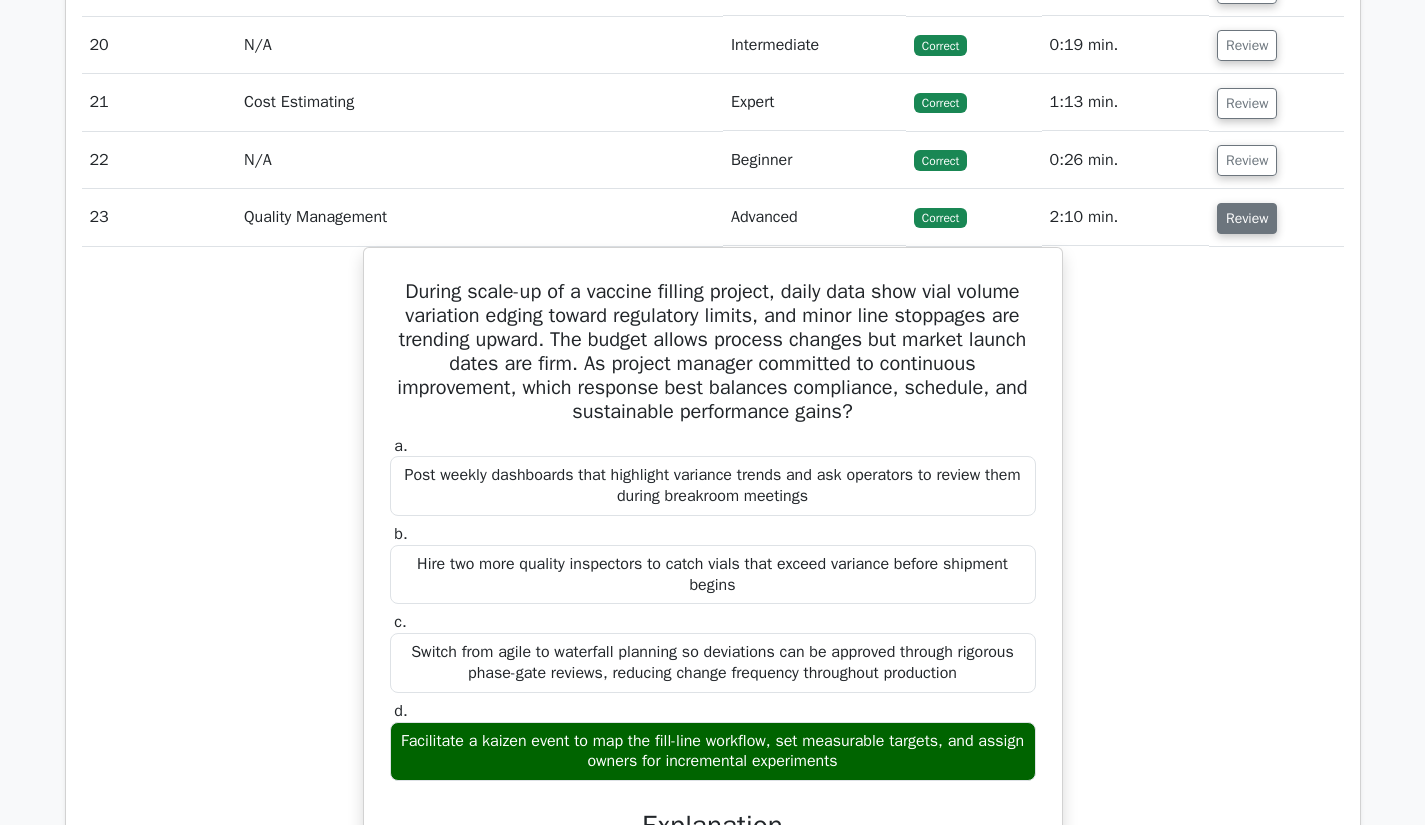 click on "Review" at bounding box center [1247, 218] 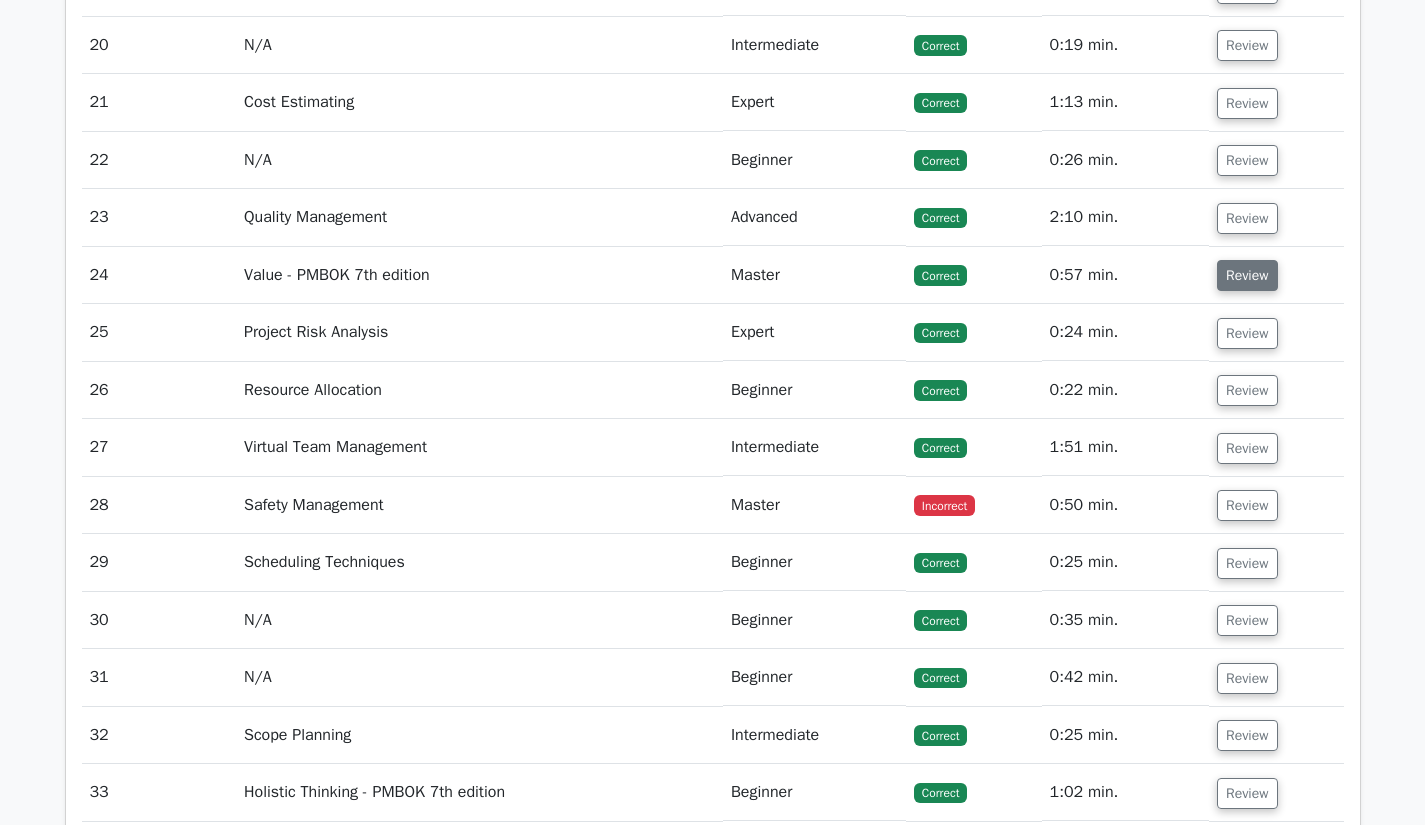 click on "Review" at bounding box center (1247, 275) 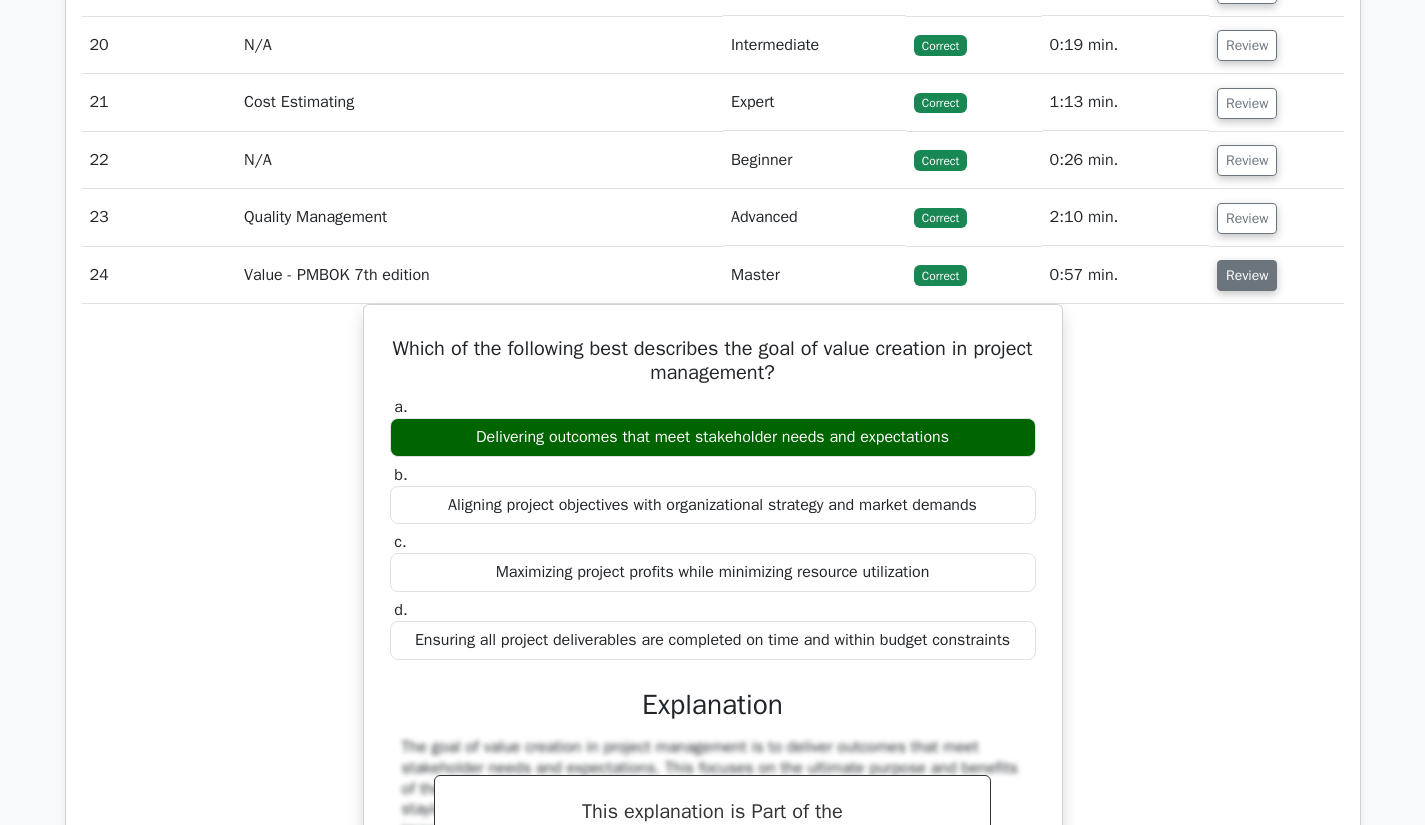 click on "Review" at bounding box center (1247, 275) 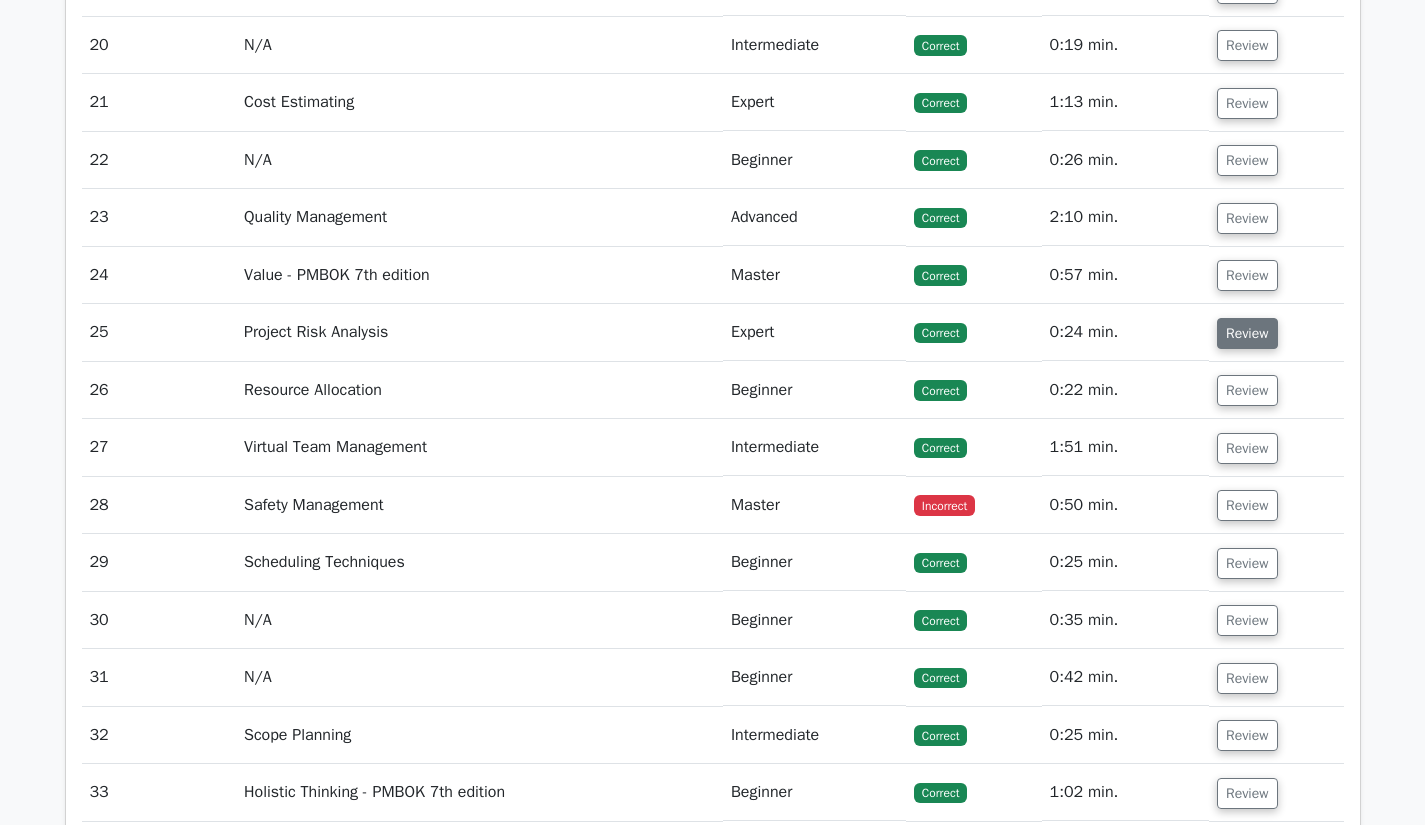click on "Review" at bounding box center (1247, 333) 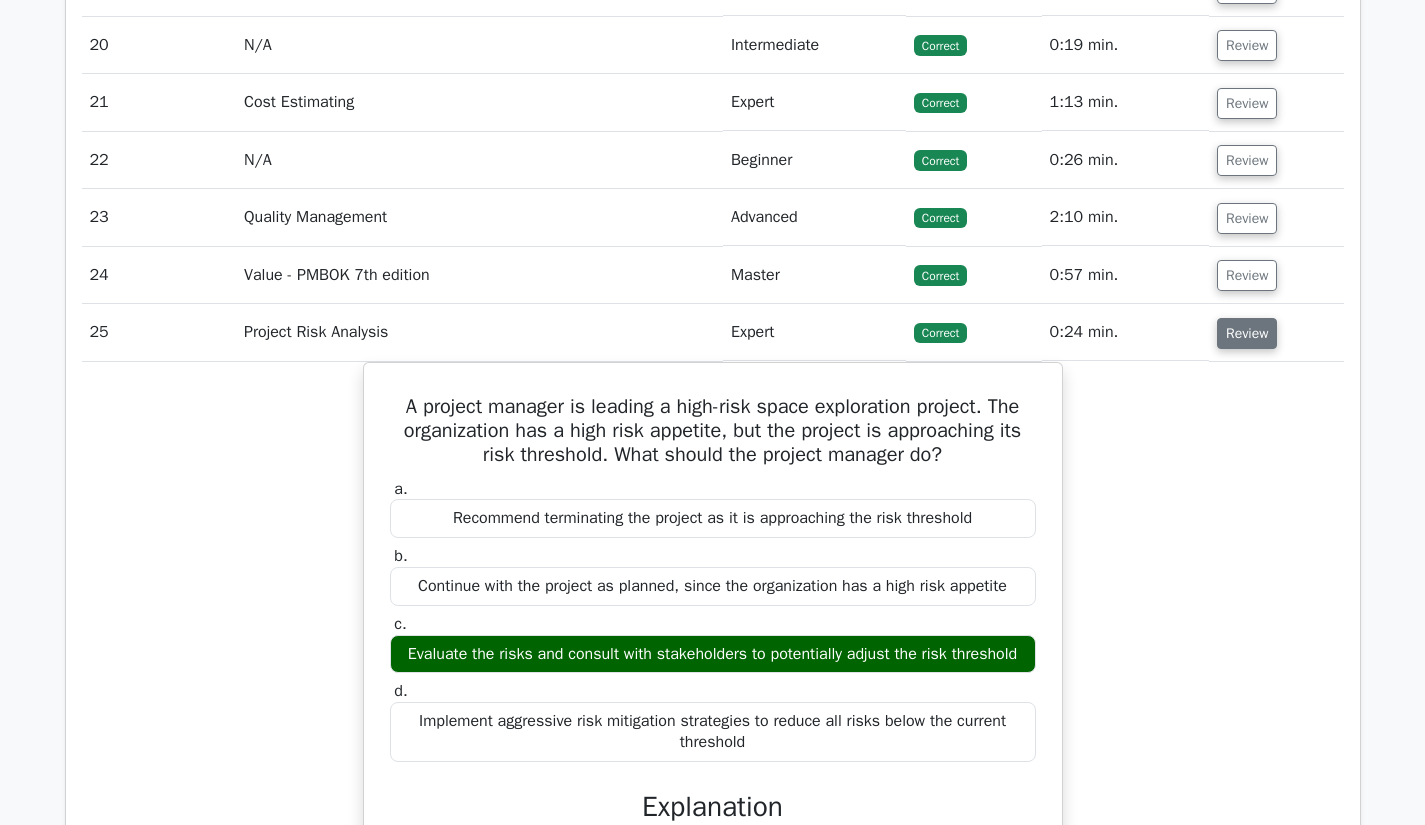 click on "Review" at bounding box center [1247, 333] 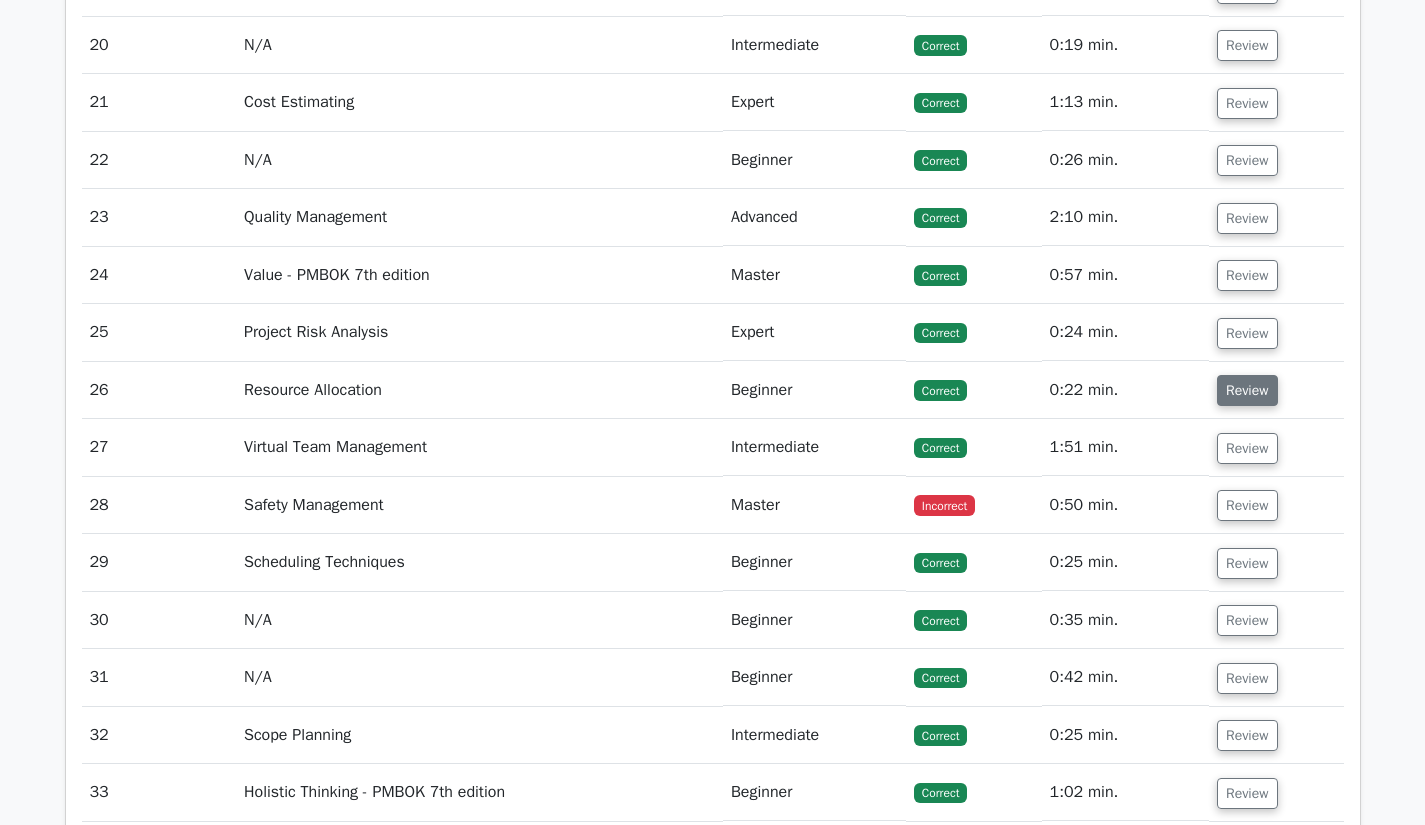 click on "Review" at bounding box center [1247, 390] 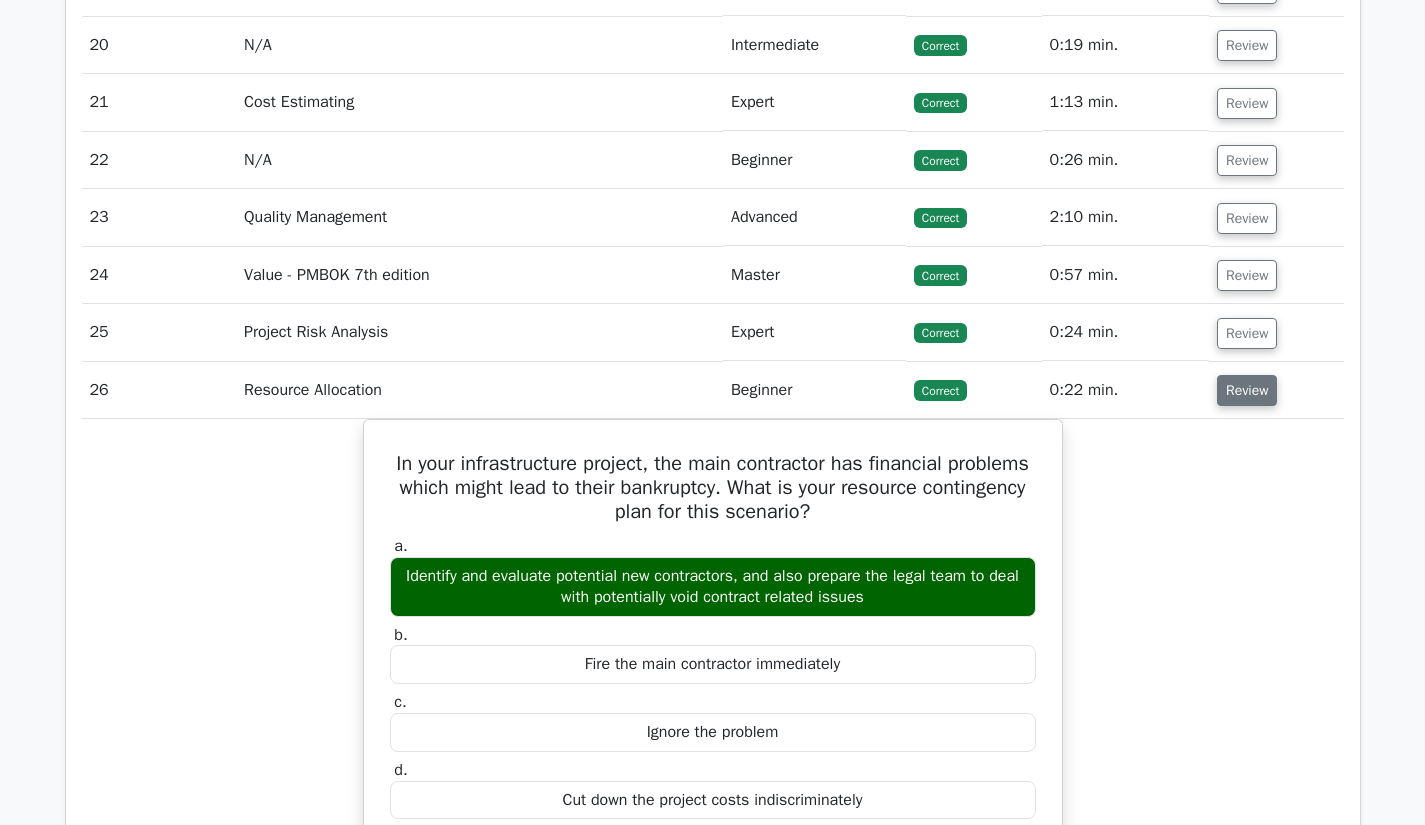 click on "Review" at bounding box center (1247, 390) 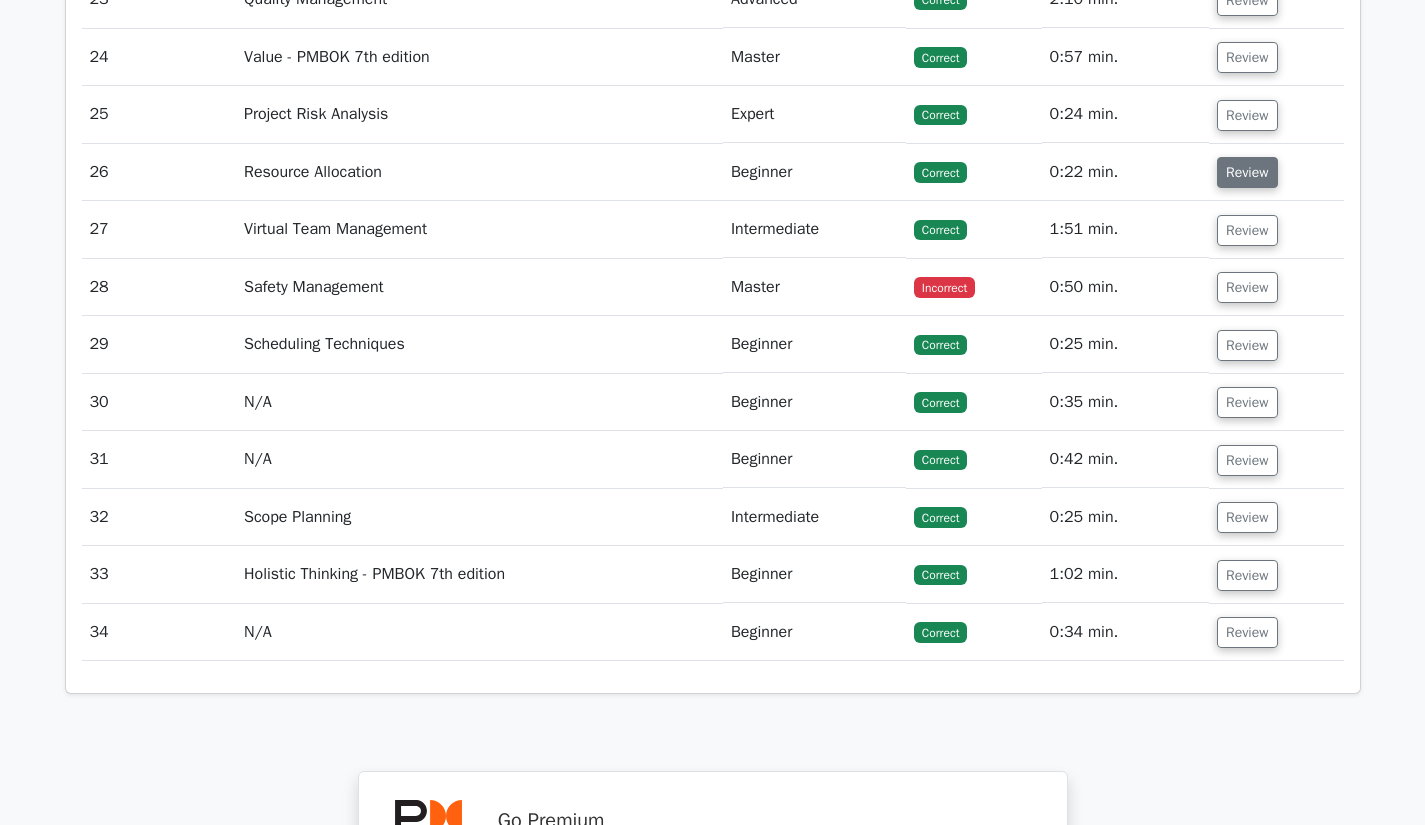 scroll, scrollTop: 3213, scrollLeft: 0, axis: vertical 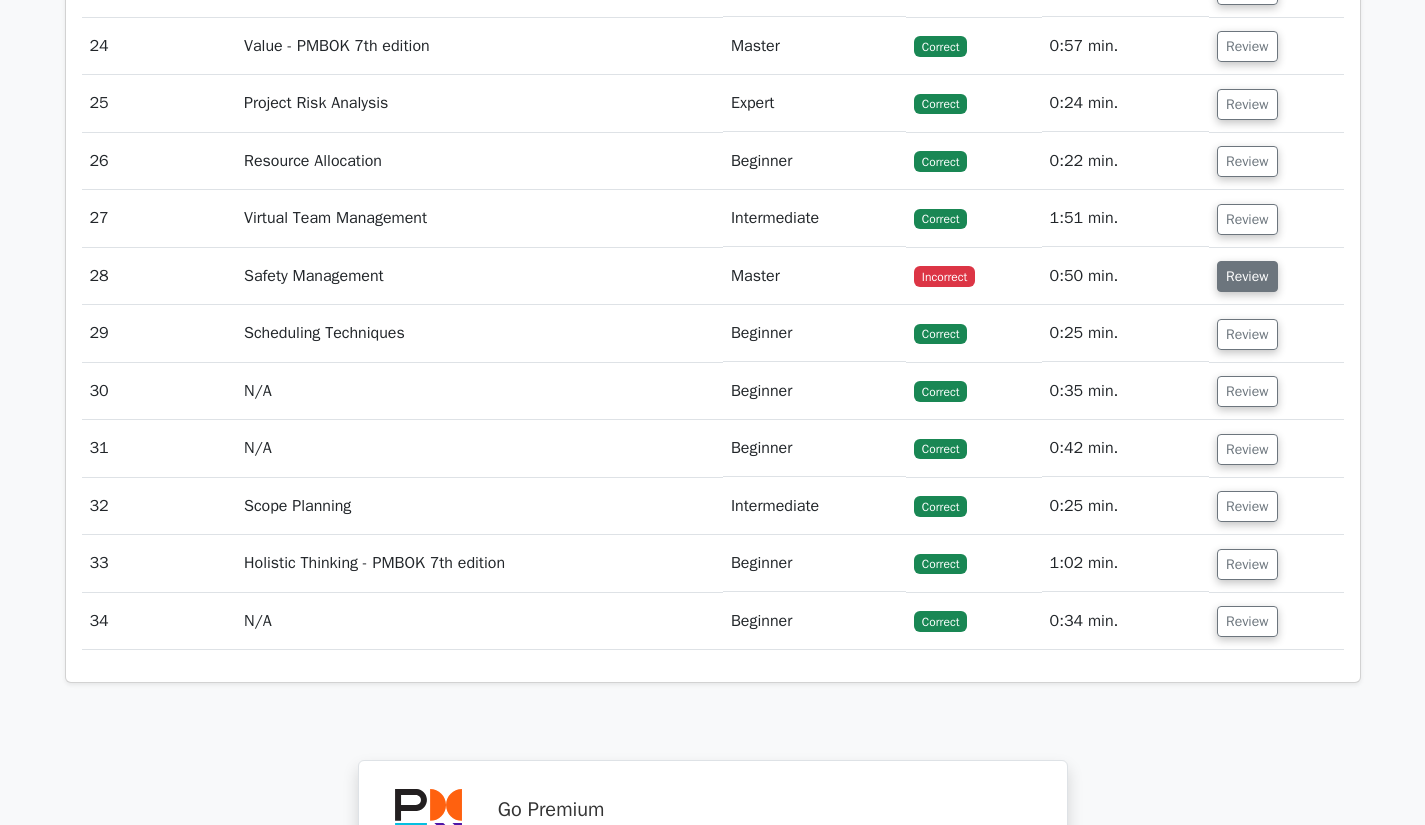 click on "Review" at bounding box center (1247, 276) 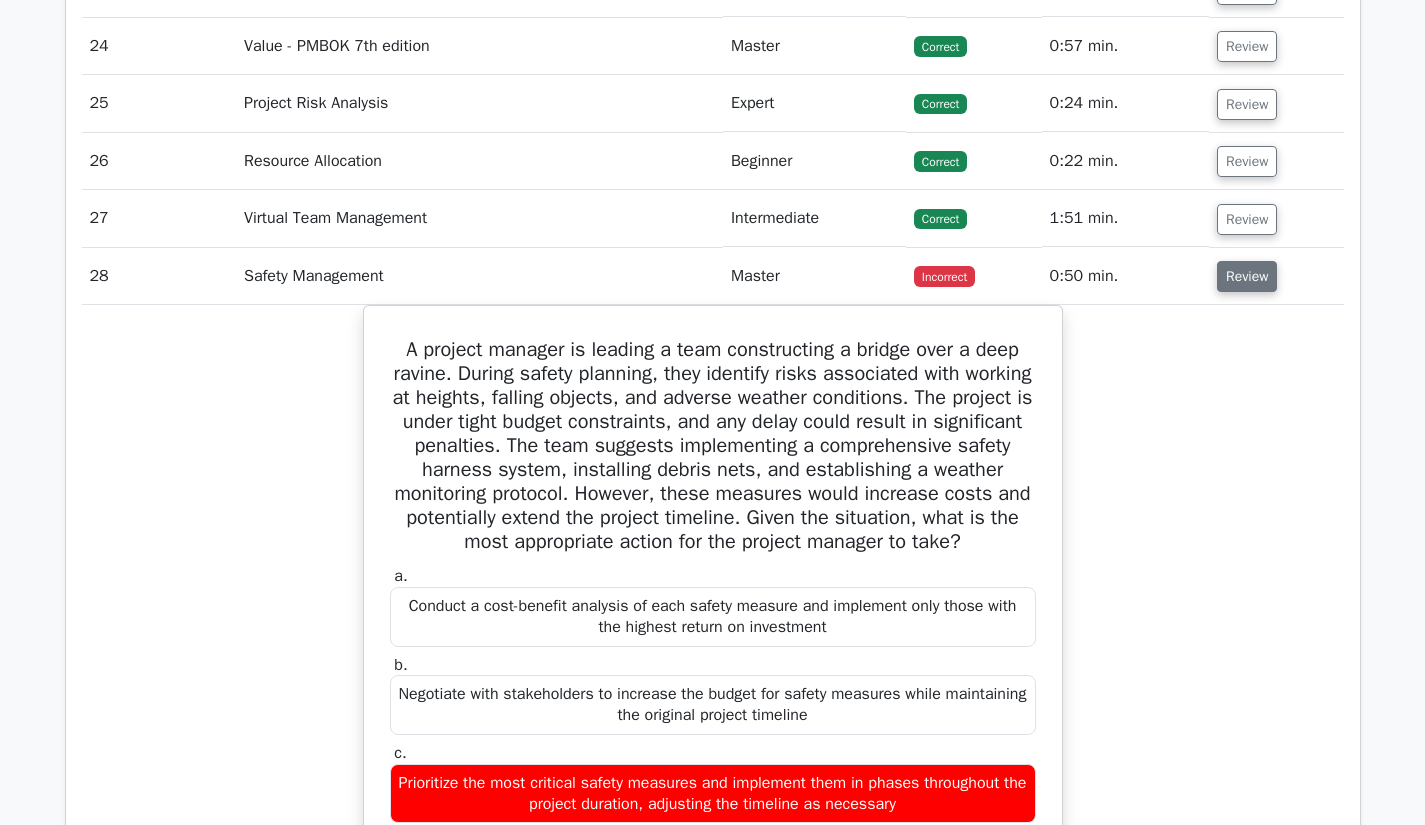 click on "Review" at bounding box center [1247, 276] 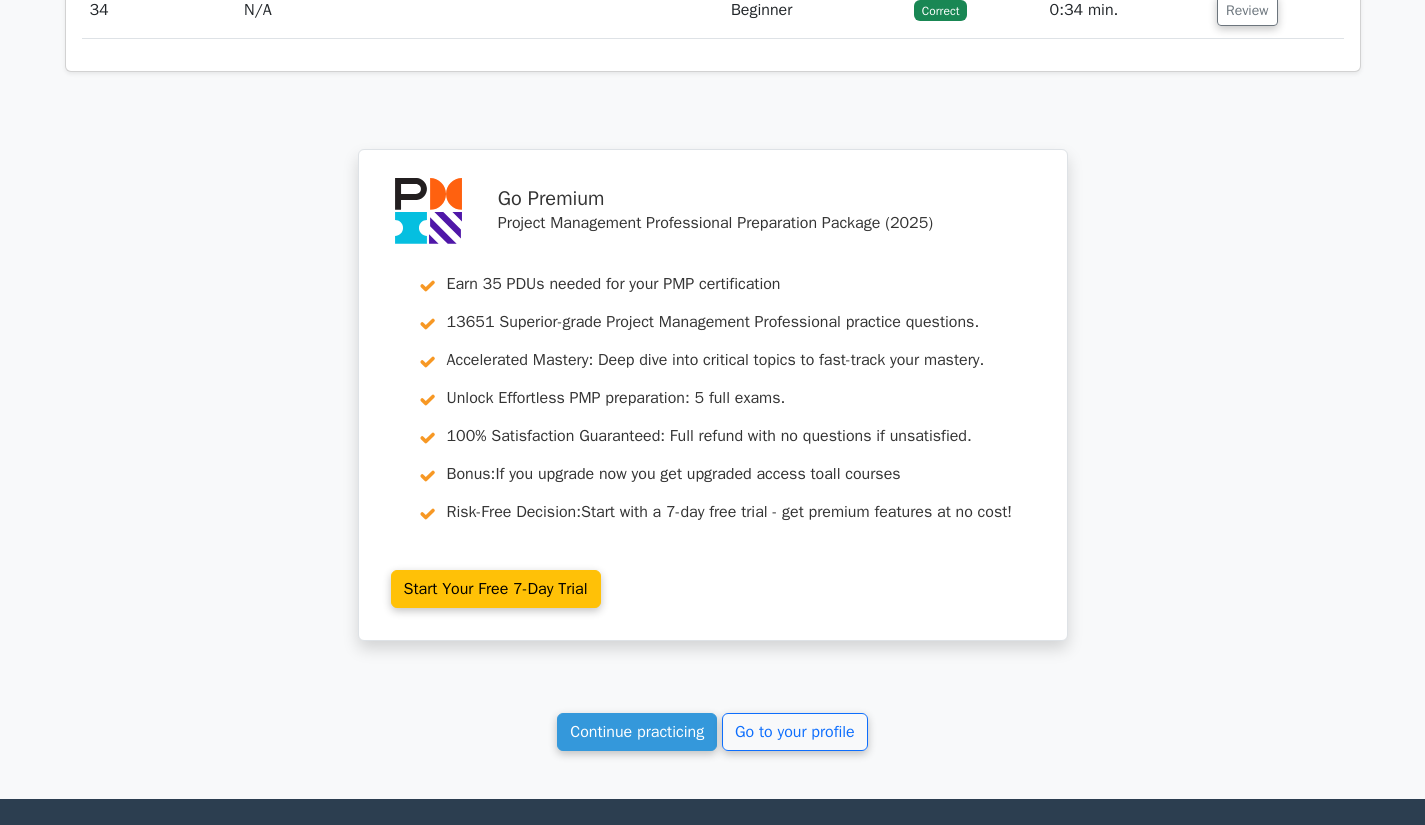 scroll, scrollTop: 3825, scrollLeft: 0, axis: vertical 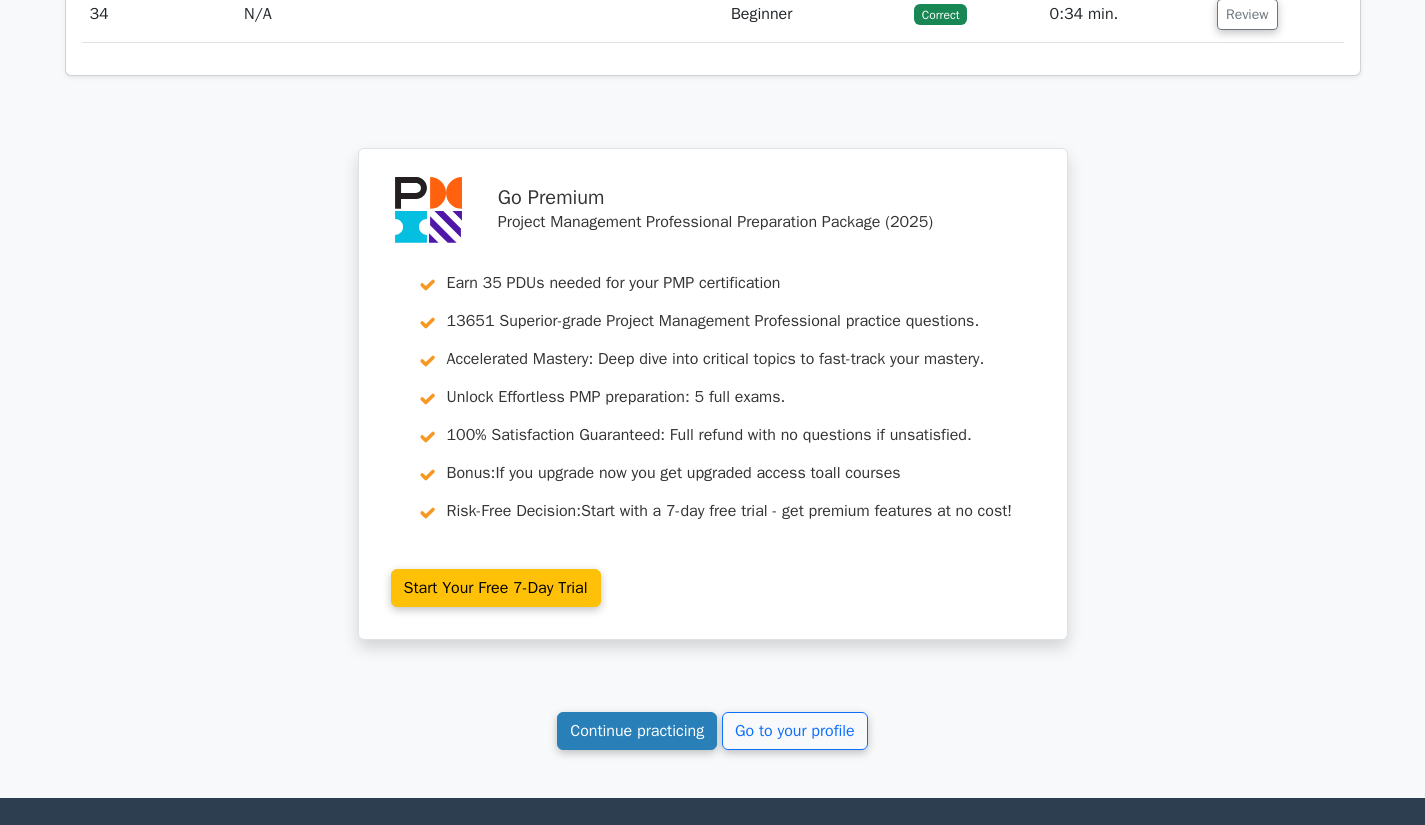 click on "Continue practicing" at bounding box center (637, 731) 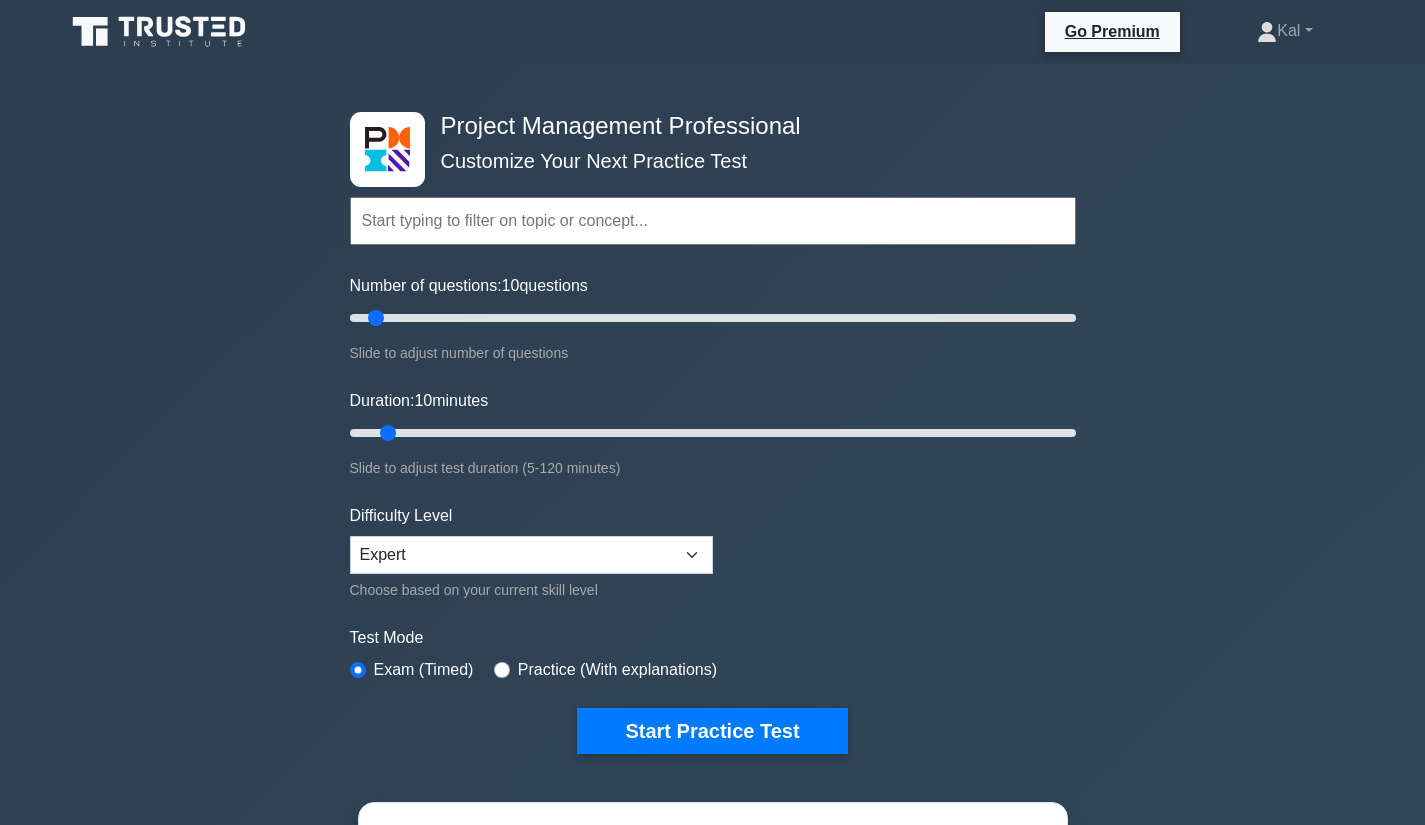 scroll, scrollTop: 0, scrollLeft: 0, axis: both 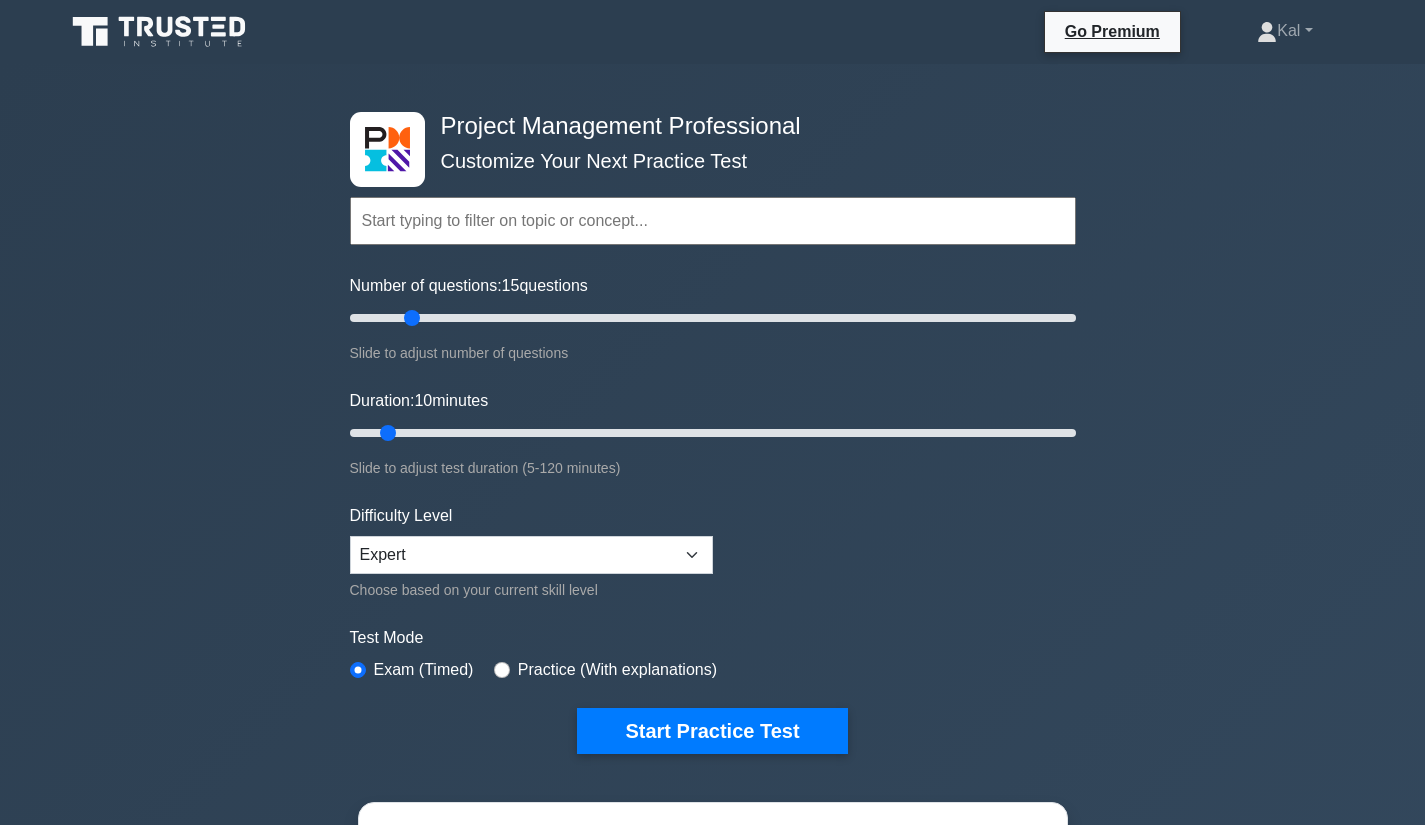 type on "20" 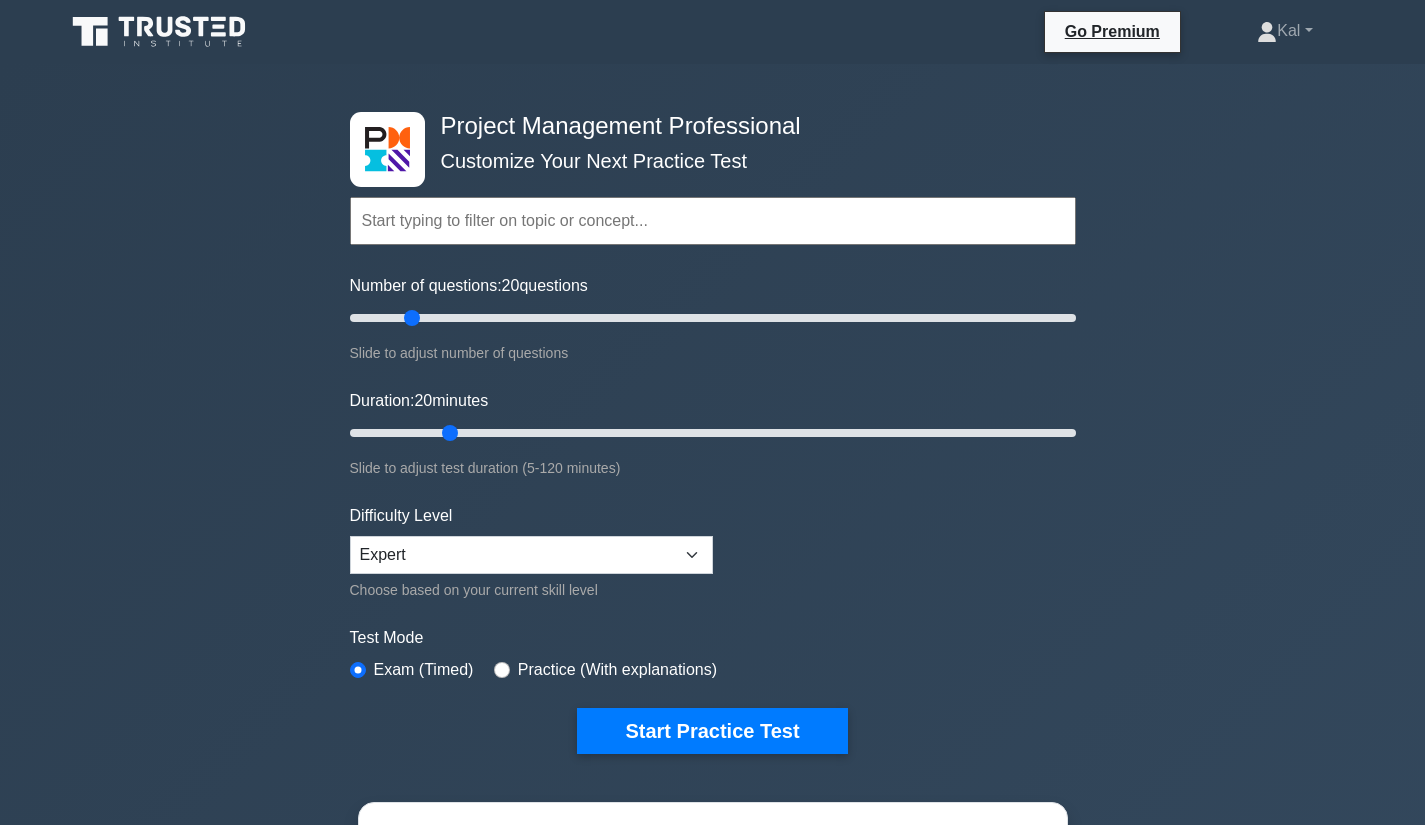 type on "20" 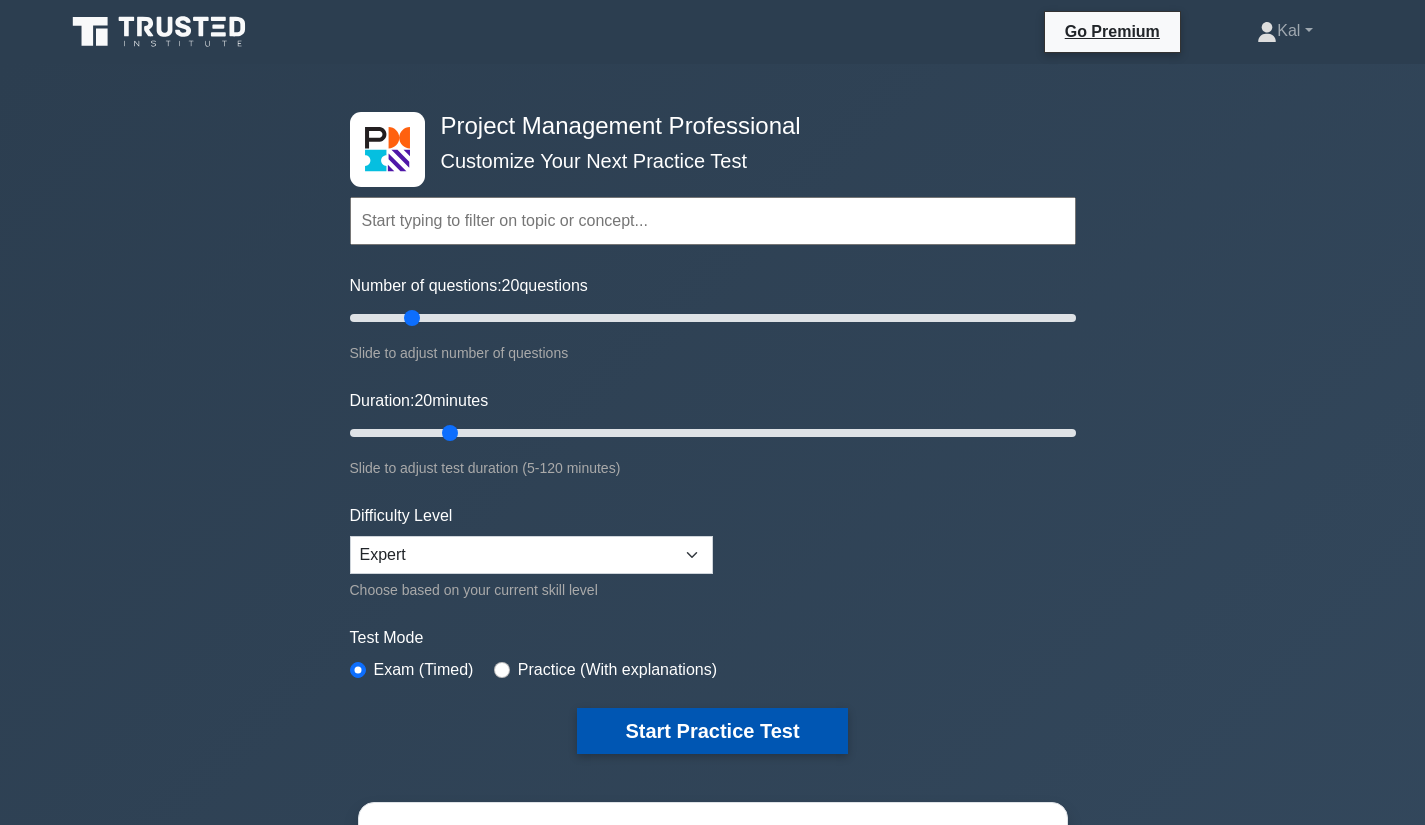 click on "Start Practice Test" at bounding box center (712, 731) 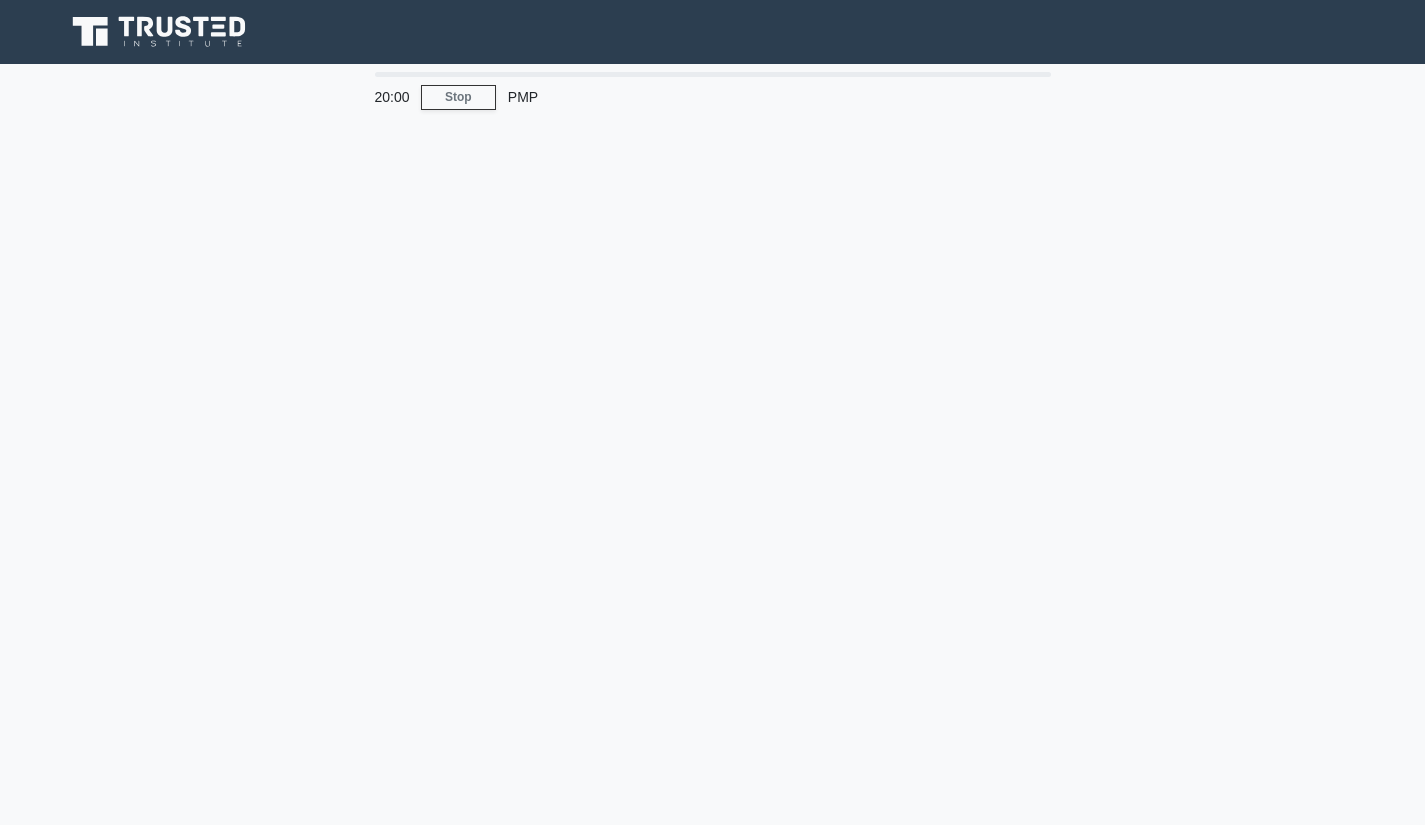 scroll, scrollTop: 0, scrollLeft: 0, axis: both 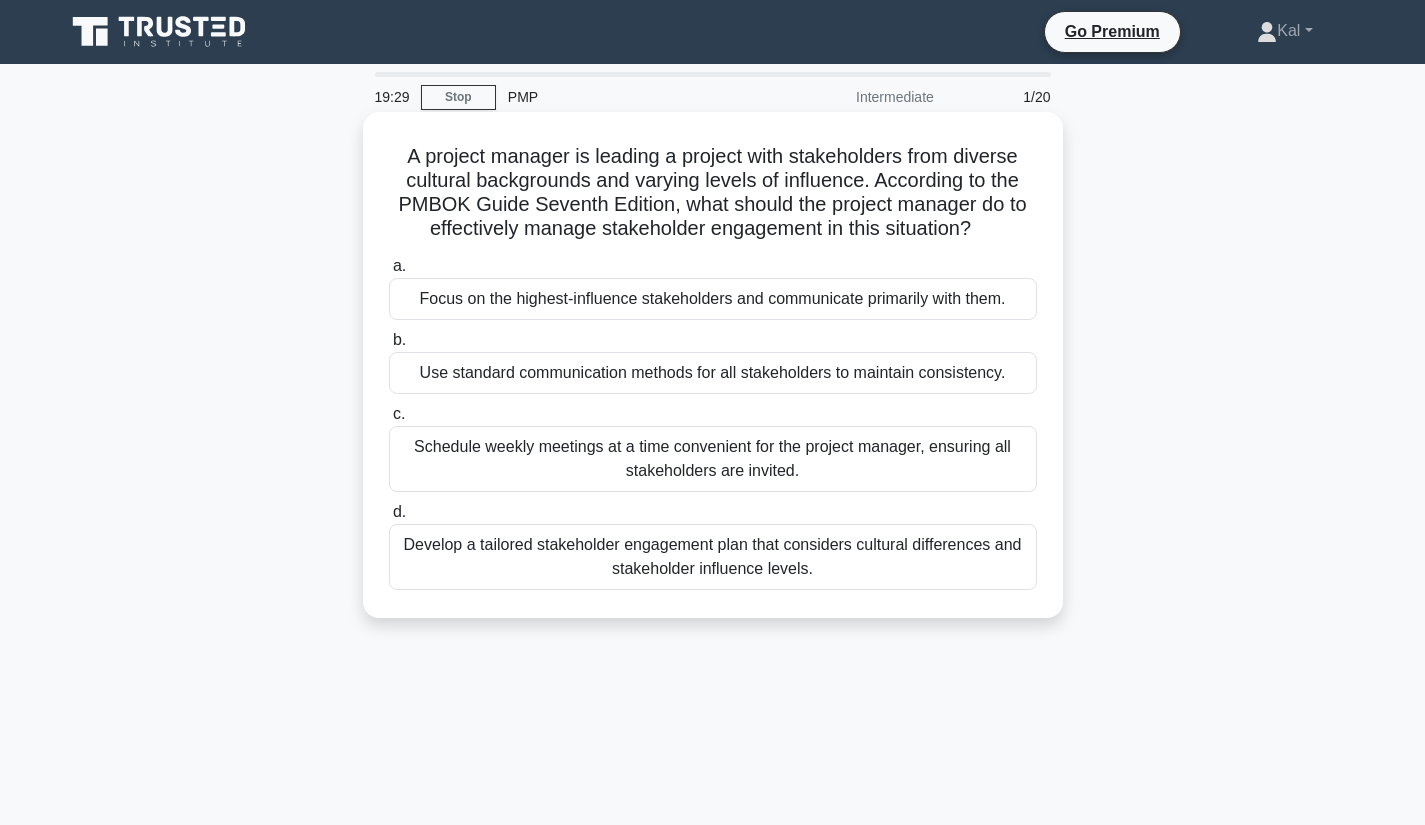 click on "Develop a tailored stakeholder engagement plan that considers cultural differences and stakeholder influence levels." at bounding box center [713, 557] 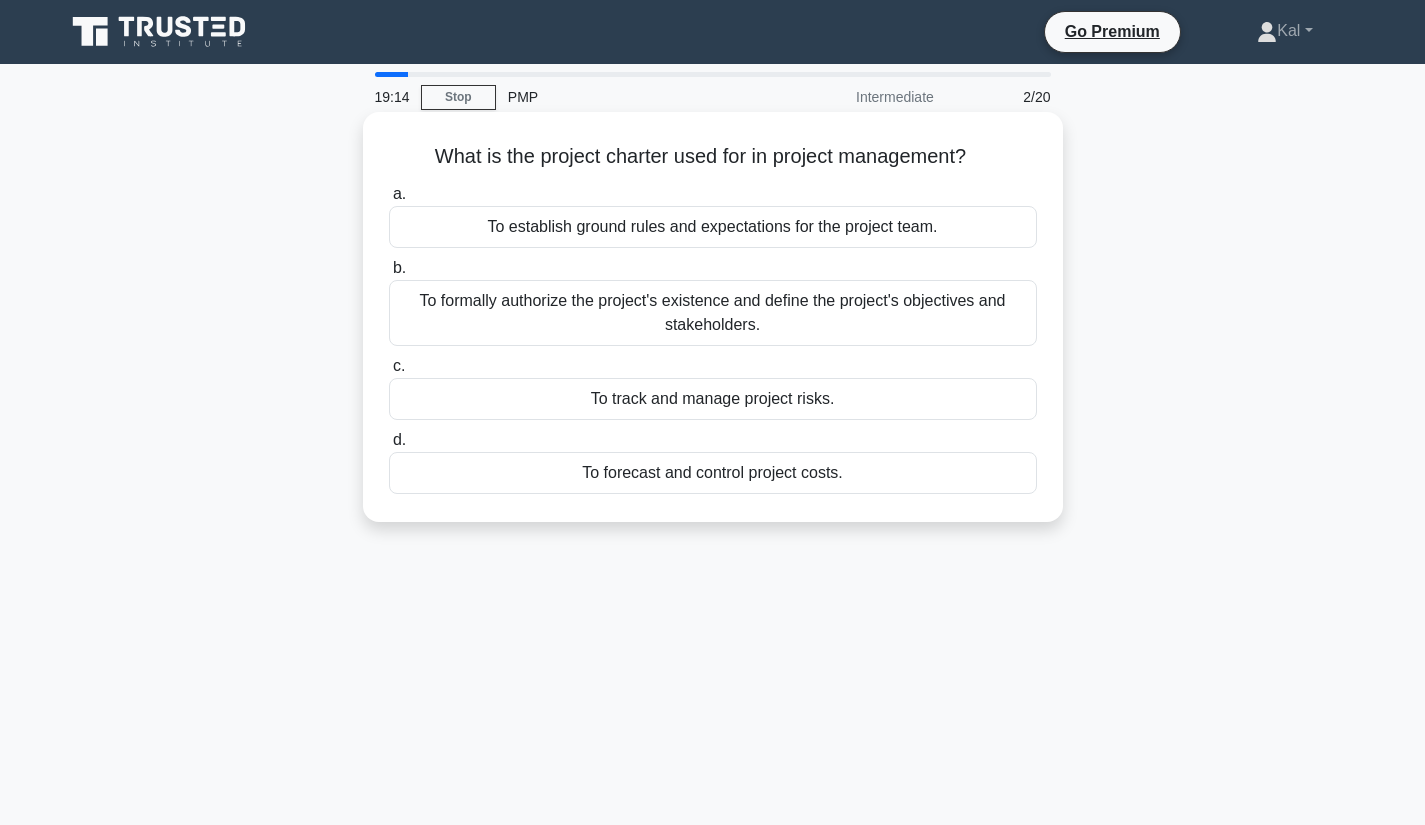 click on "To formally authorize the project's existence and define the project's objectives and stakeholders." at bounding box center [713, 313] 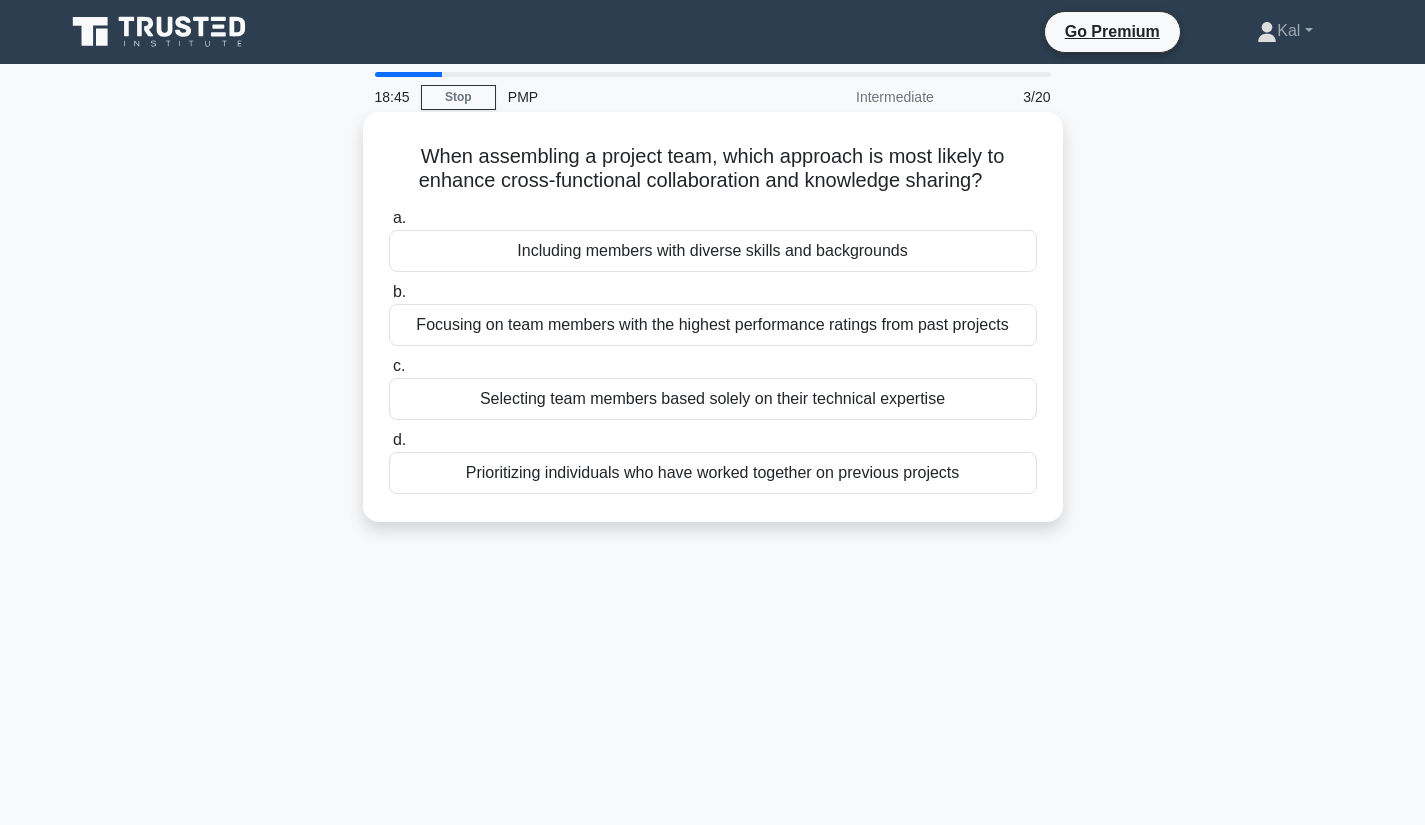 click on "Including members with diverse skills and backgrounds" at bounding box center (713, 251) 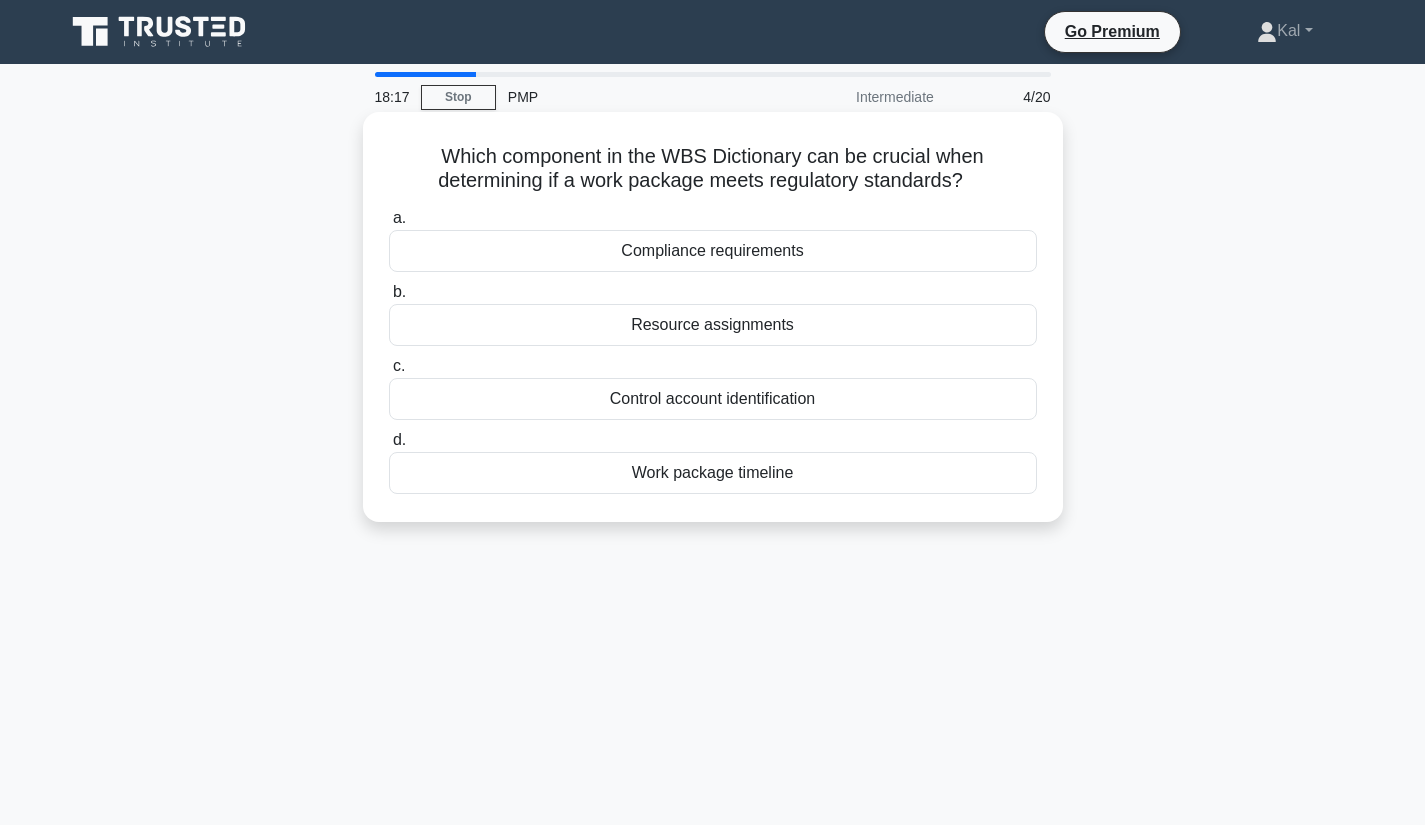 click on "Compliance requirements" at bounding box center (713, 251) 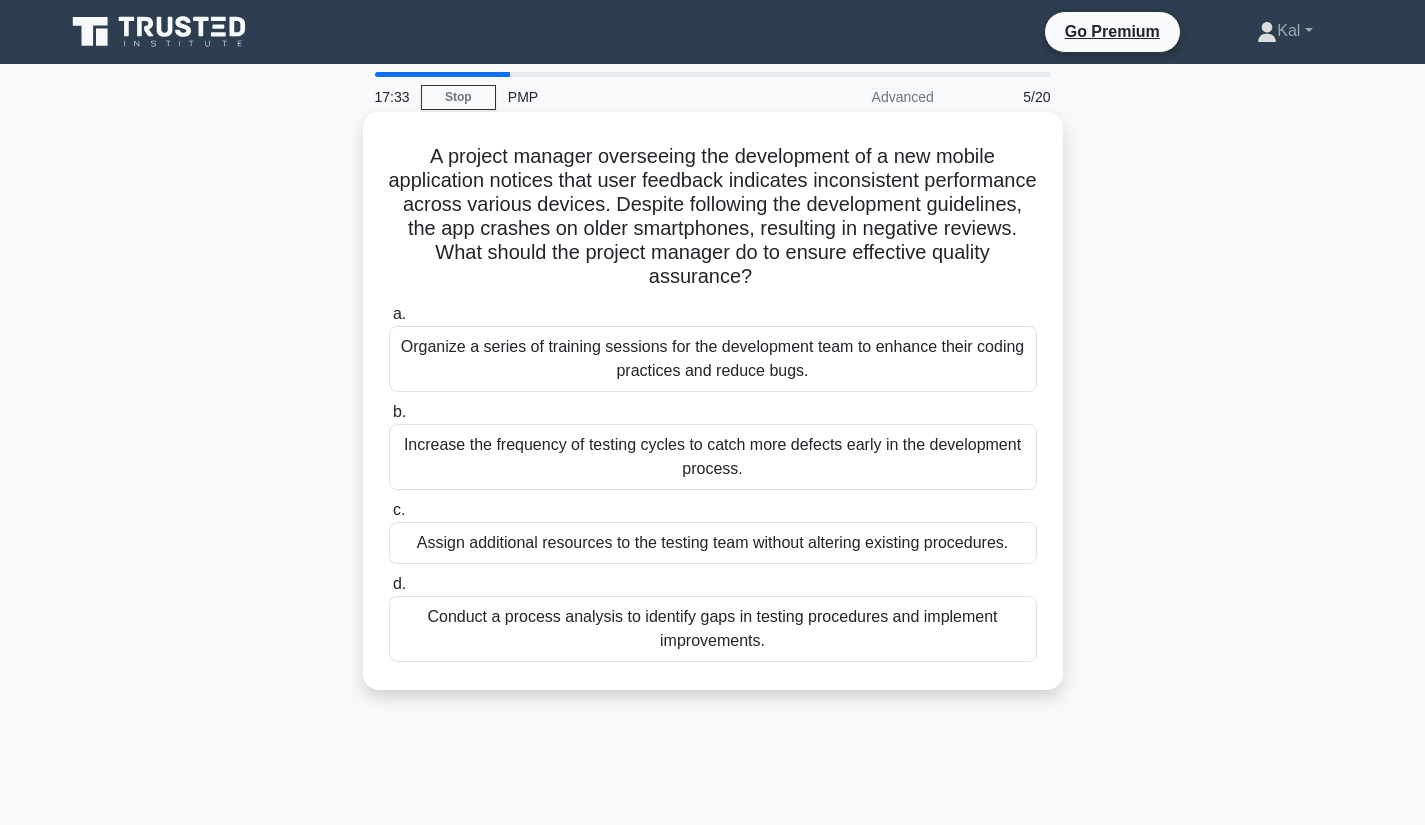 click on "Conduct a process analysis to identify gaps in testing procedures and implement improvements." at bounding box center [713, 629] 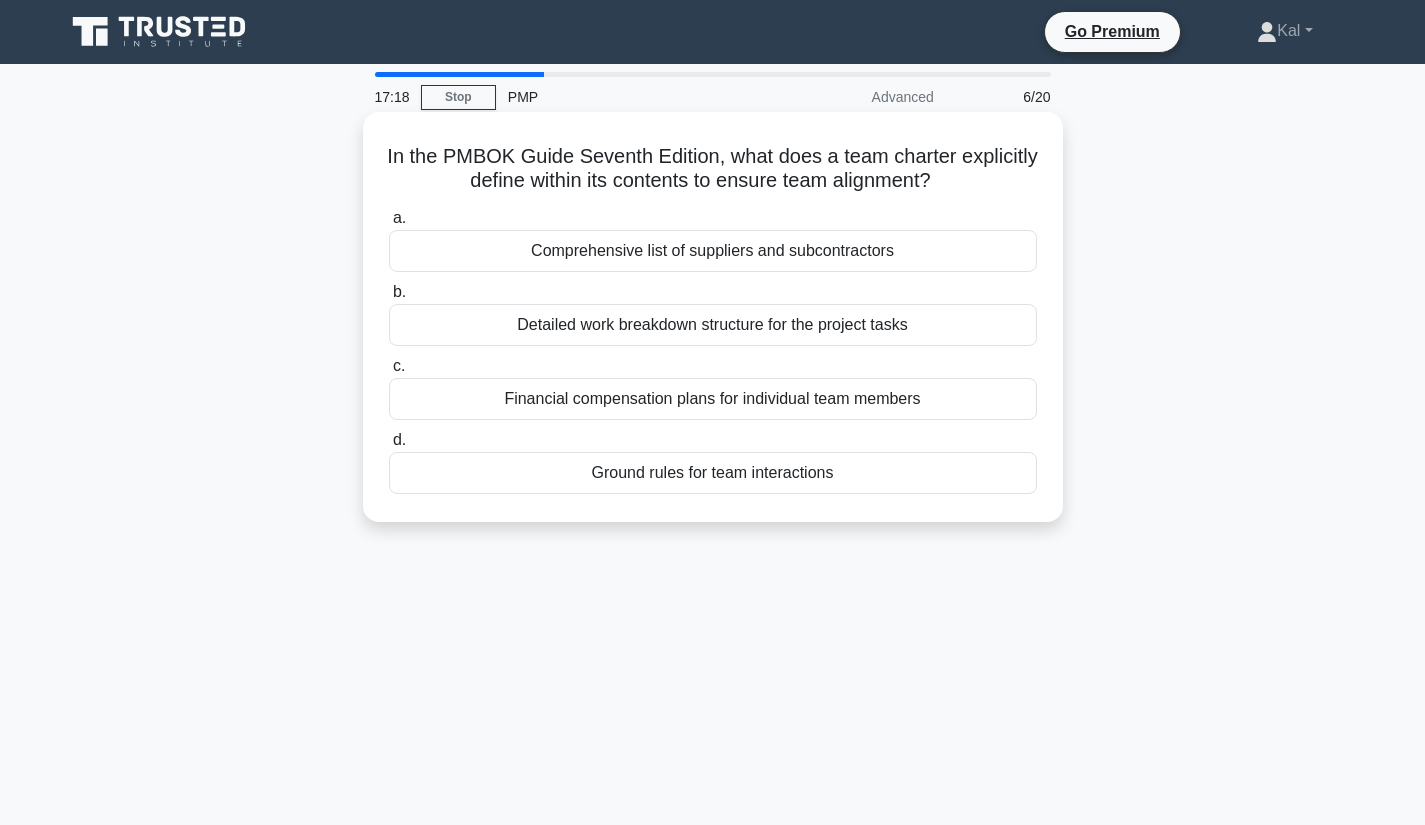 click on "Ground rules for team interactions" at bounding box center [713, 473] 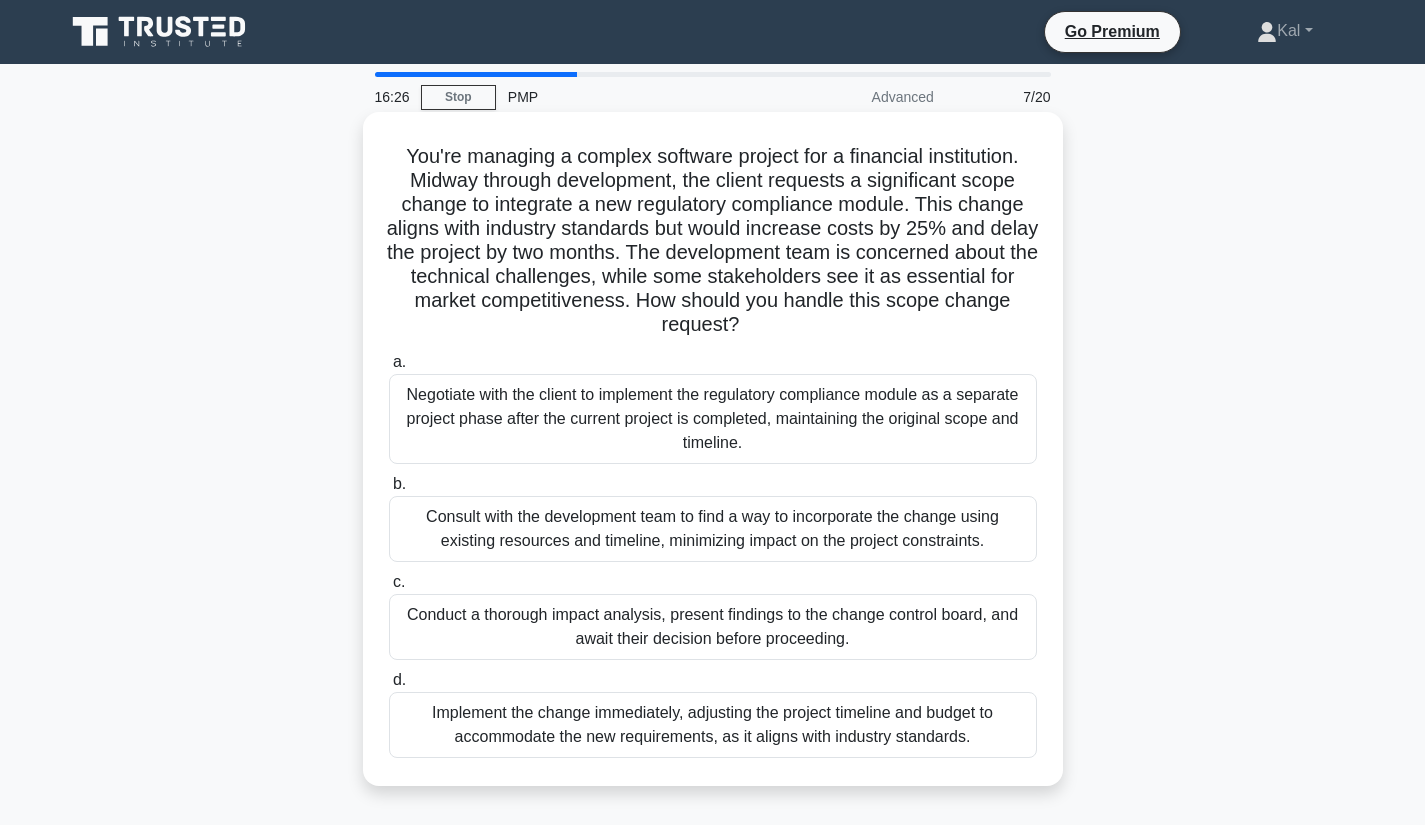 click on "Conduct a thorough impact analysis, present findings to the change control board, and await their decision before proceeding." at bounding box center (713, 627) 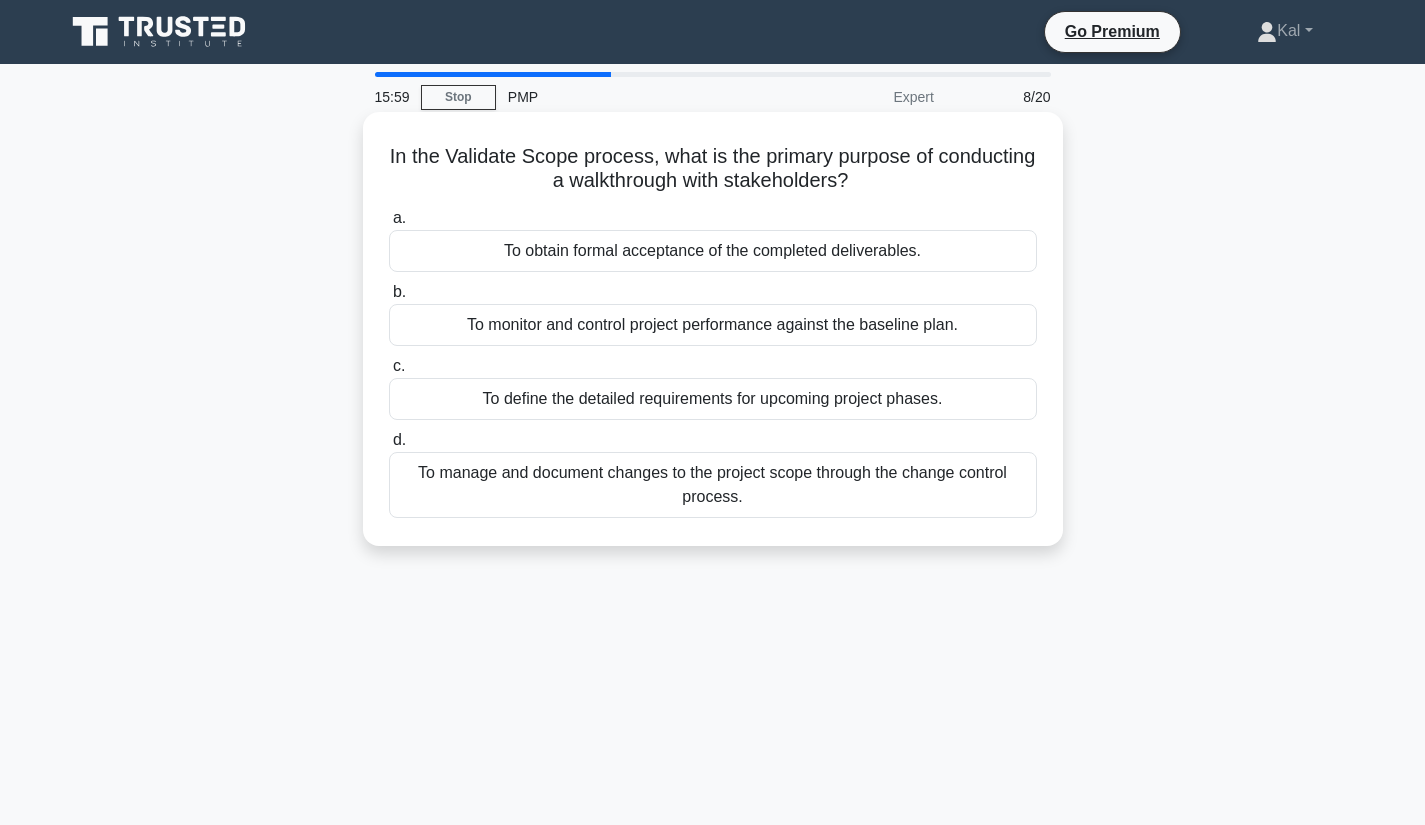click on "To obtain formal acceptance of the completed deliverables." at bounding box center (713, 251) 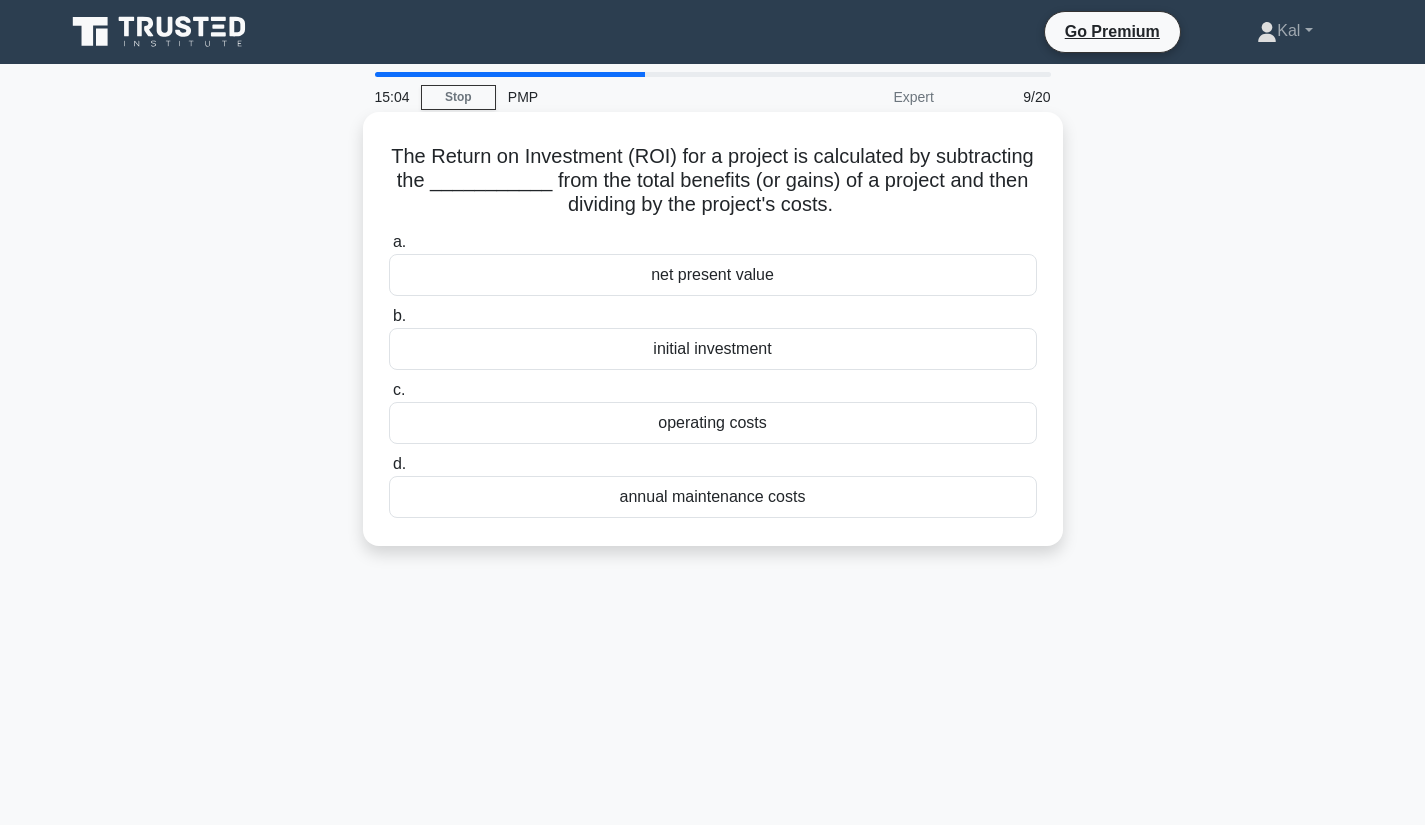 click on "initial investment" at bounding box center (713, 349) 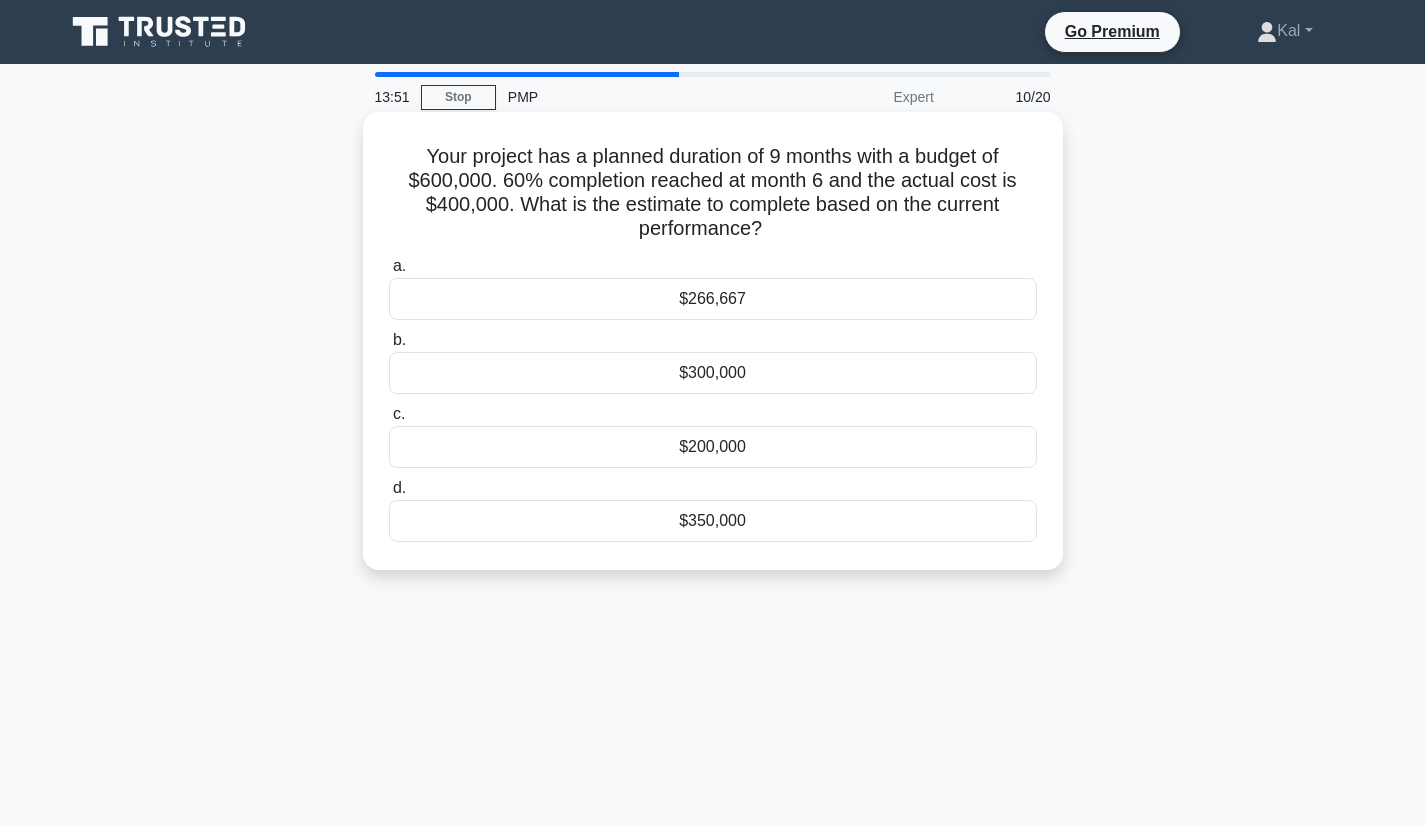 click on "$300,000" at bounding box center (713, 373) 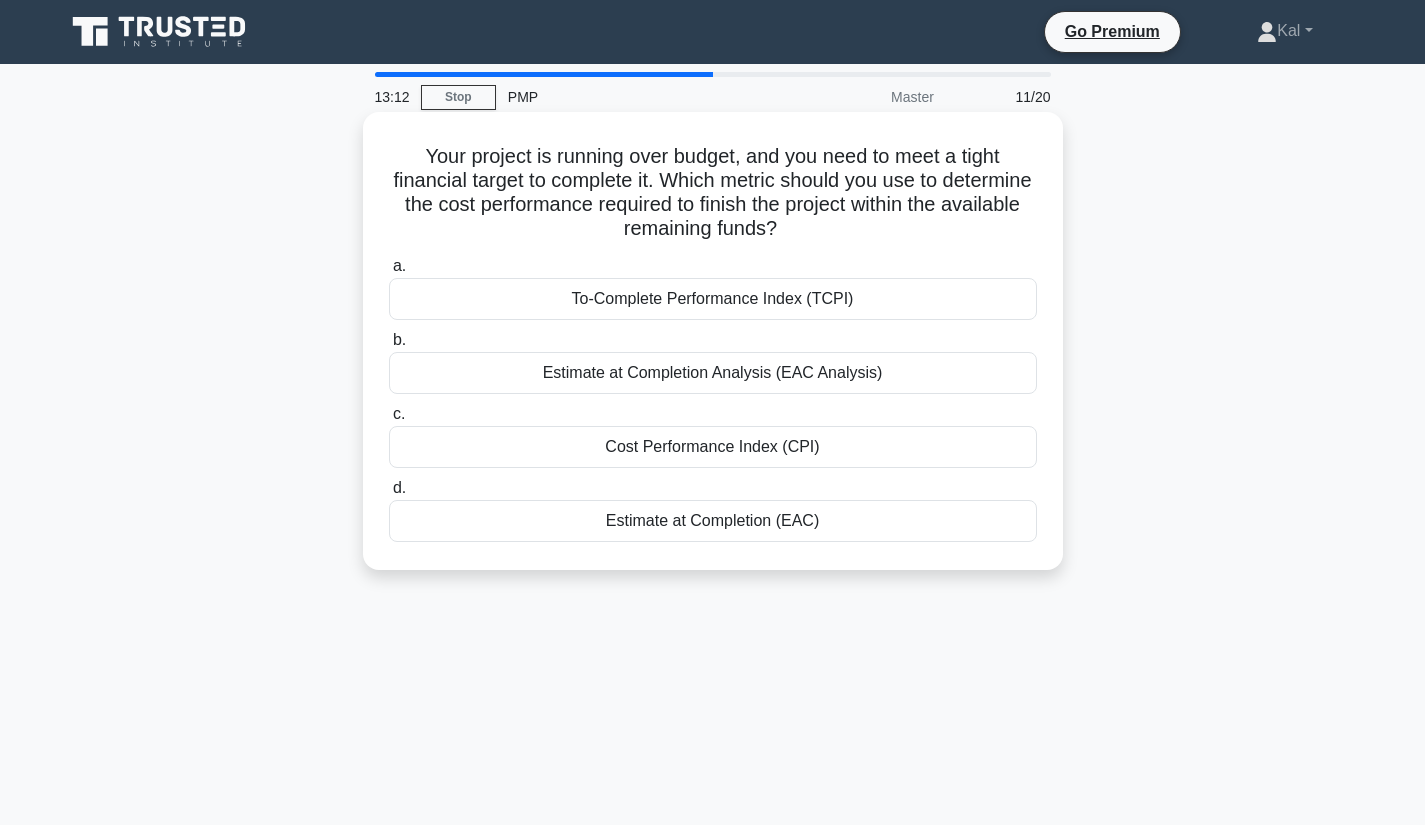 click on "Estimate at Completion (EAC)" at bounding box center [713, 521] 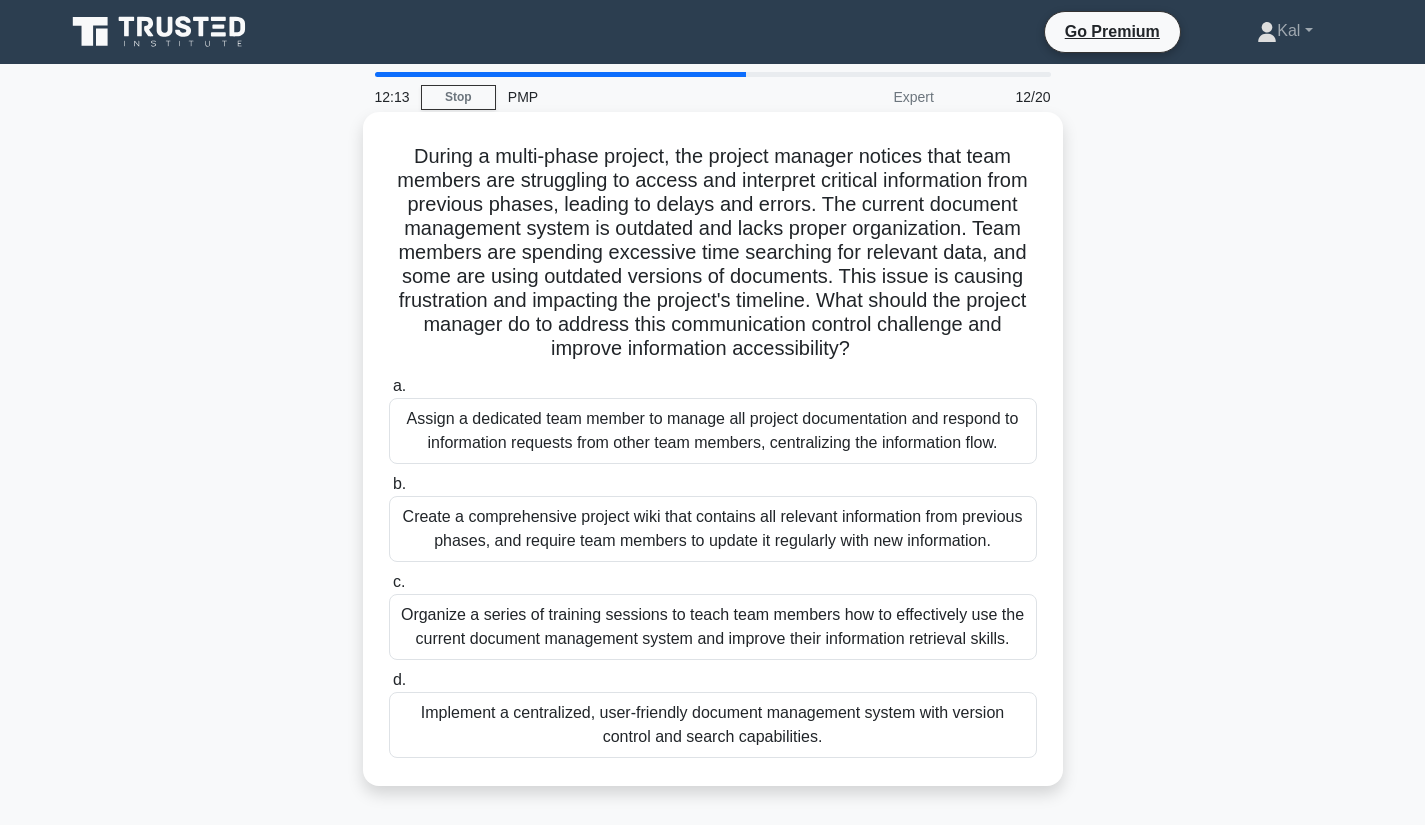 click on "Implement a centralized, user-friendly document management system with version control and search capabilities." at bounding box center (713, 725) 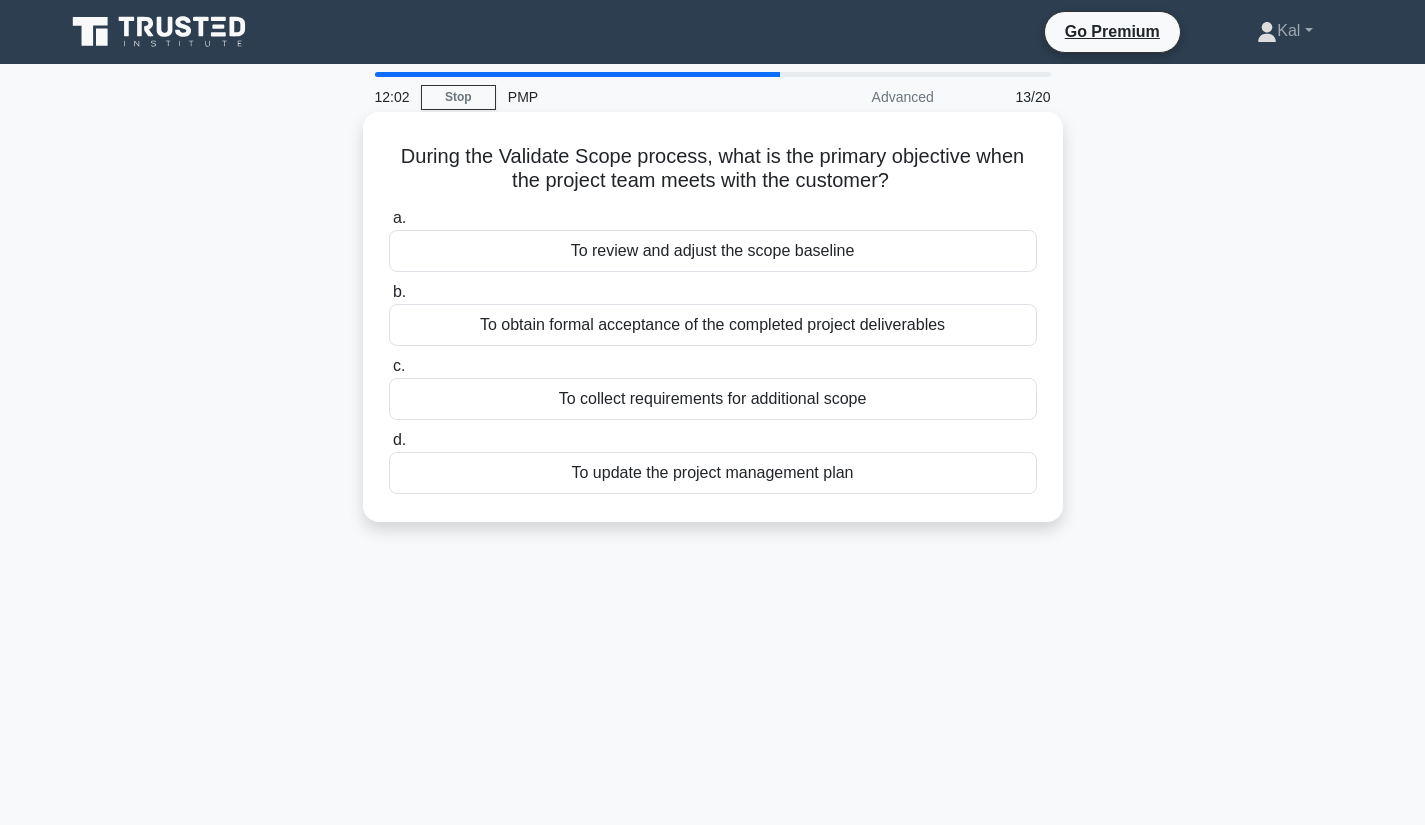 click on "To obtain formal acceptance of the completed project deliverables" at bounding box center [713, 325] 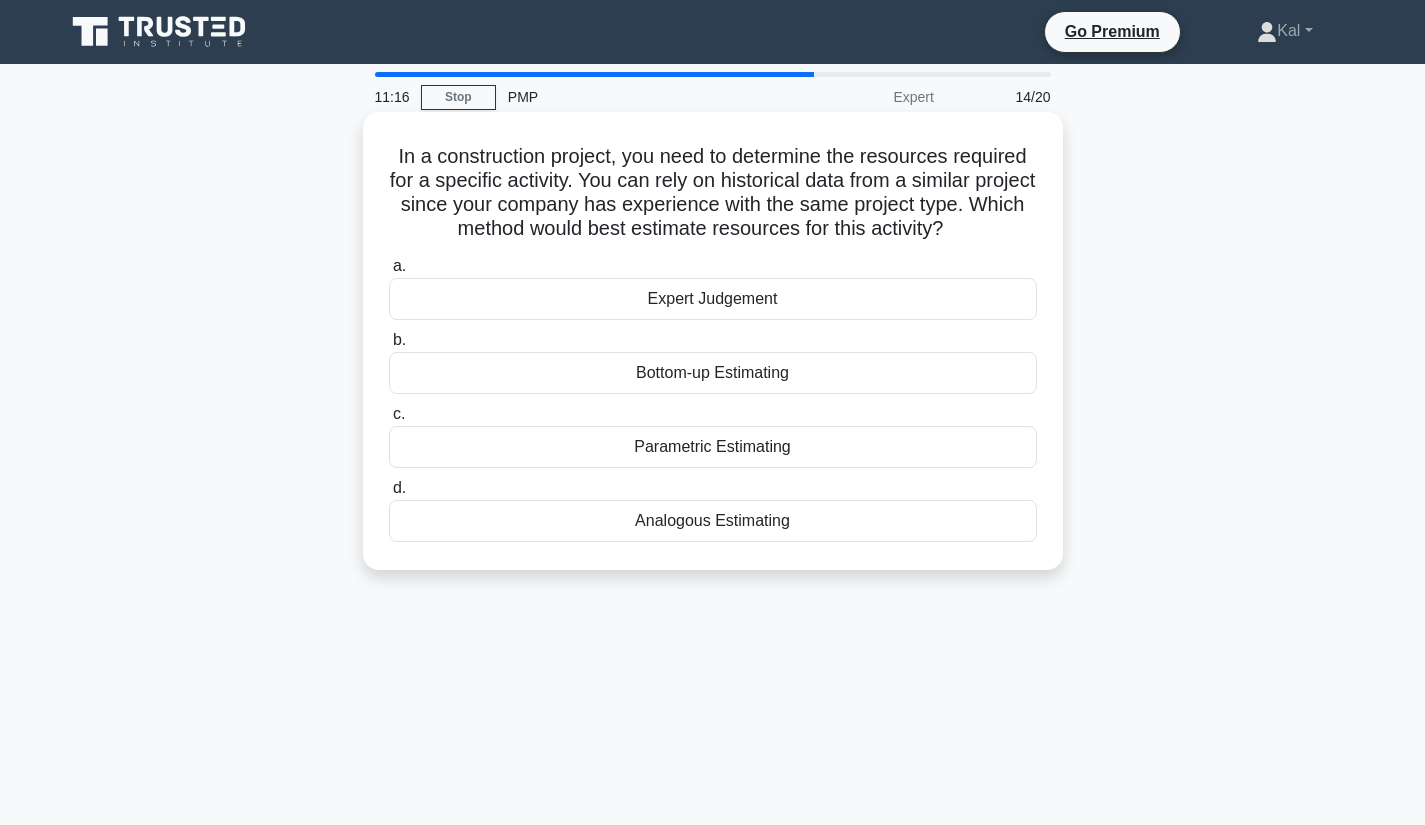 click on "Parametric Estimating" at bounding box center (713, 447) 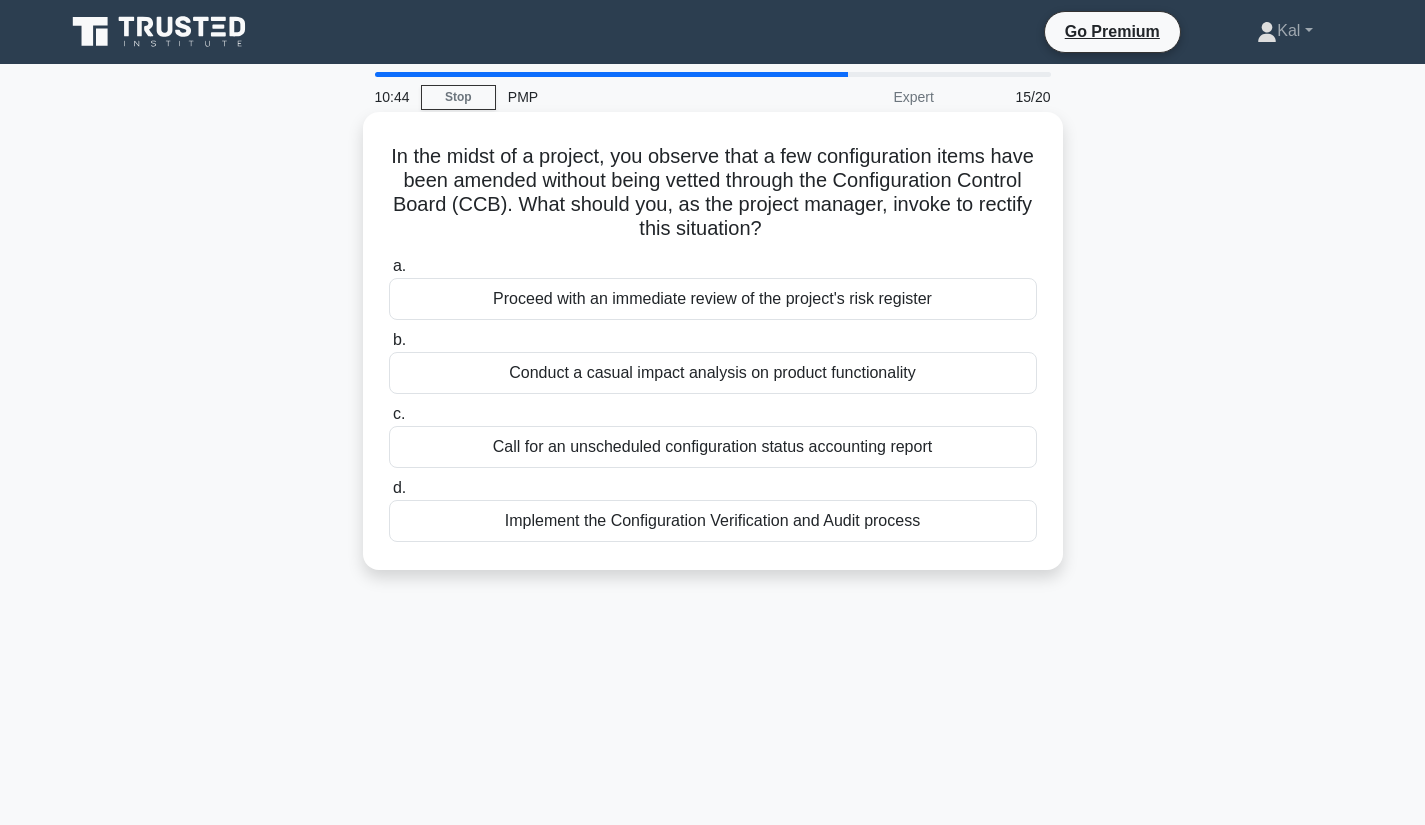 click on "Implement the Configuration Verification and Audit process" at bounding box center (713, 521) 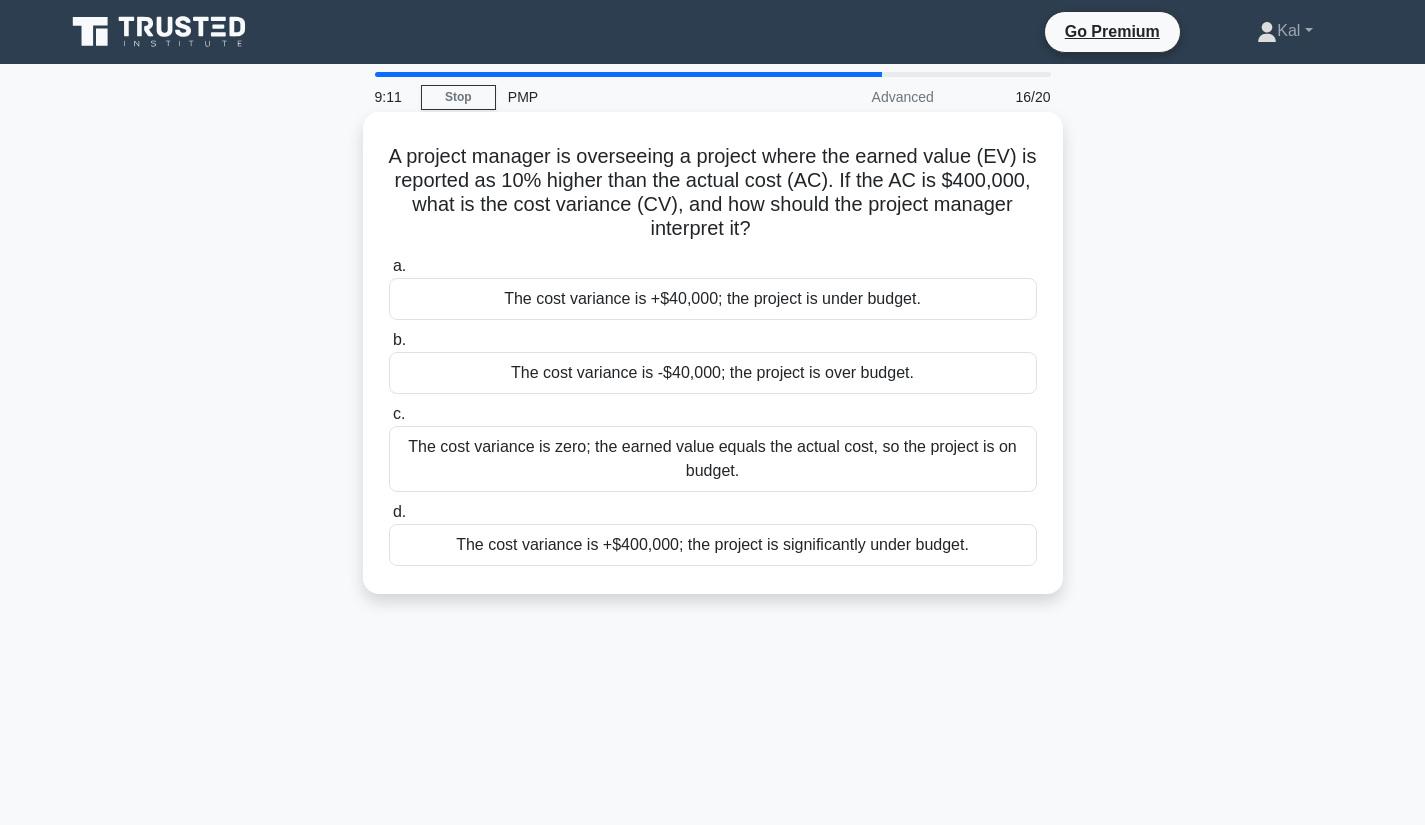 click on "The cost variance is +$40,000; the project is under budget." at bounding box center [713, 299] 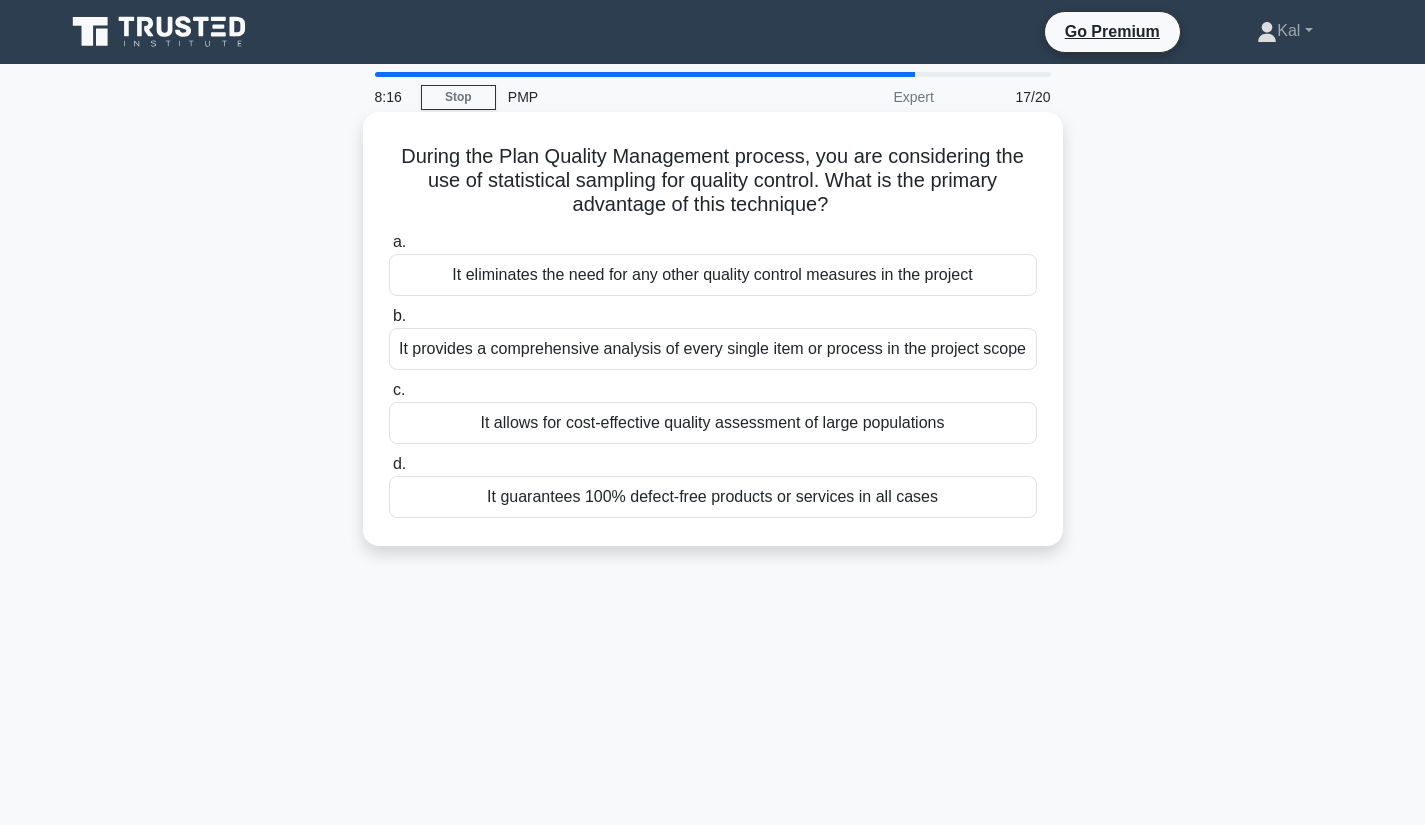 click on "It allows for cost-effective quality assessment of large populations" at bounding box center [713, 423] 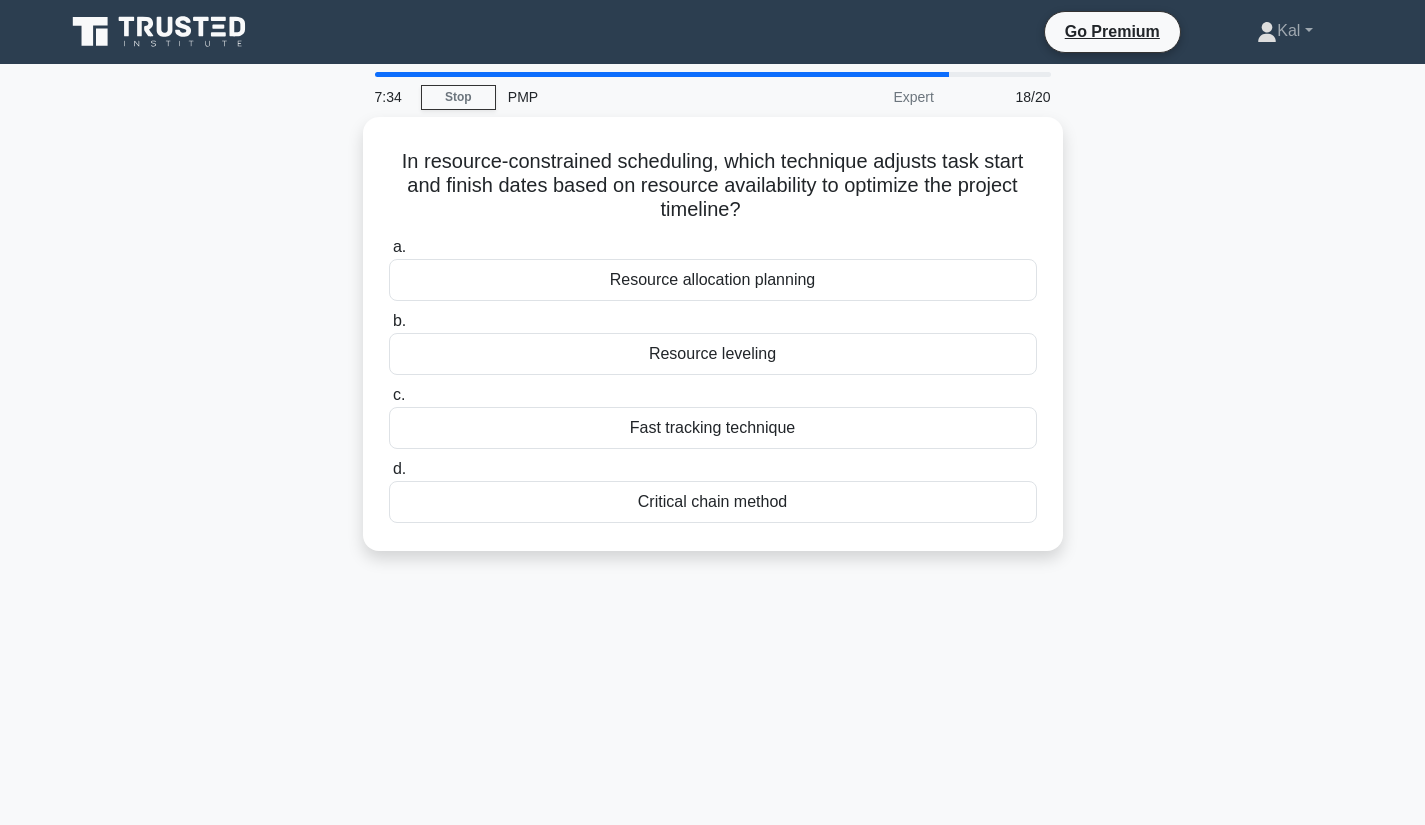 click on "Fast tracking technique" at bounding box center [713, 428] 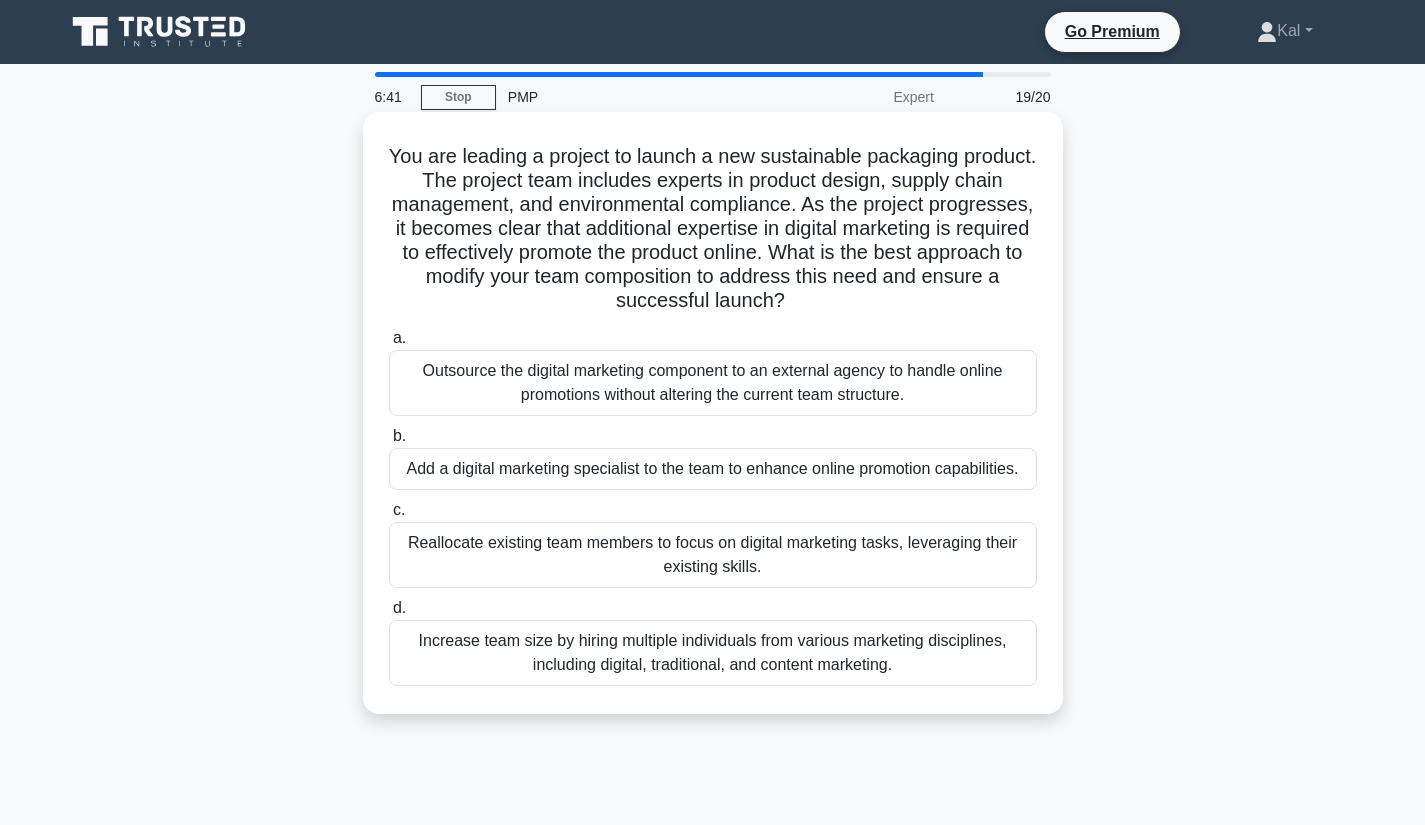 click on "Increase team size by hiring multiple individuals from various marketing disciplines, including digital, traditional, and content marketing." at bounding box center [713, 653] 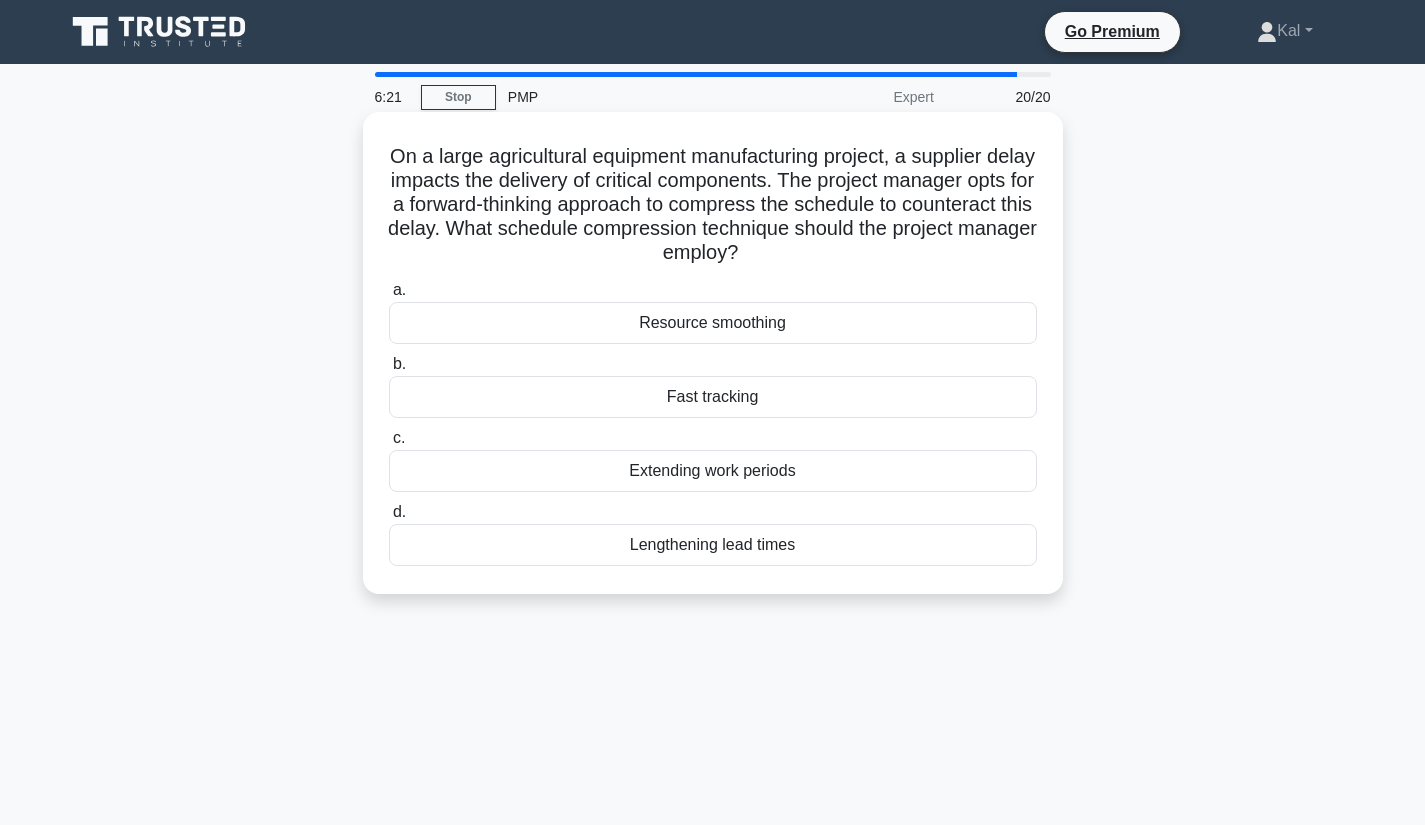 click on "Fast tracking" at bounding box center [713, 397] 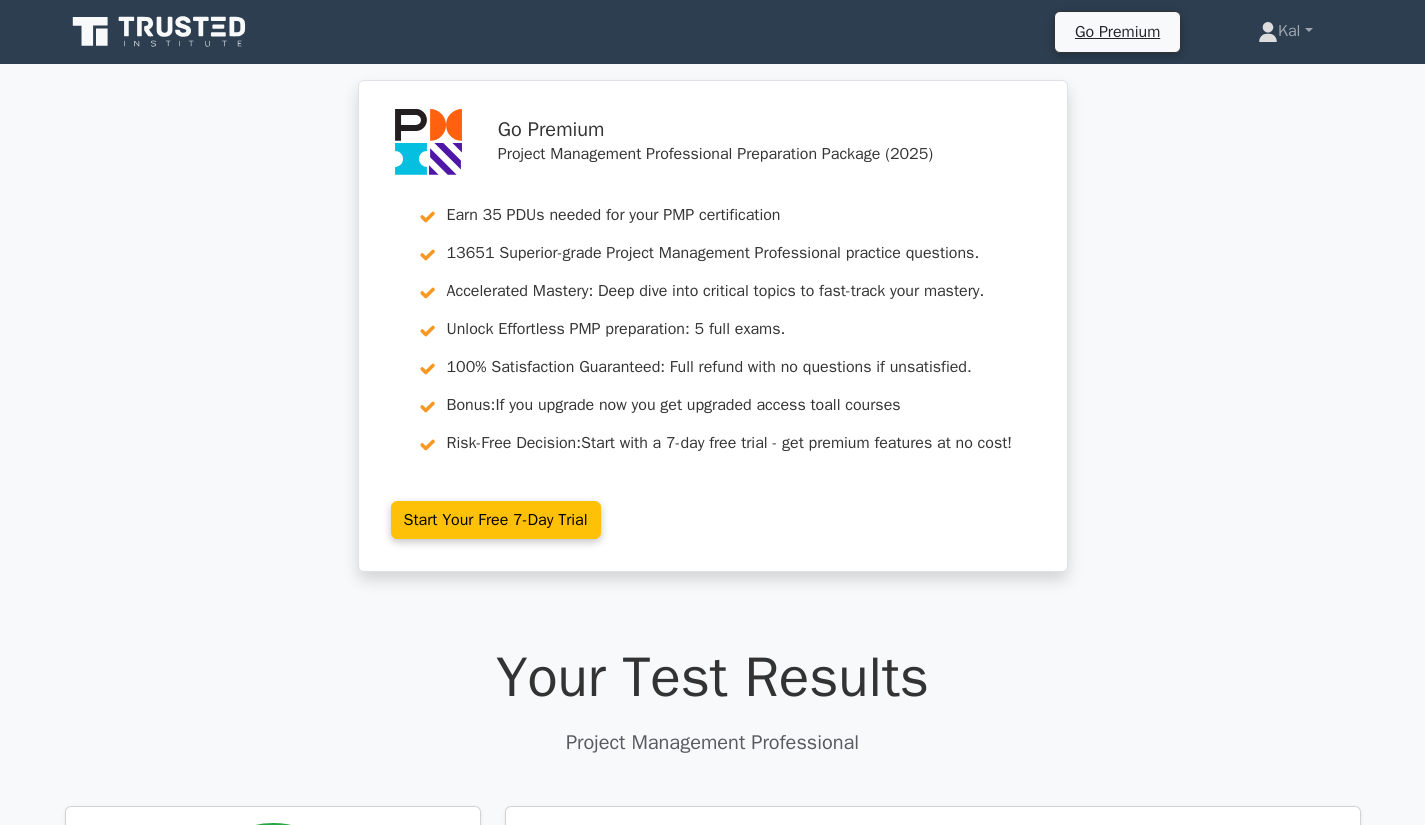 scroll, scrollTop: 0, scrollLeft: 0, axis: both 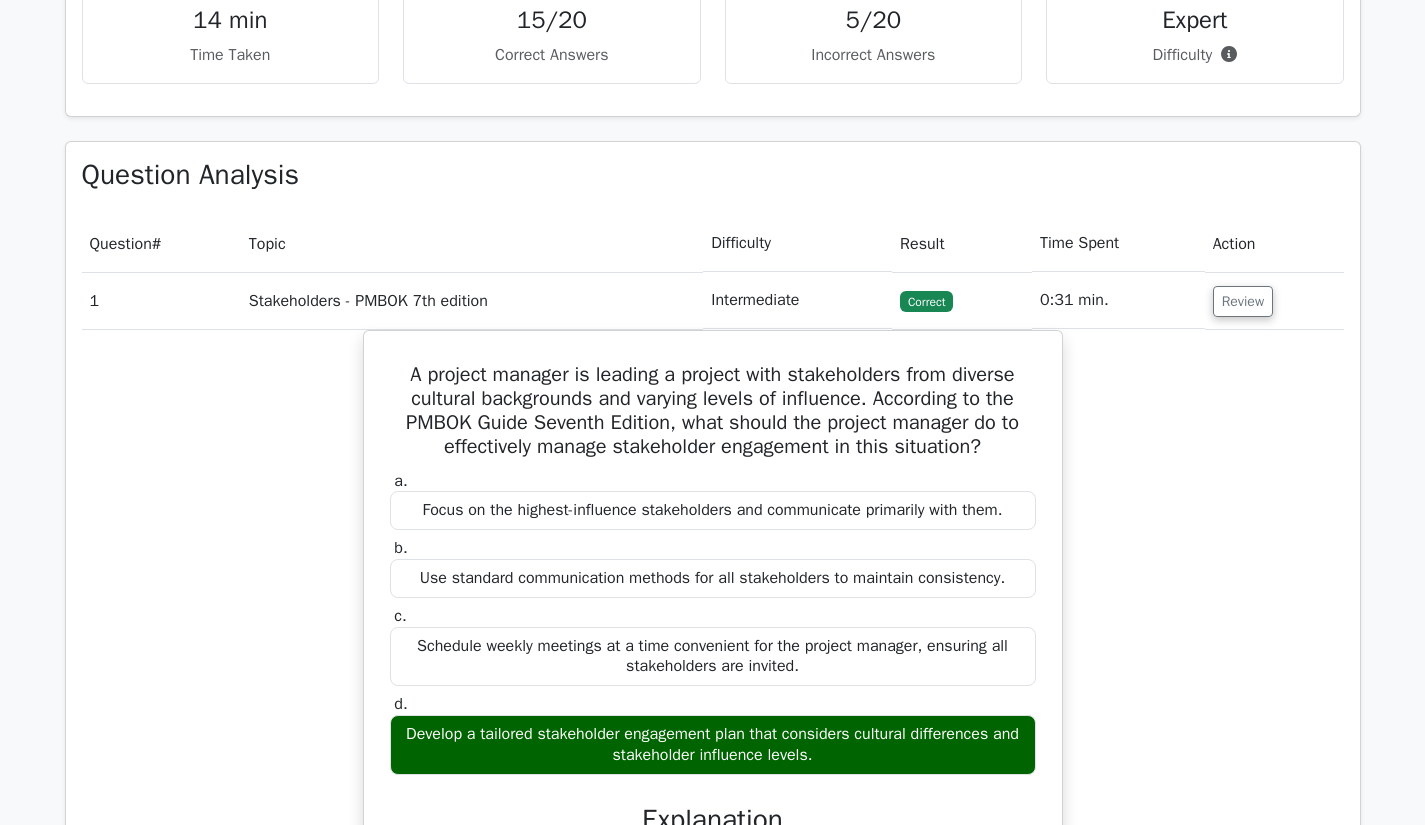 drag, startPoint x: 1431, startPoint y: 75, endPoint x: 1361, endPoint y: 344, distance: 277.95862 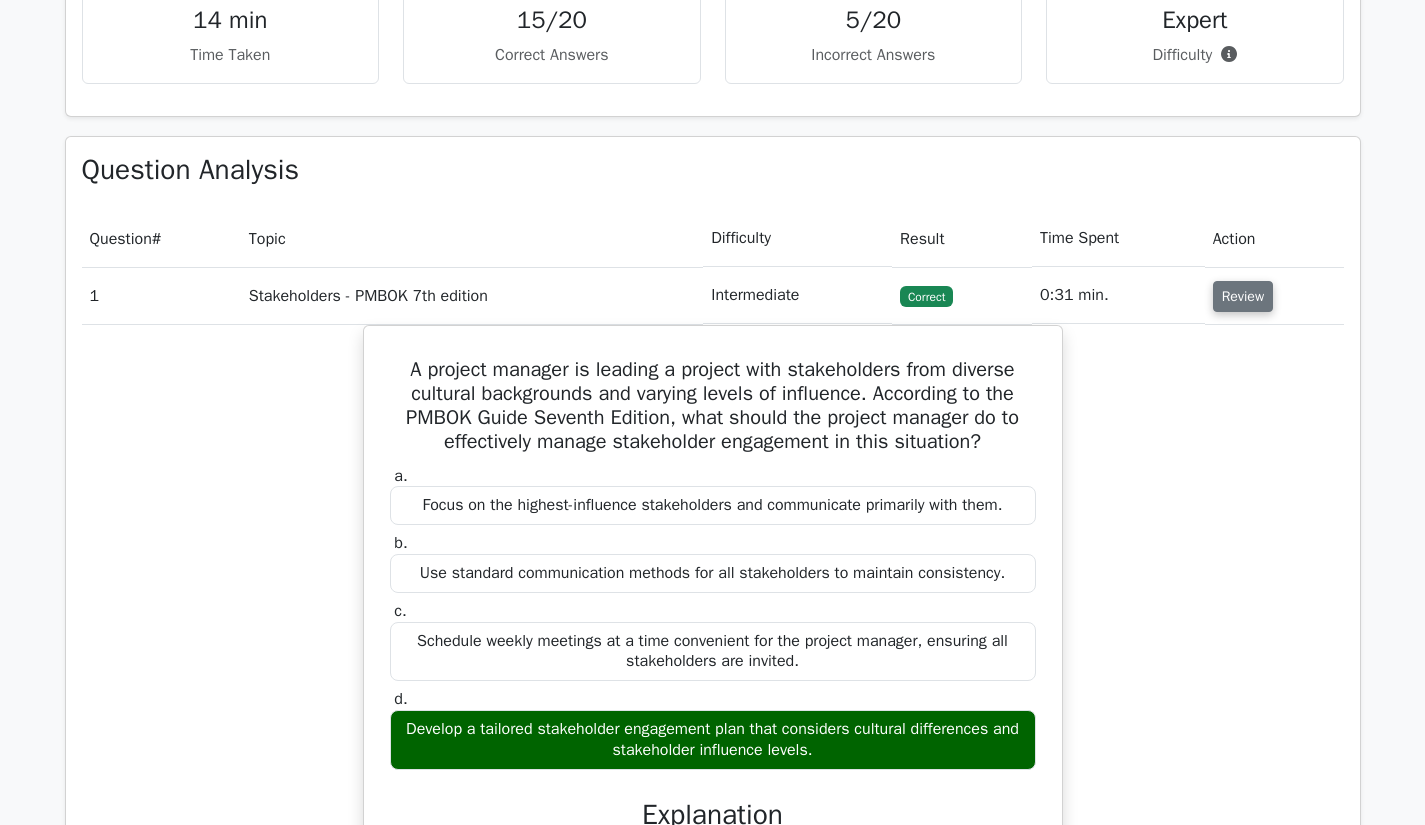 click on "Review" at bounding box center (1243, 296) 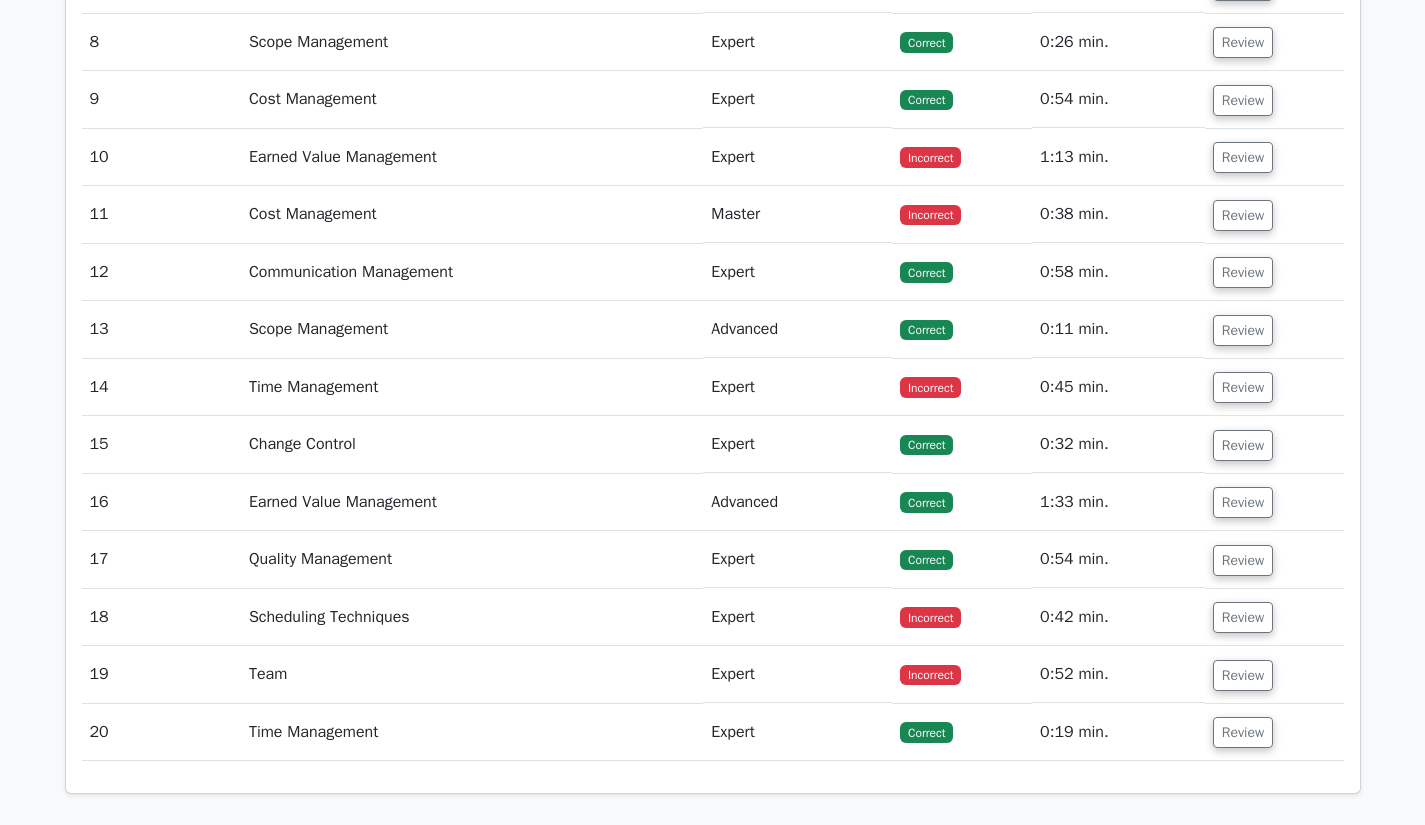 scroll, scrollTop: 2375, scrollLeft: 0, axis: vertical 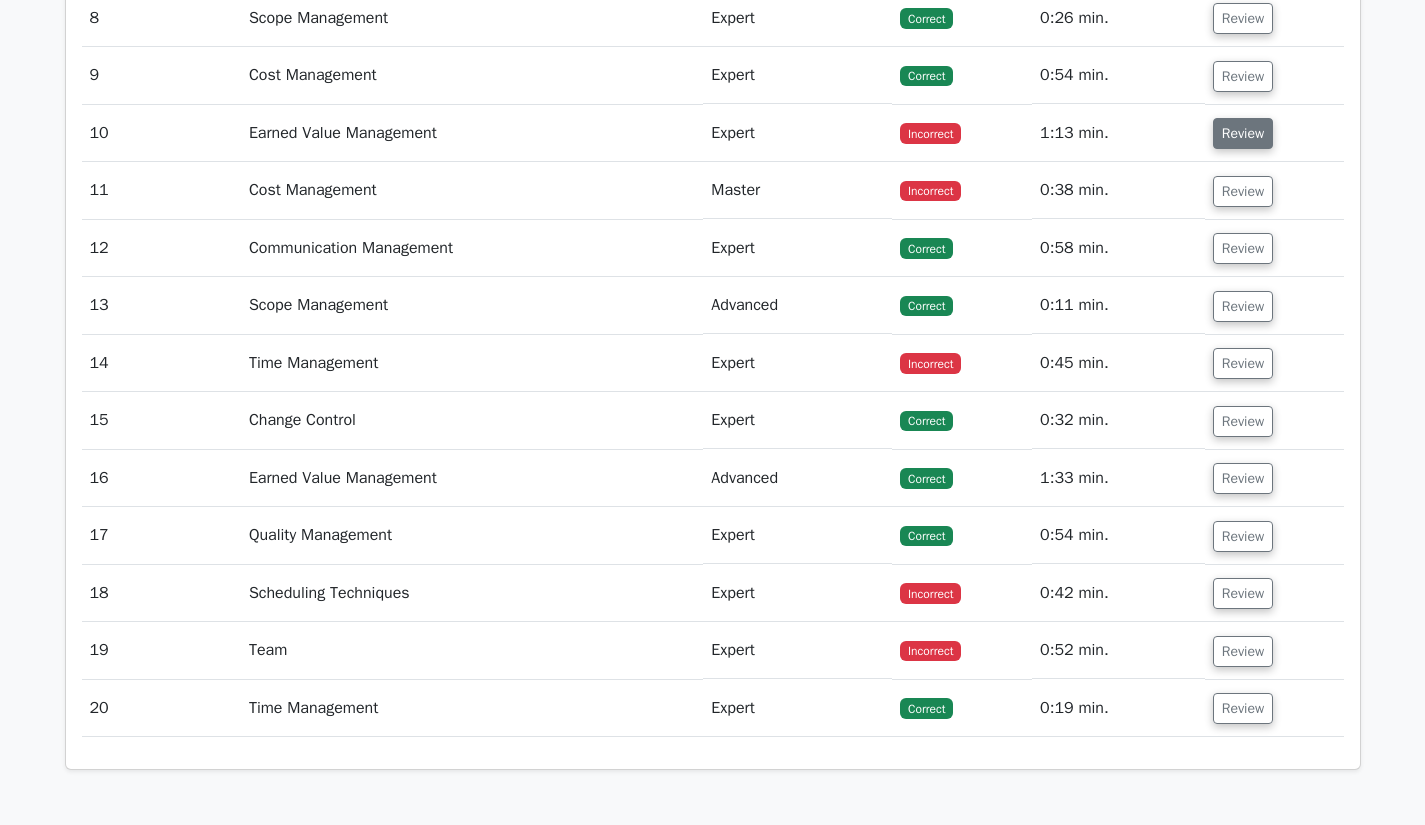 click on "Review" at bounding box center [1243, 133] 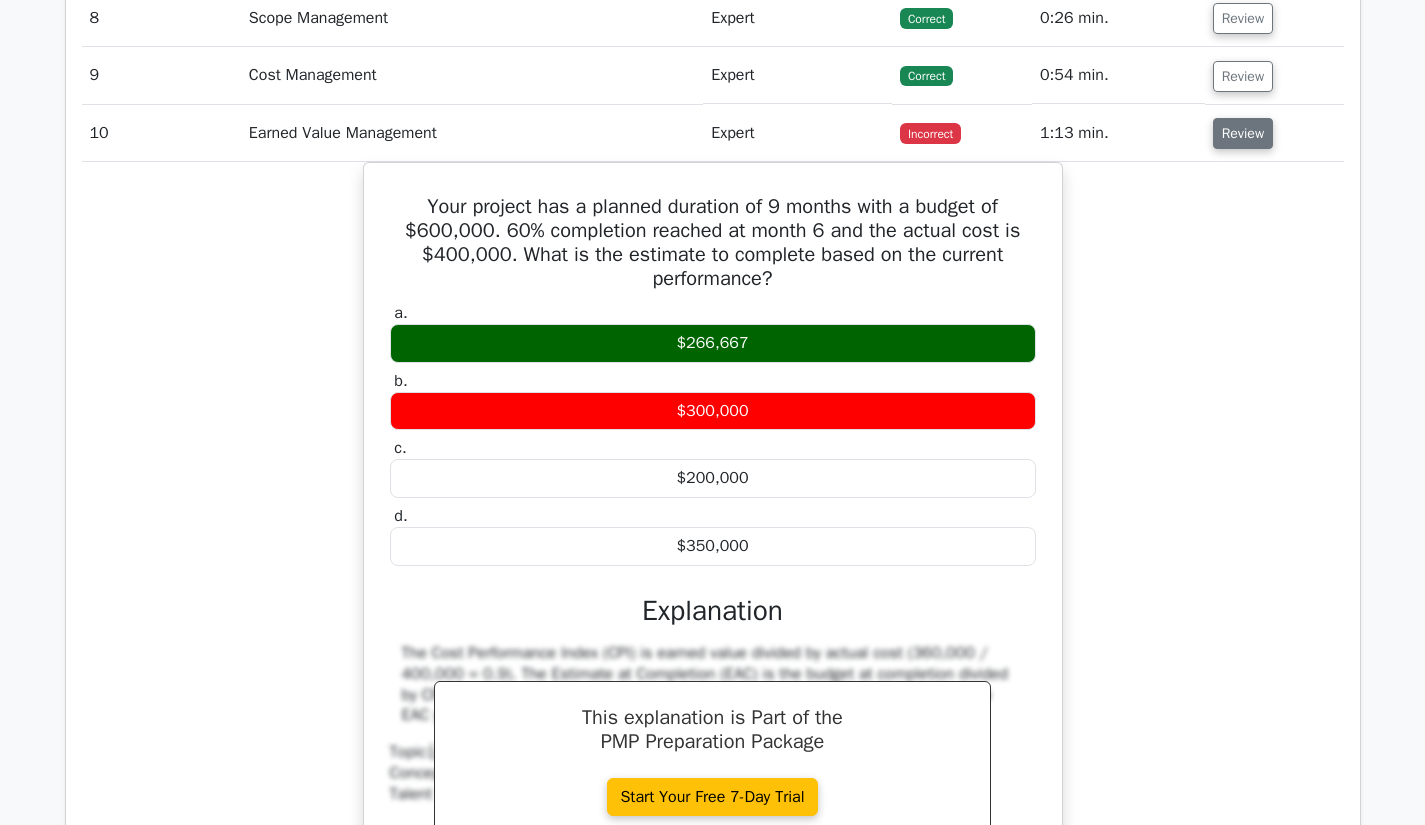 click on "Review" at bounding box center (1243, 133) 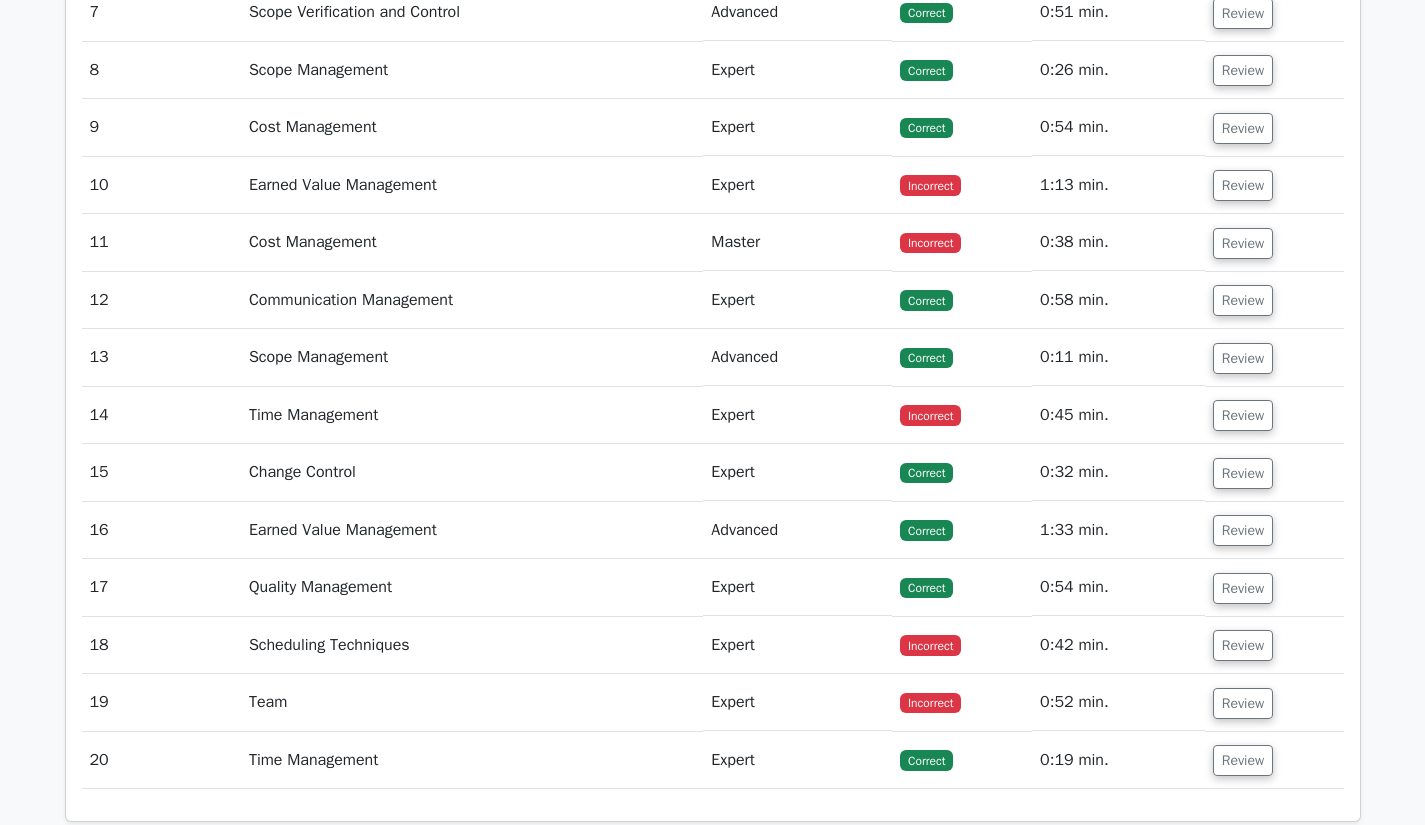 scroll, scrollTop: 2351, scrollLeft: 0, axis: vertical 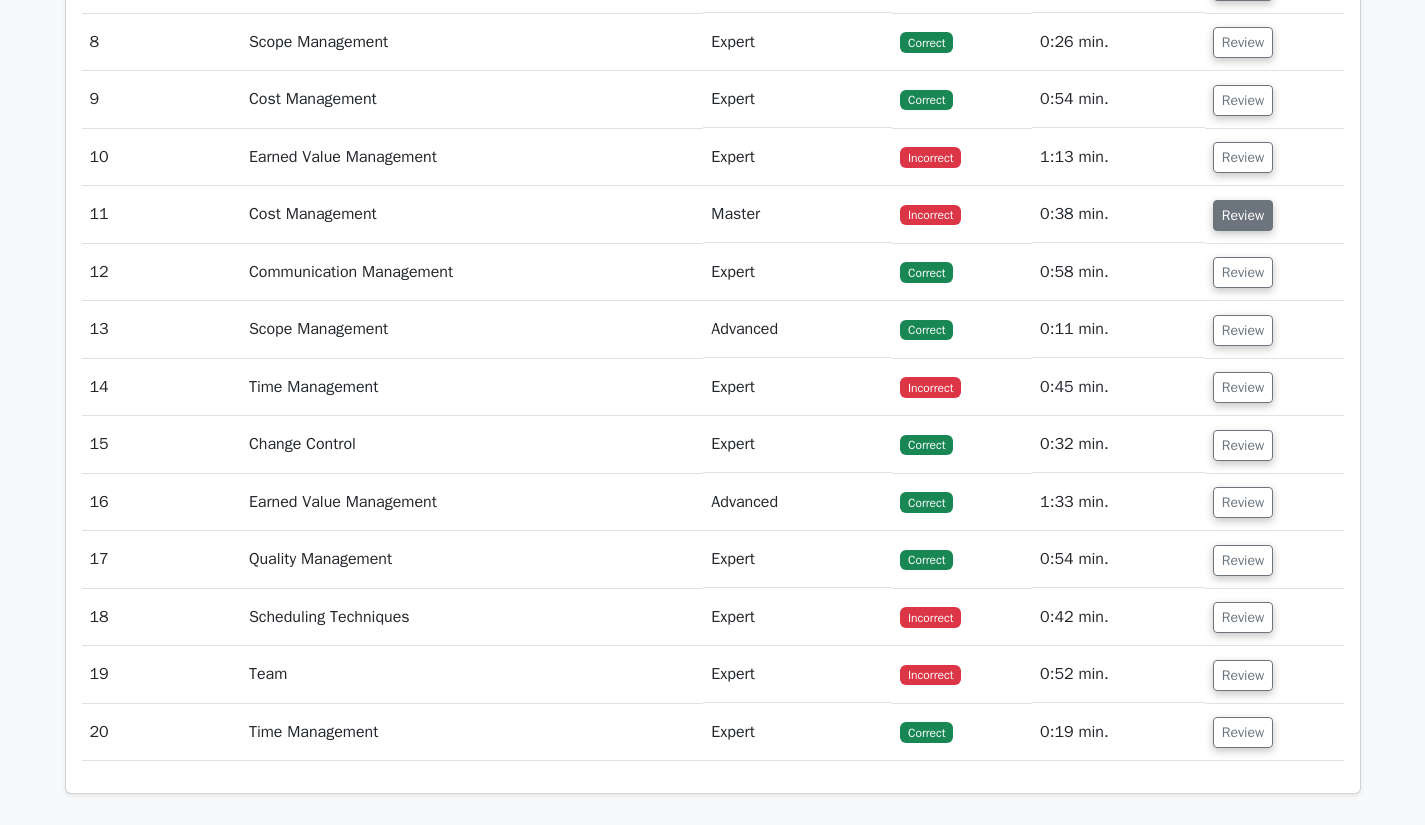 click on "Review" at bounding box center (1243, 215) 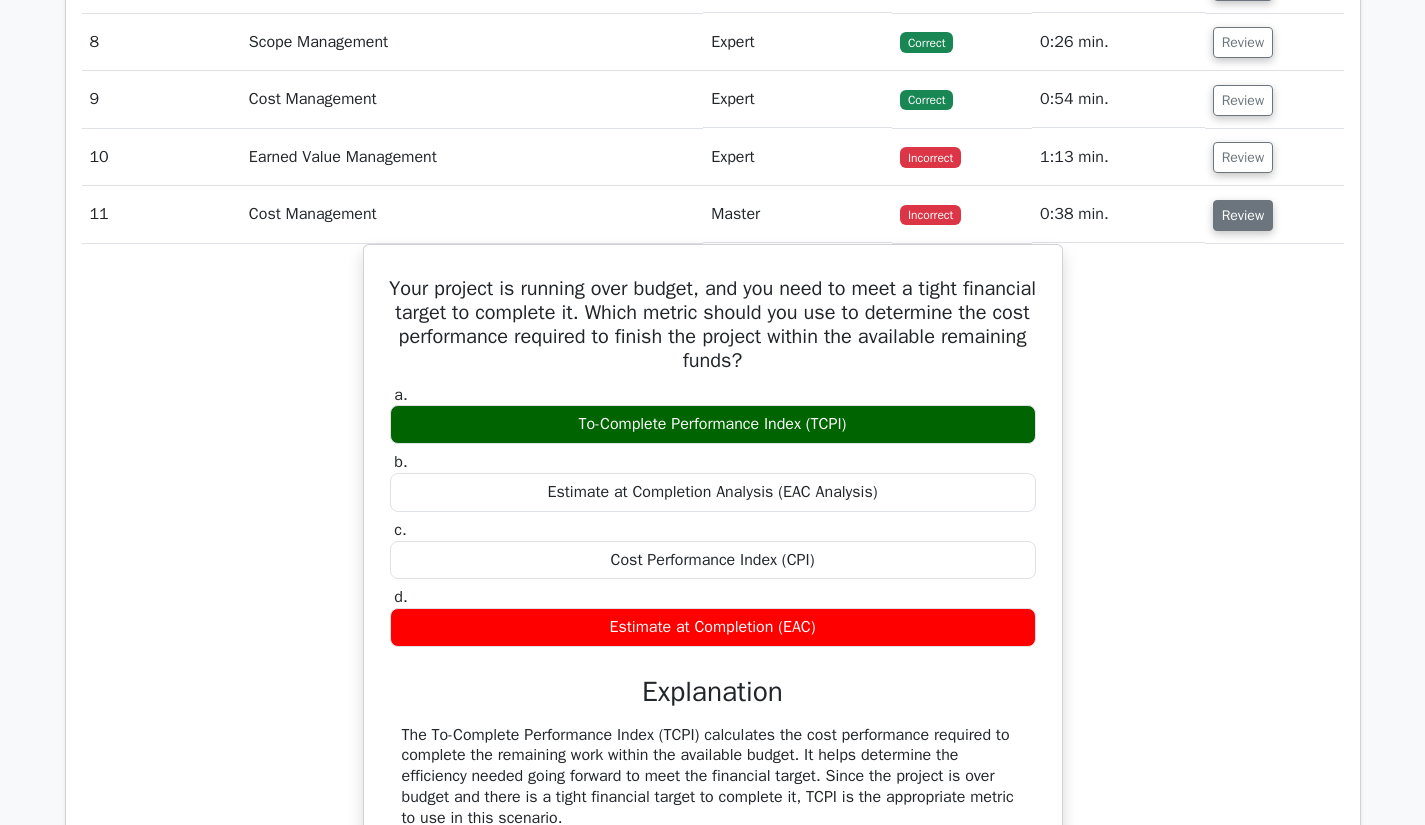 click on "Review" at bounding box center [1243, 215] 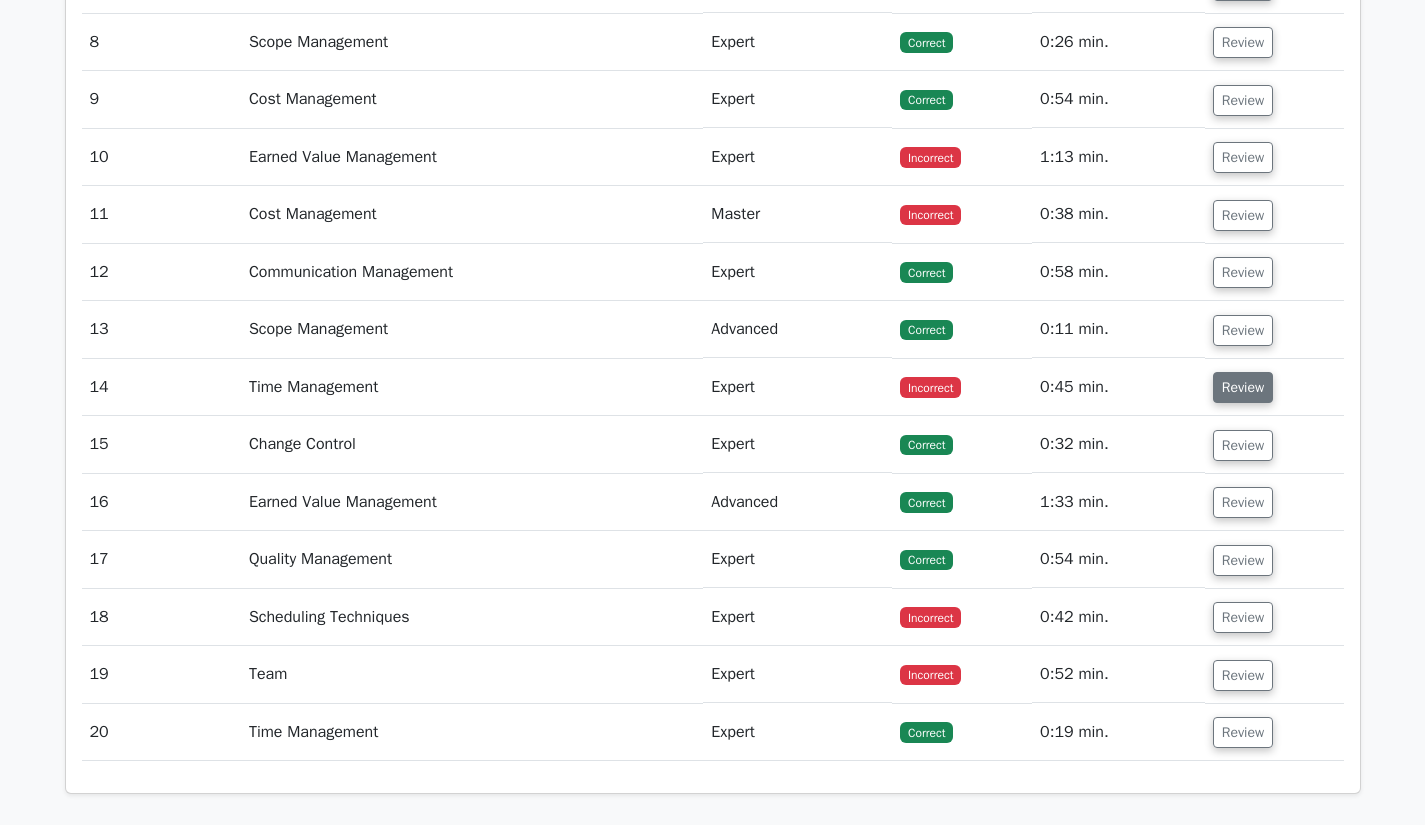 click on "Review" at bounding box center (1243, 387) 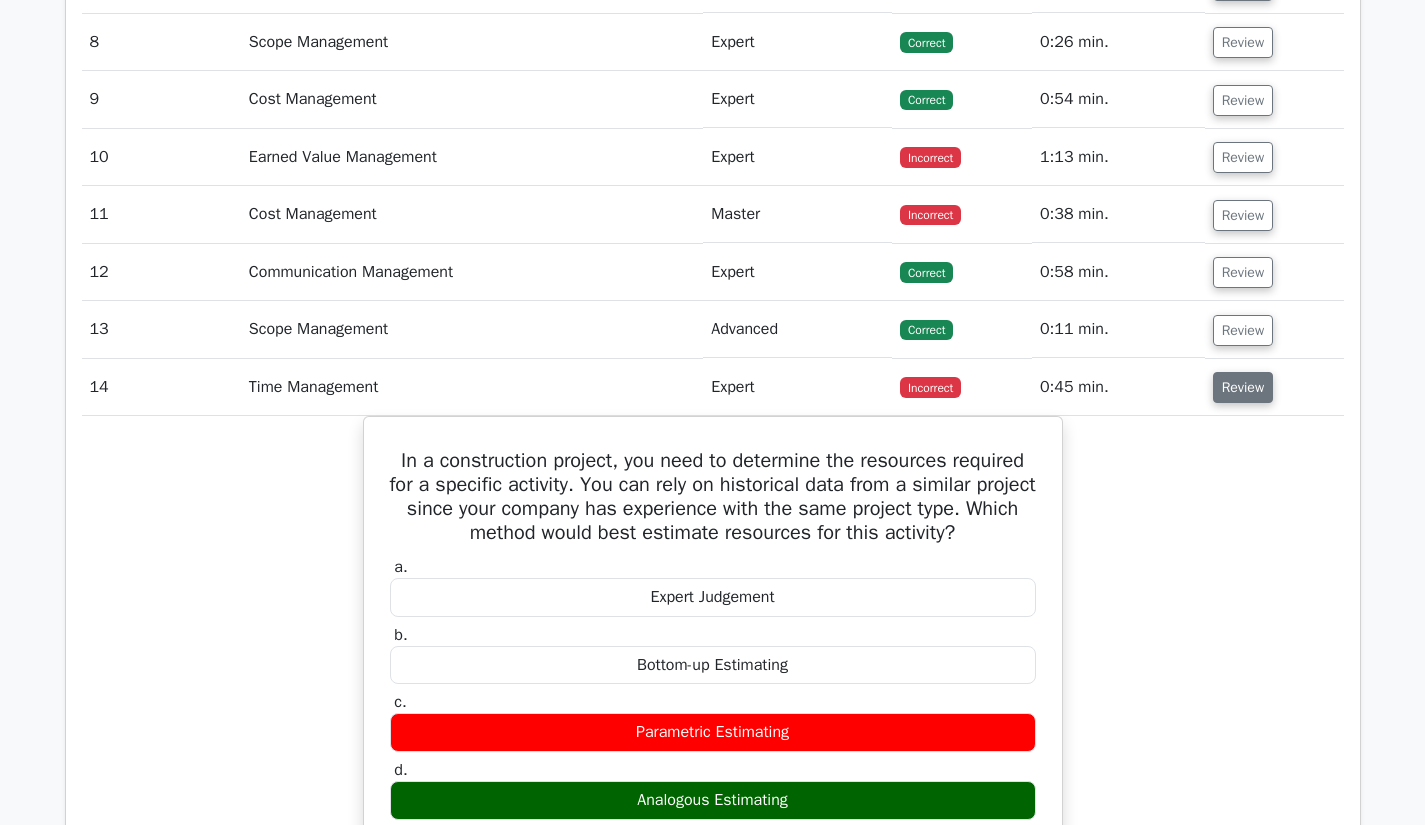 click on "Review" at bounding box center [1243, 387] 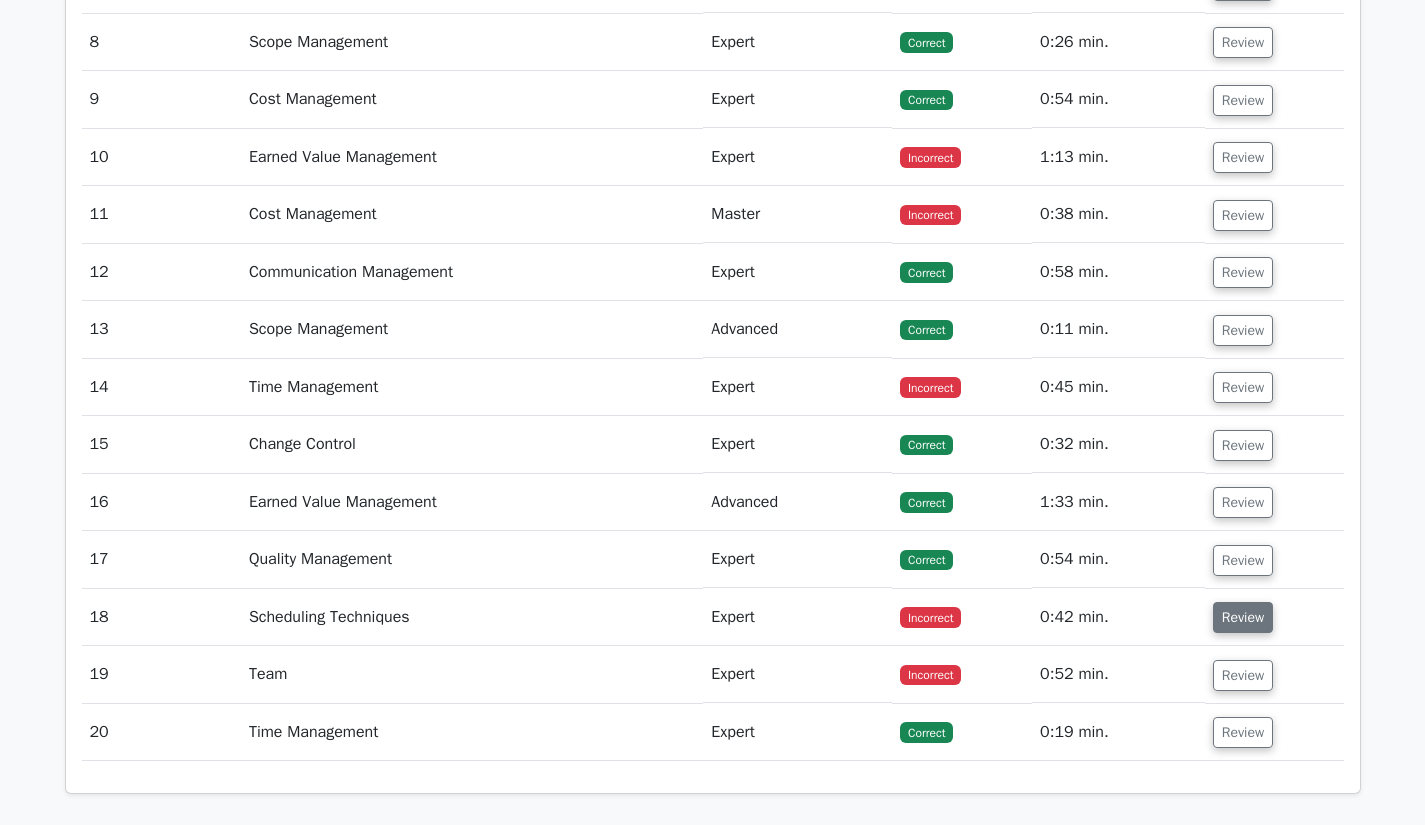 click on "Review" at bounding box center (1243, 617) 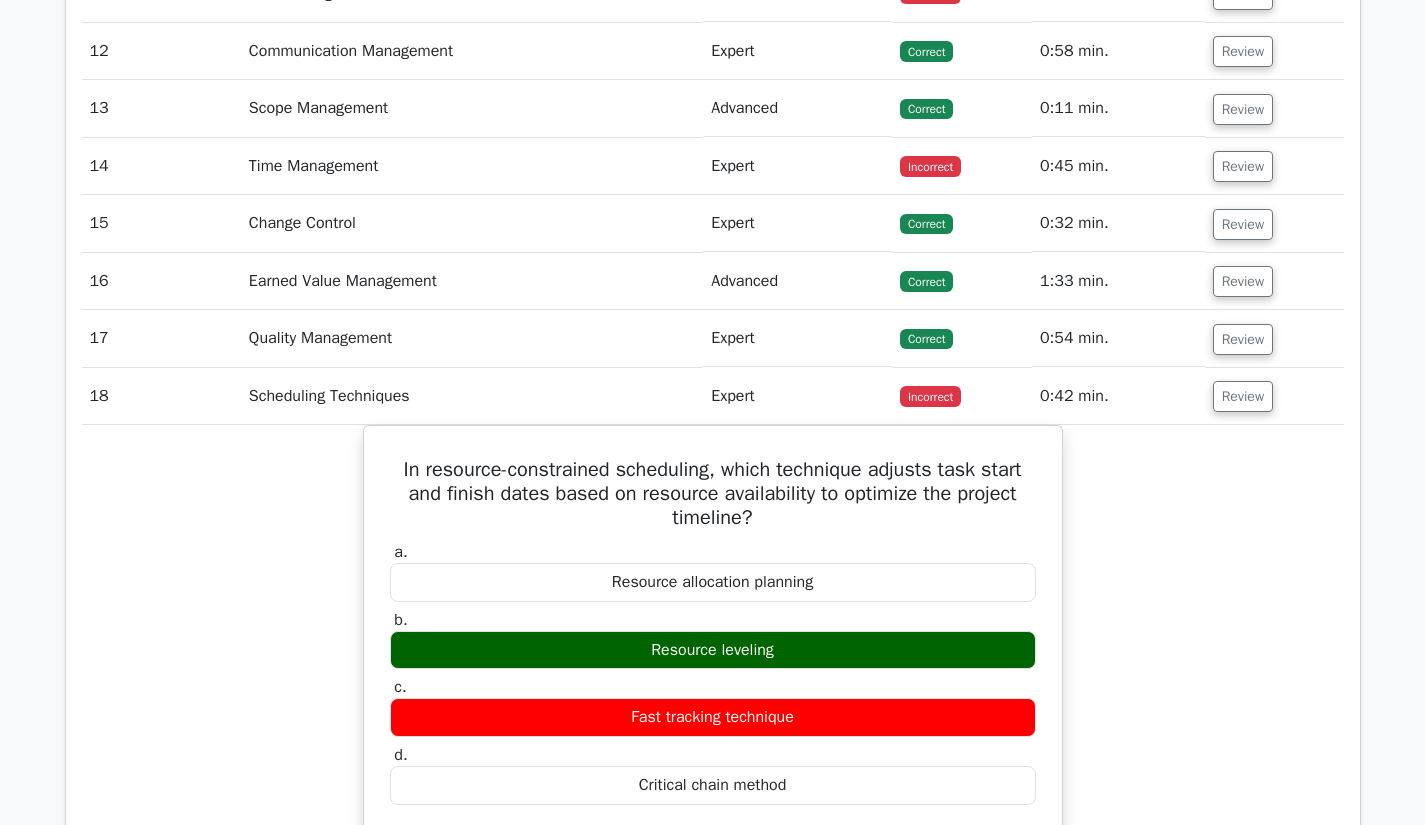 scroll, scrollTop: 2543, scrollLeft: 0, axis: vertical 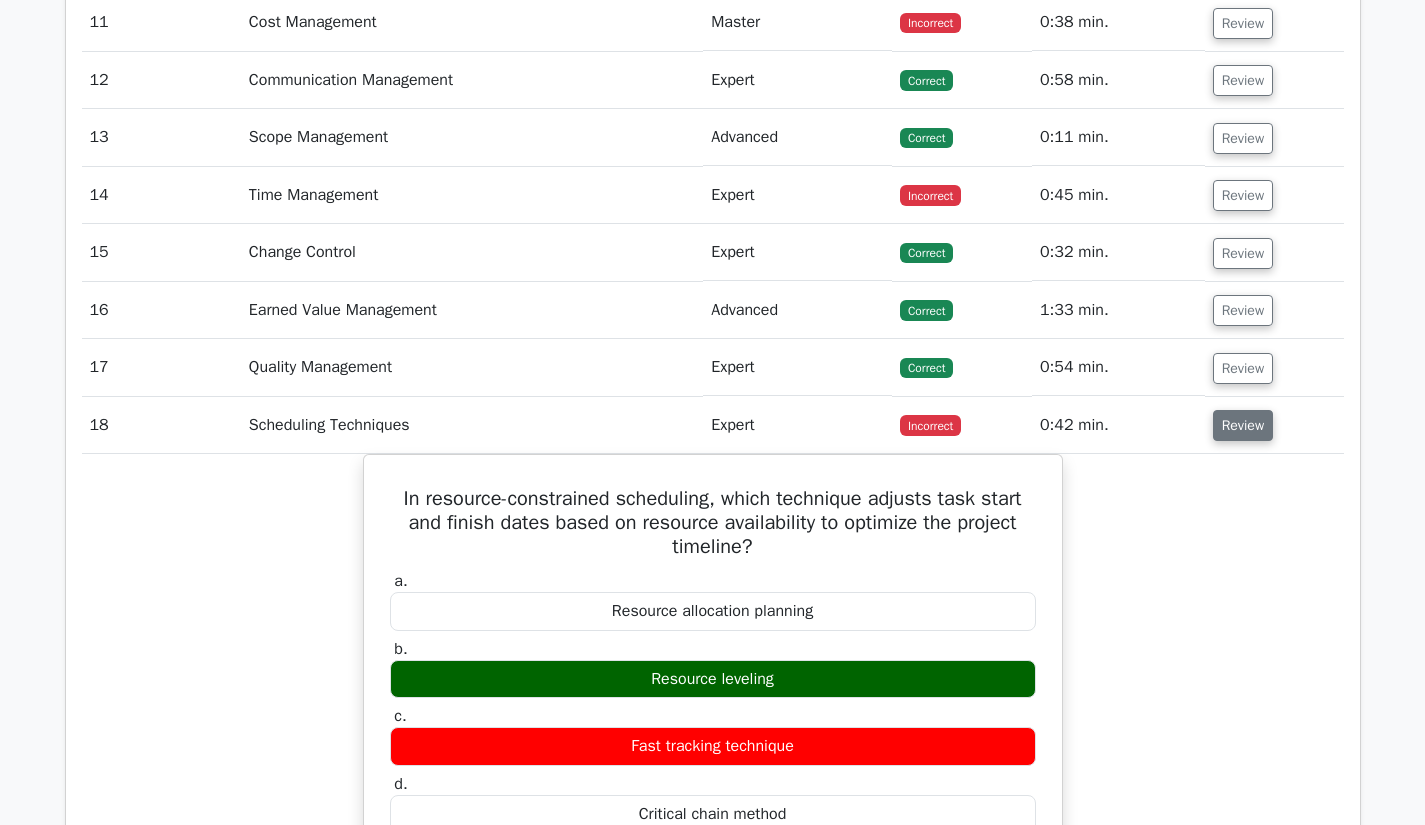 click on "Review" at bounding box center [1243, 425] 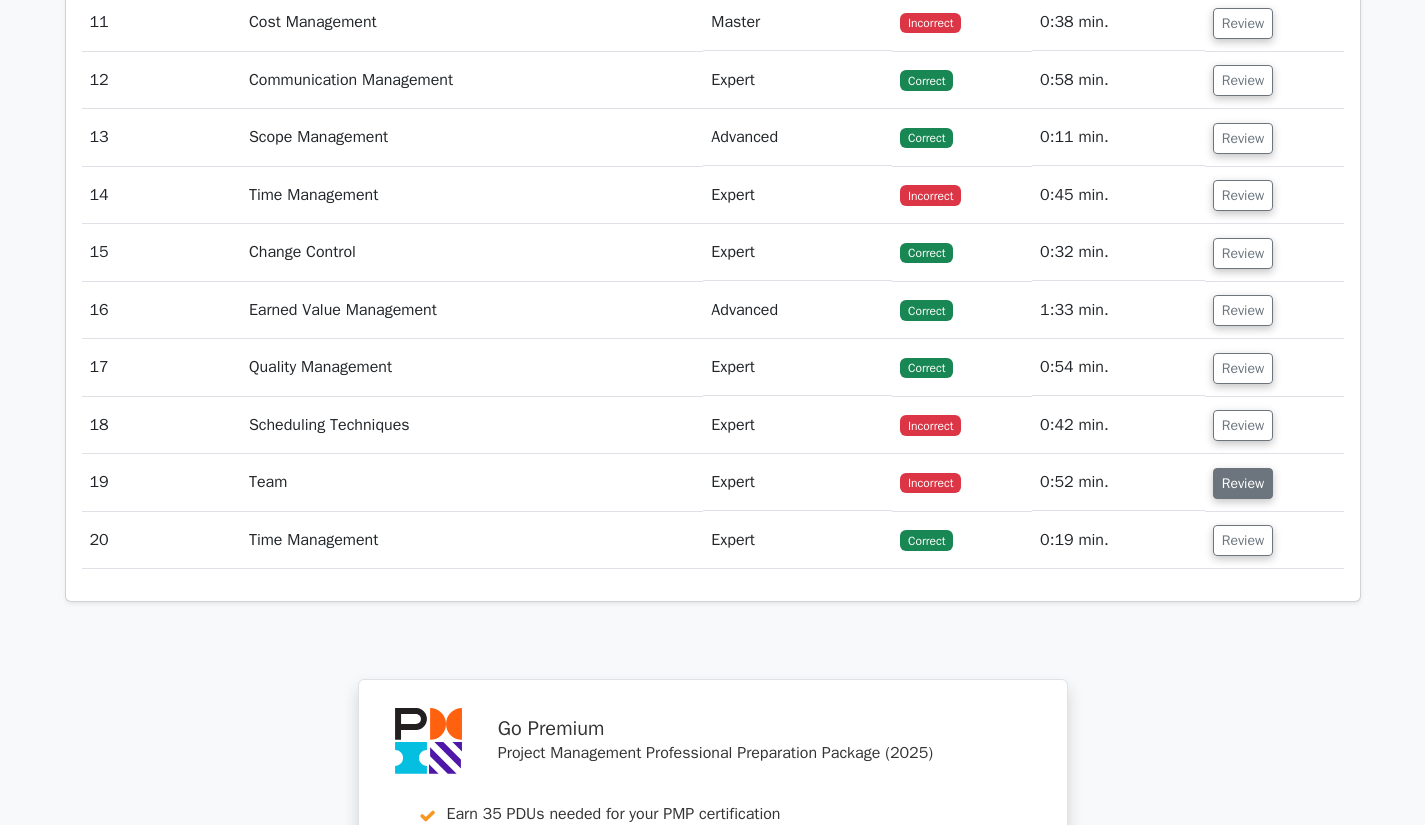 click on "Review" at bounding box center (1243, 483) 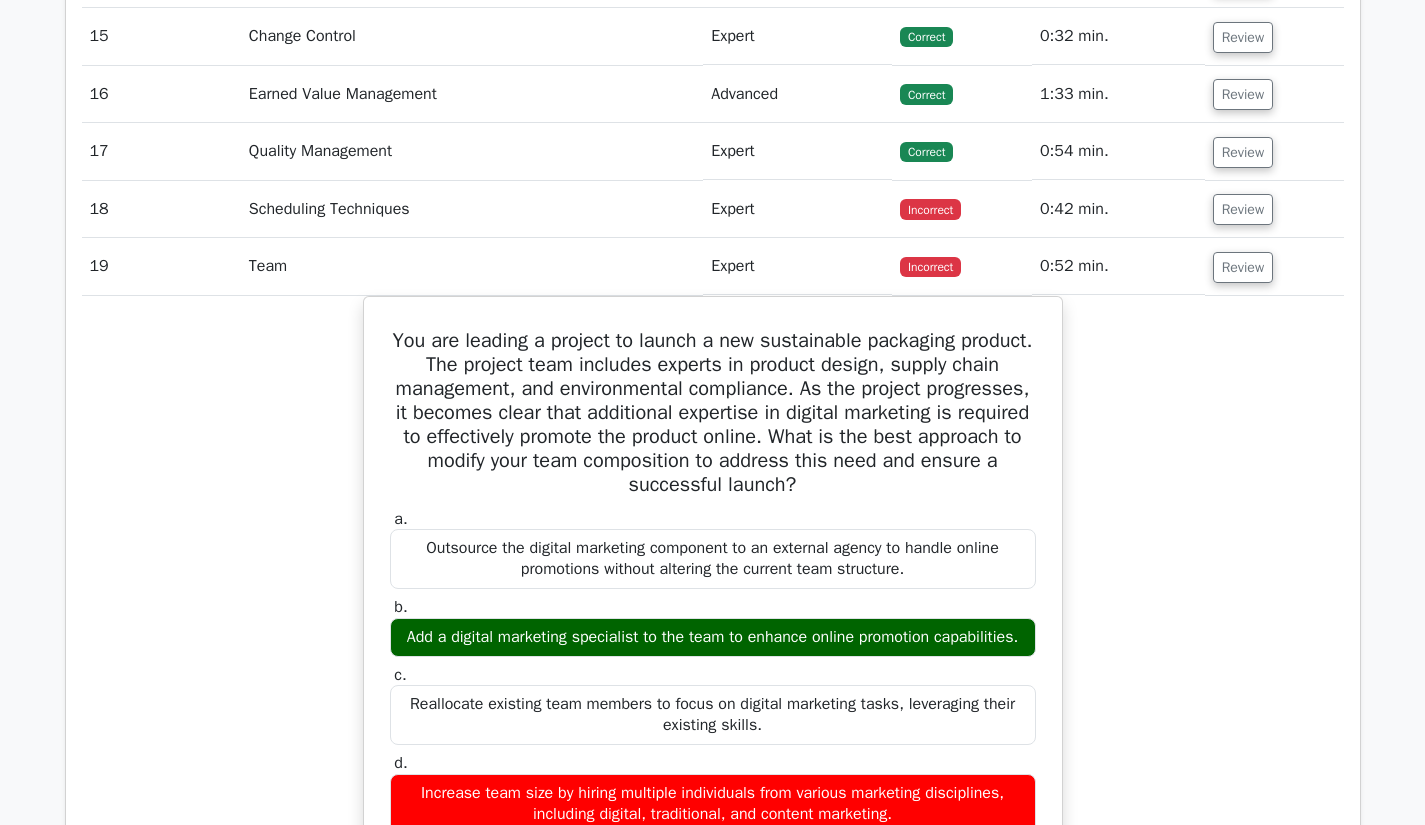 scroll, scrollTop: 2761, scrollLeft: 0, axis: vertical 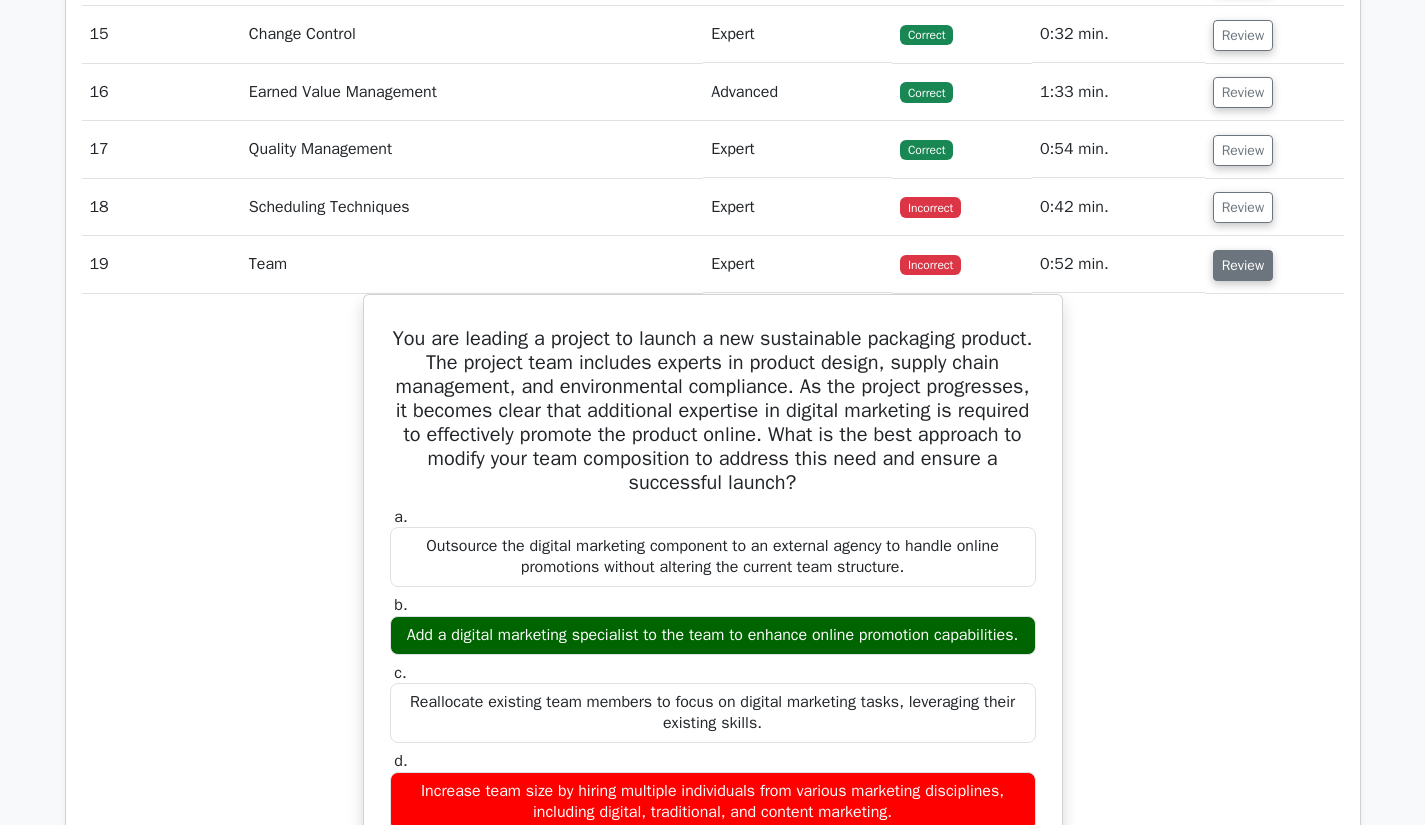 click on "Review" at bounding box center [1243, 265] 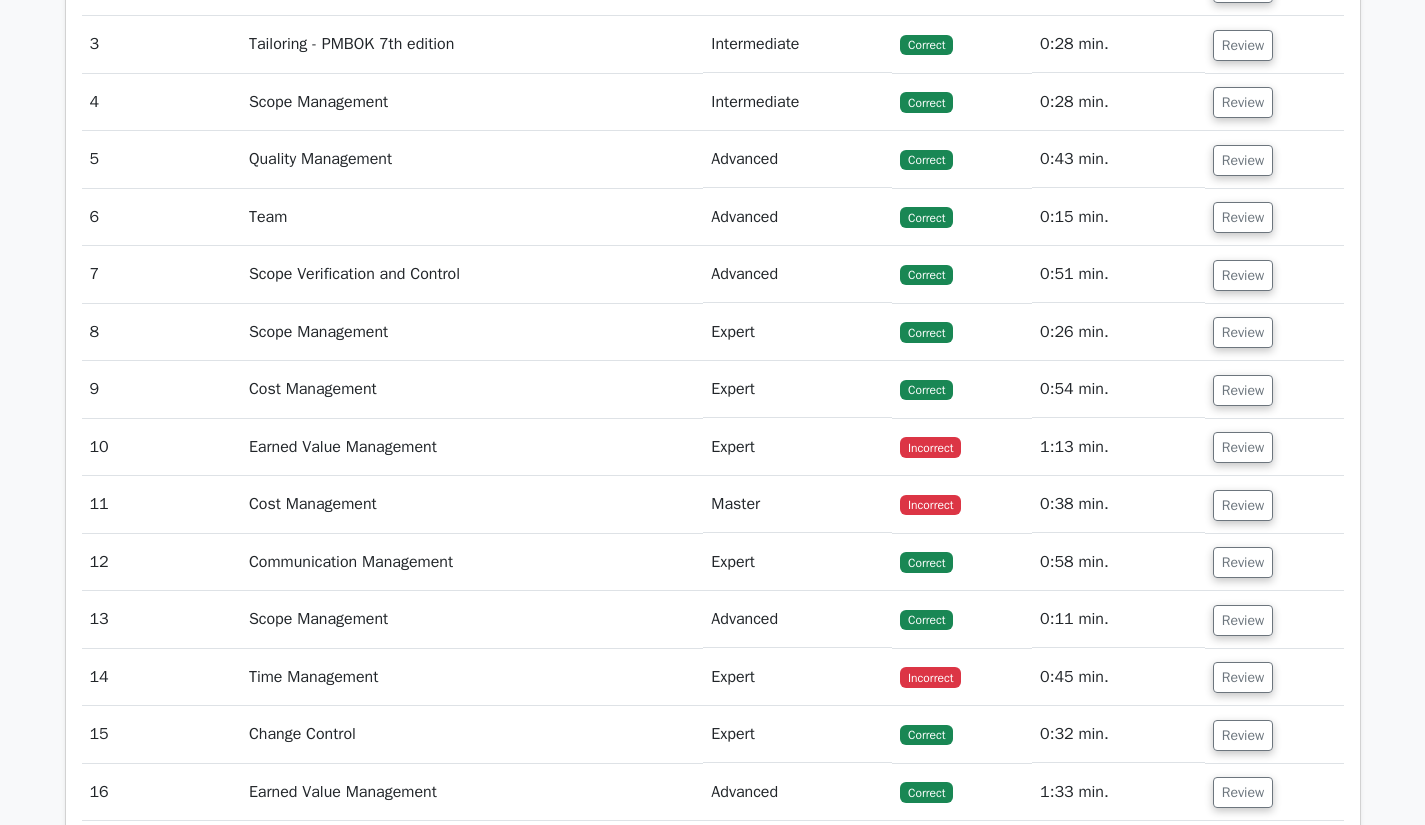 scroll, scrollTop: 2089, scrollLeft: 0, axis: vertical 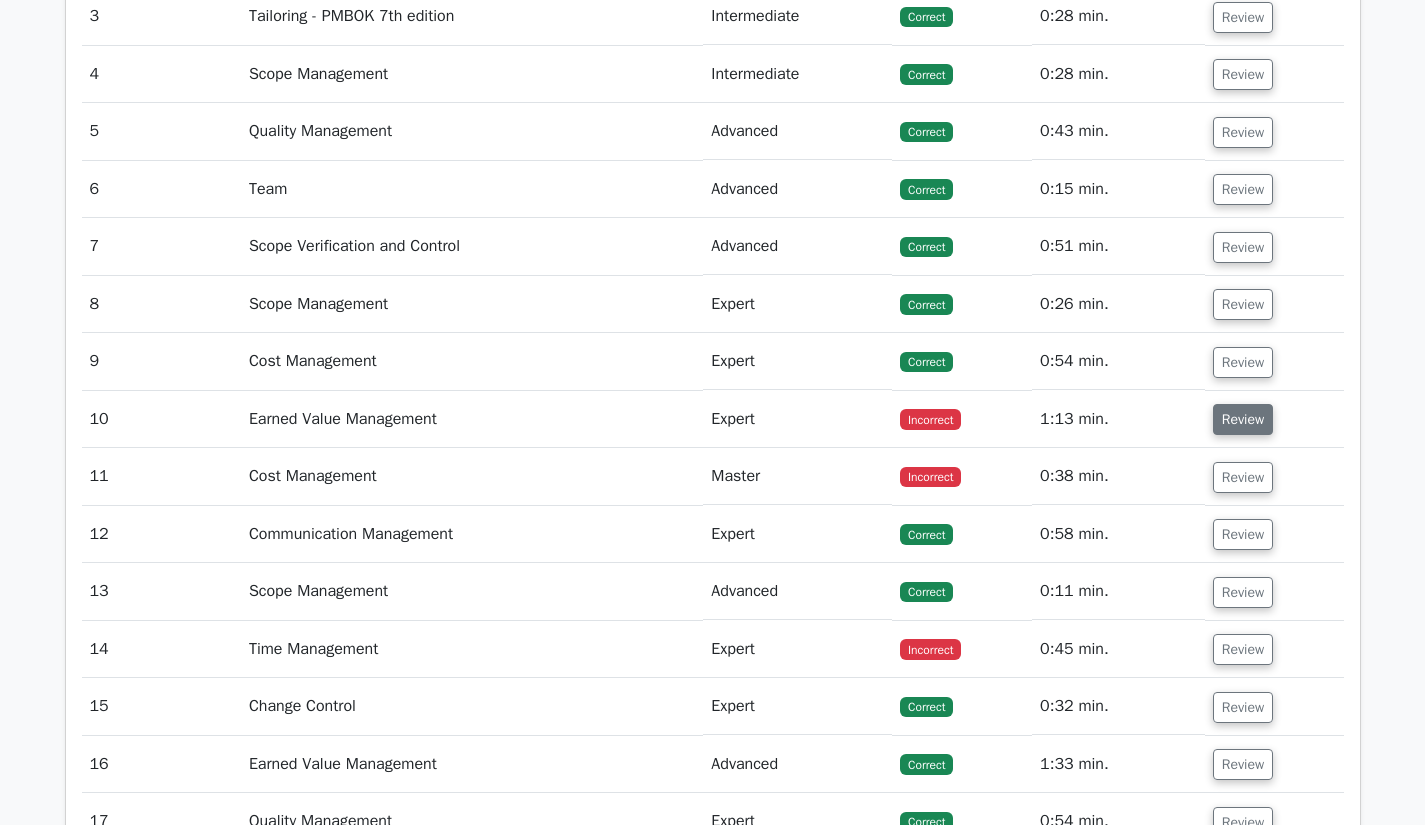 click on "Review" at bounding box center [1243, 419] 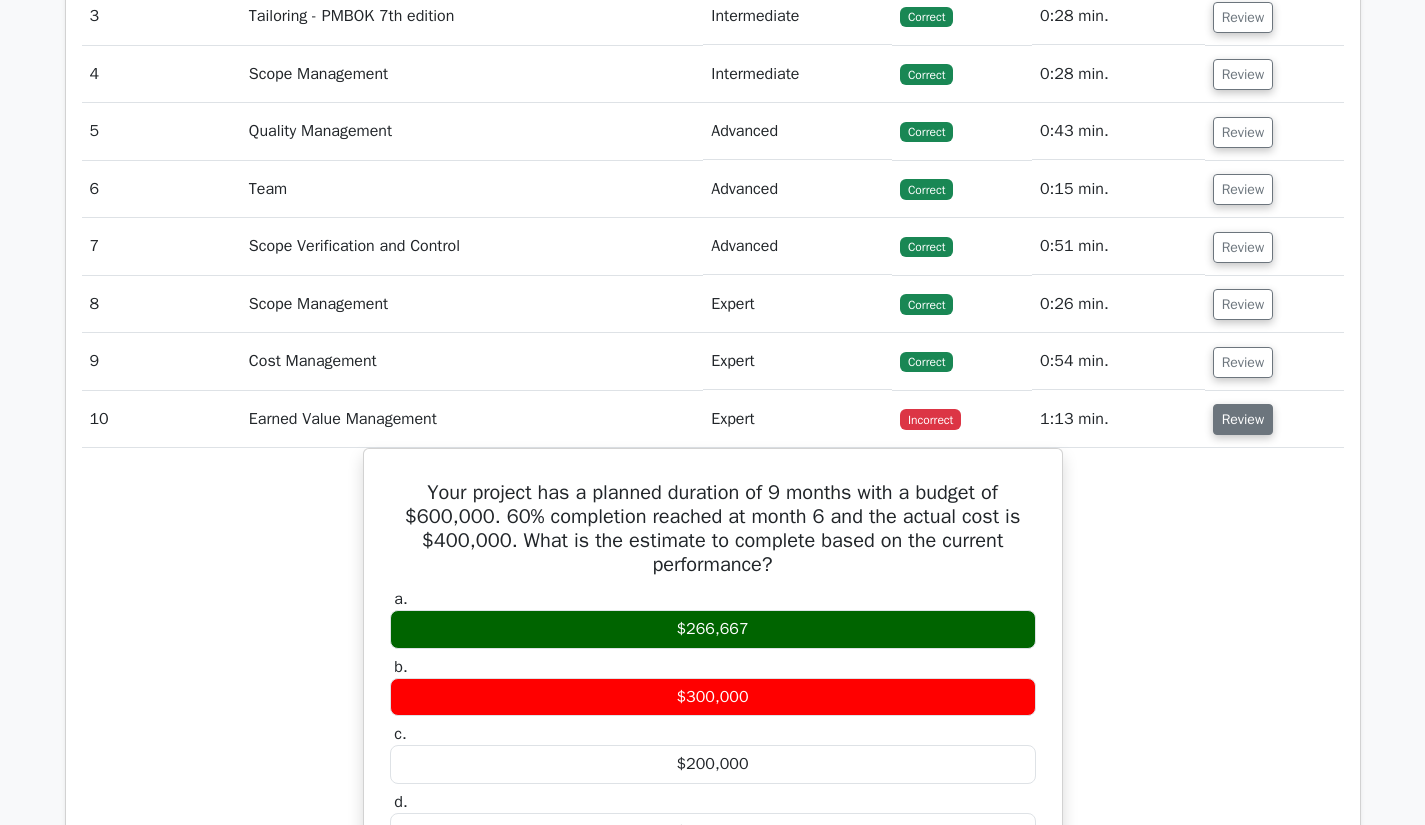 click on "Review" at bounding box center [1243, 419] 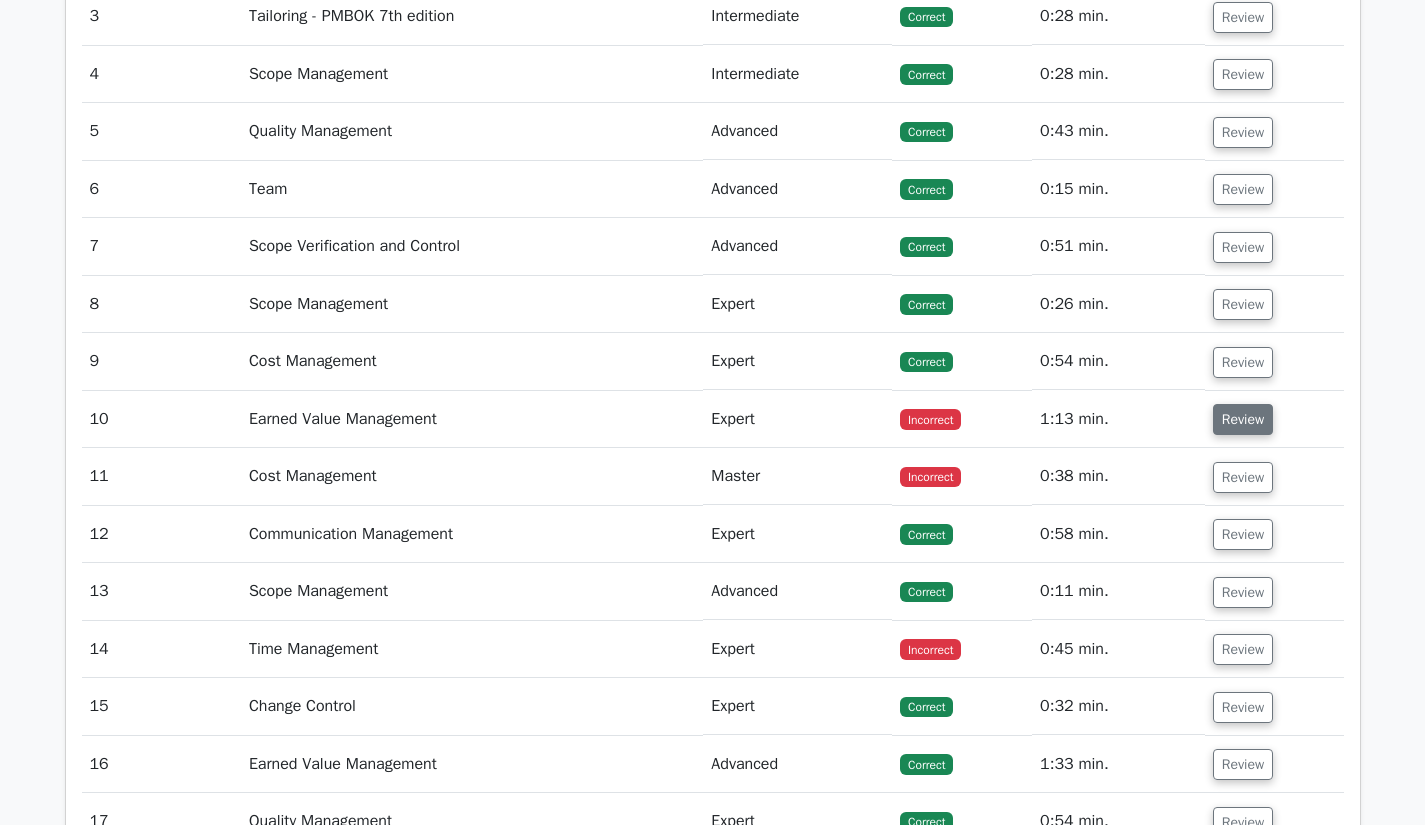 click on "Review" at bounding box center [1243, 419] 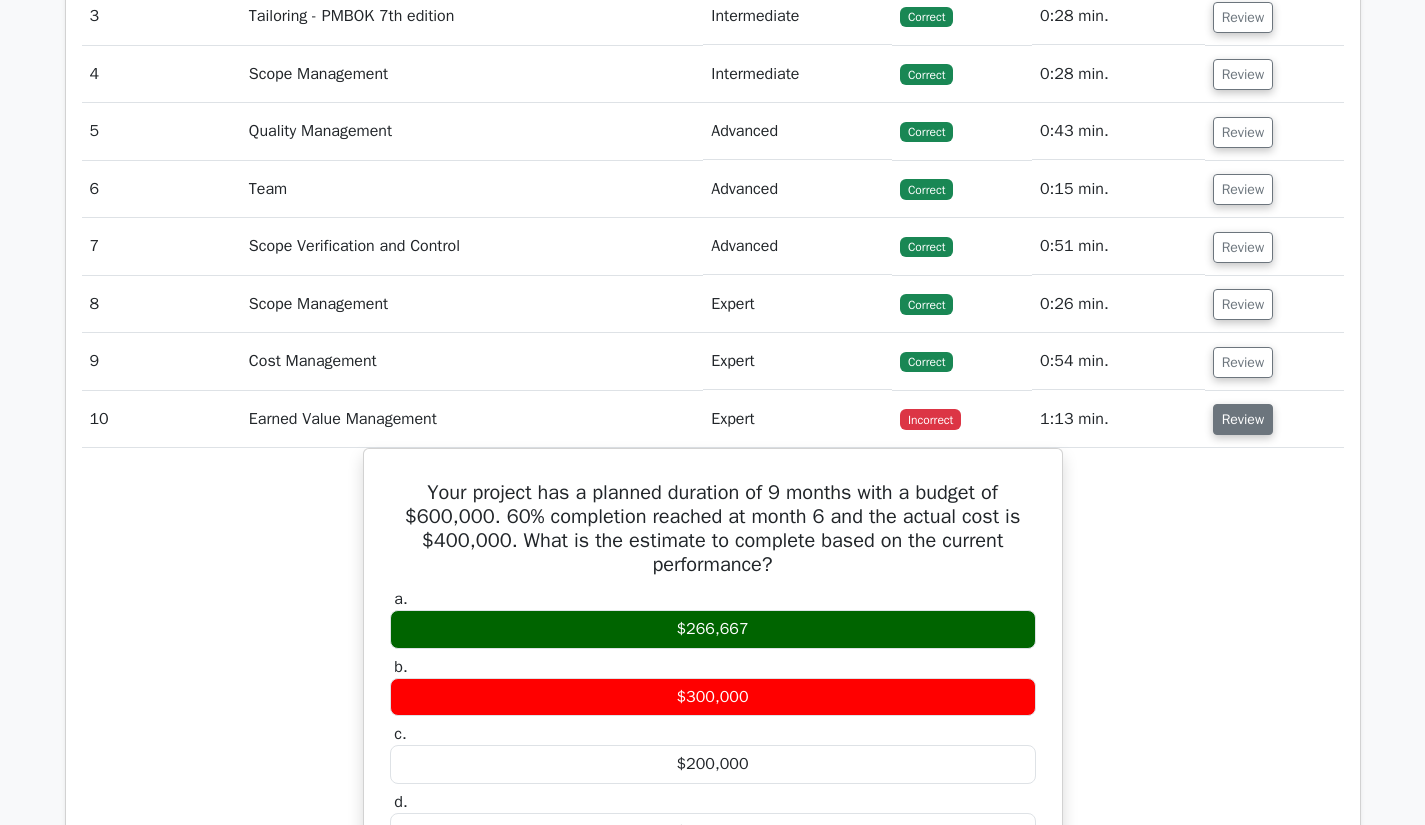 click on "Review" at bounding box center [1243, 419] 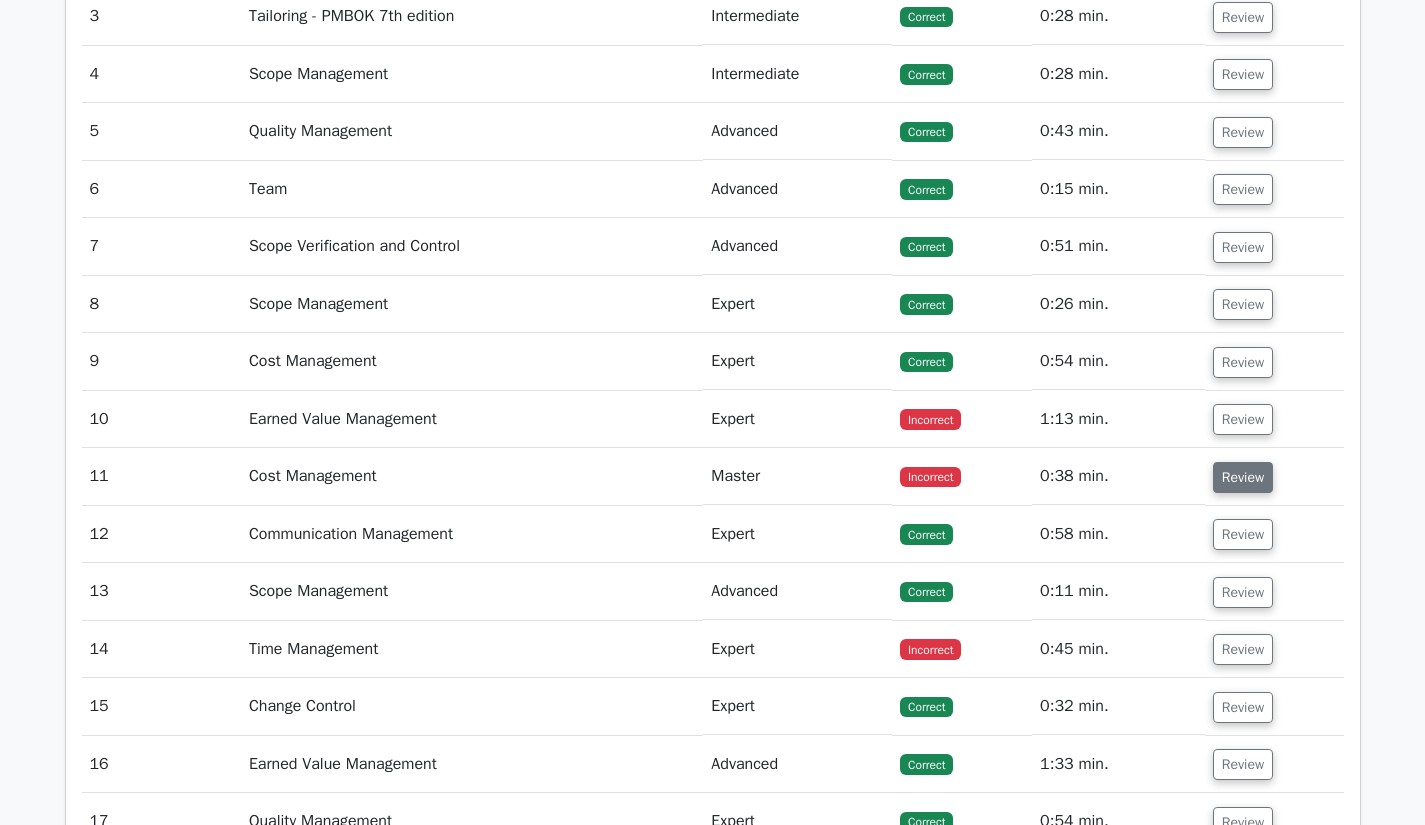click on "Review" at bounding box center [1243, 477] 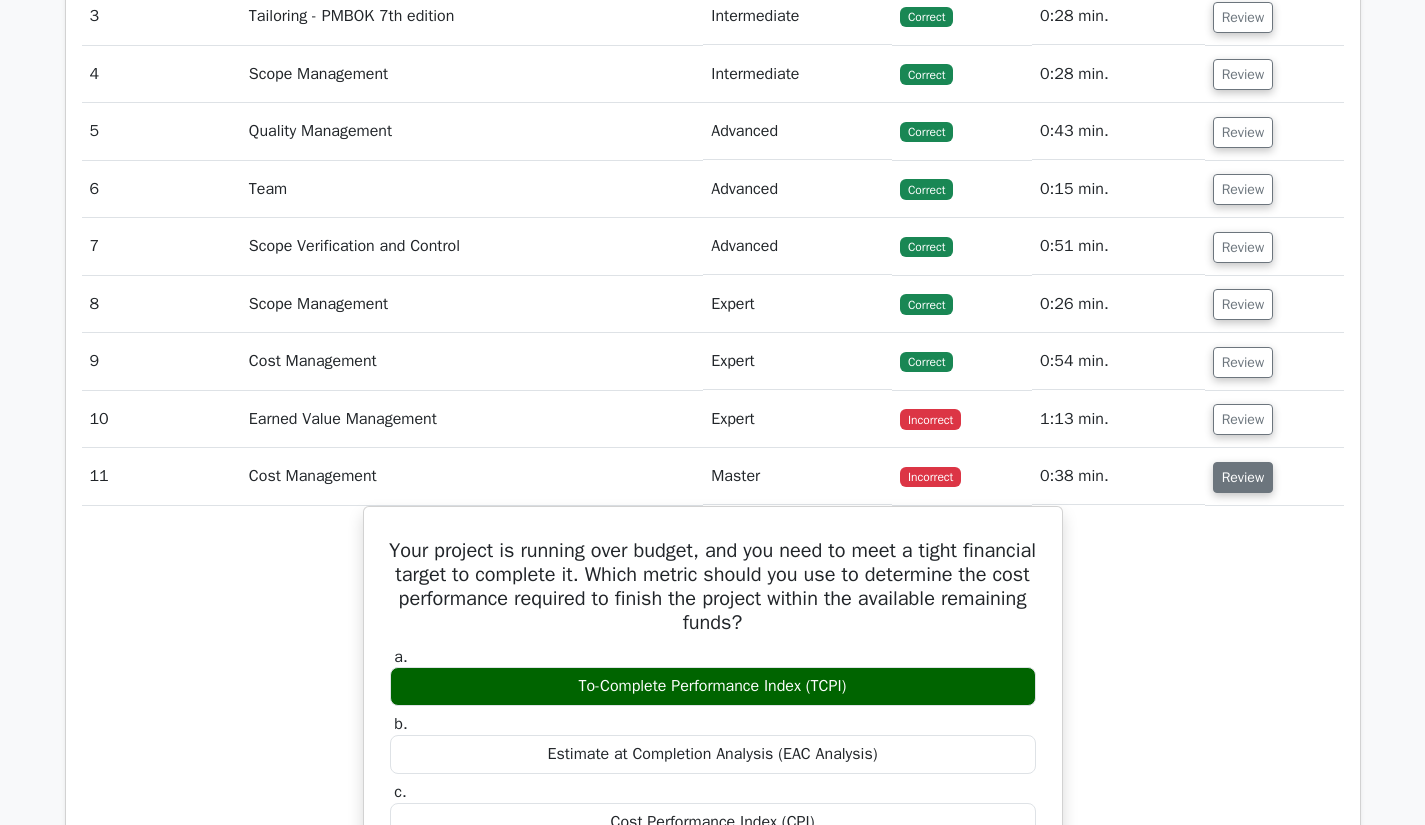 click on "Review" at bounding box center [1243, 477] 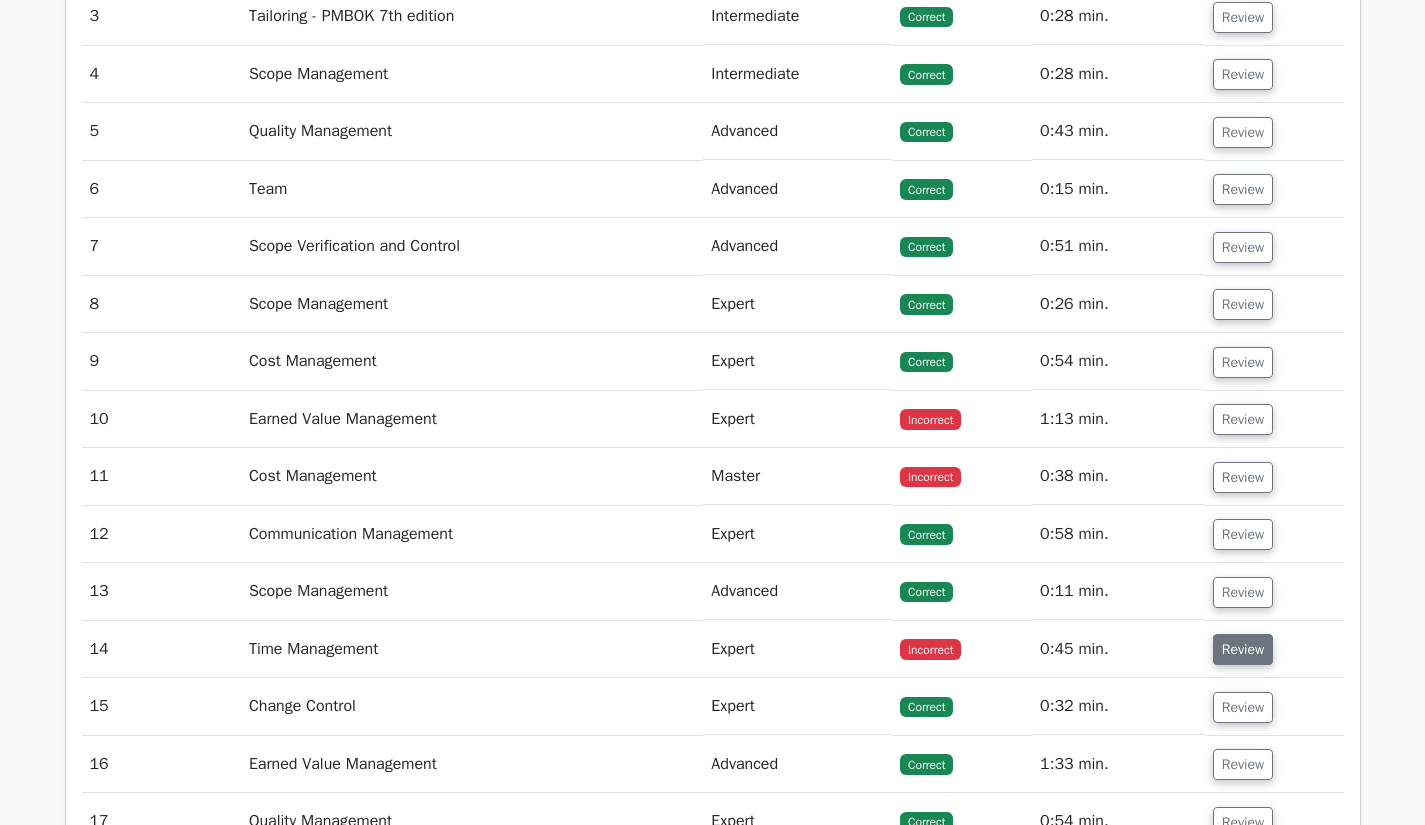 click on "Review" at bounding box center (1243, 649) 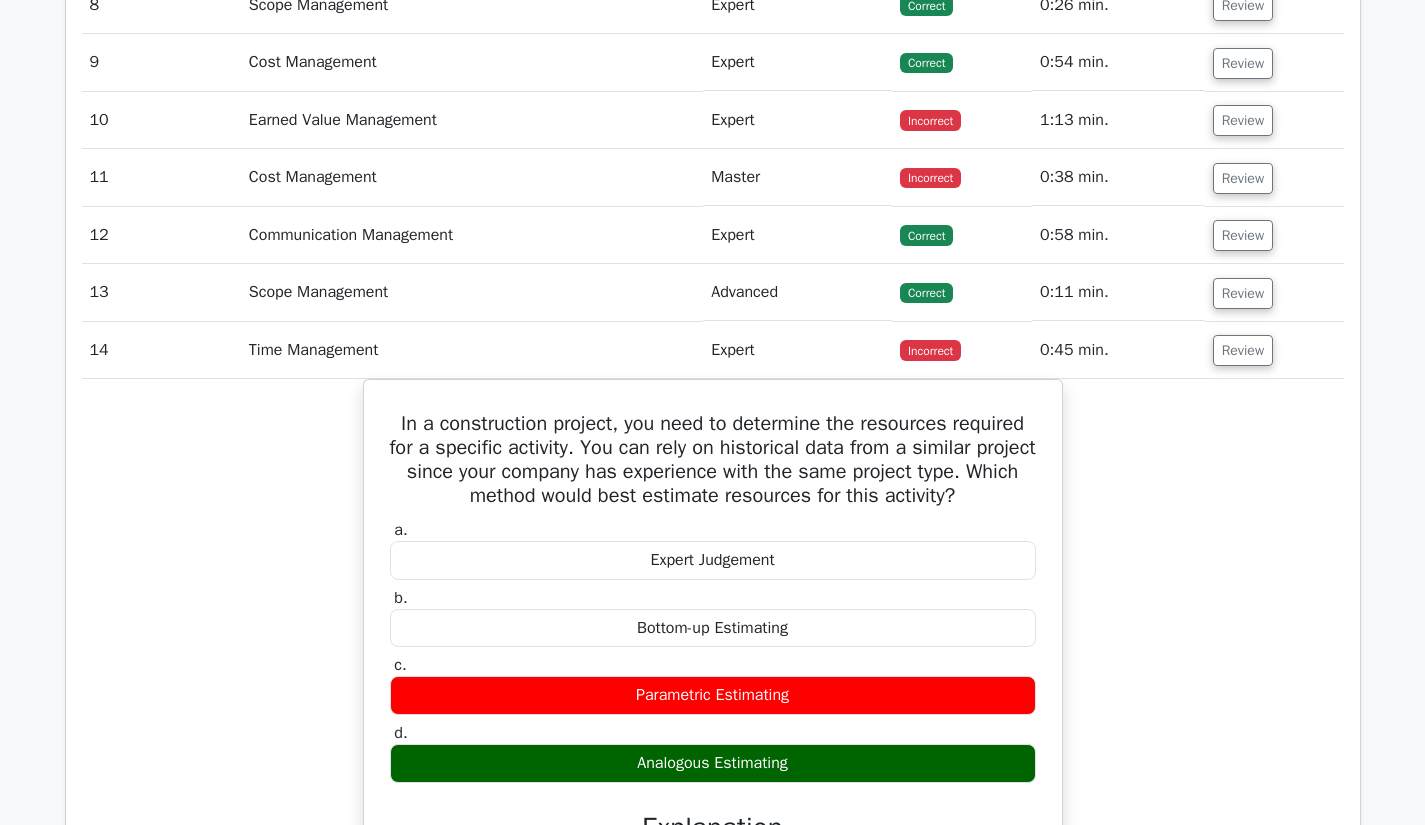 scroll, scrollTop: 2454, scrollLeft: 0, axis: vertical 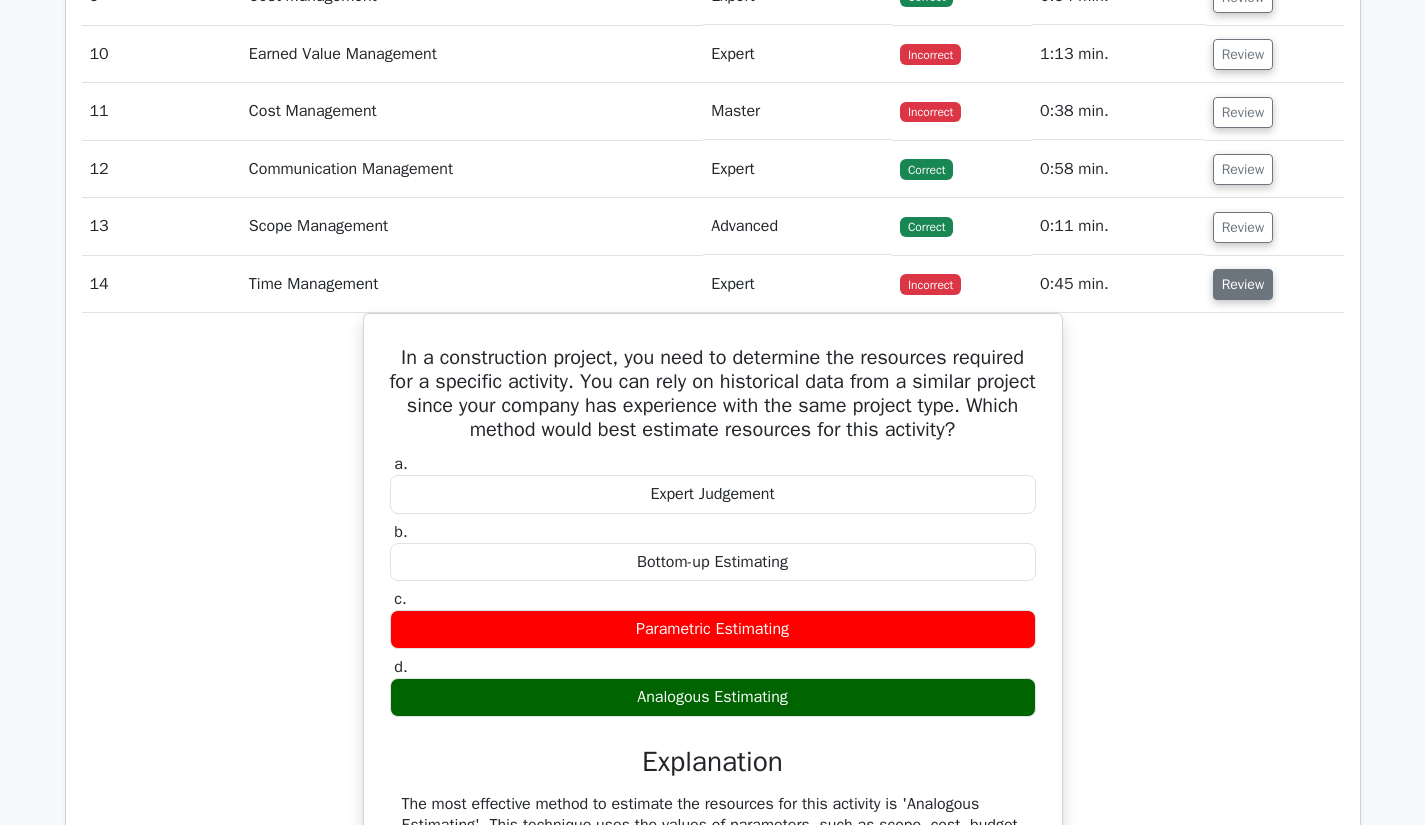 click on "Review" at bounding box center (1243, 284) 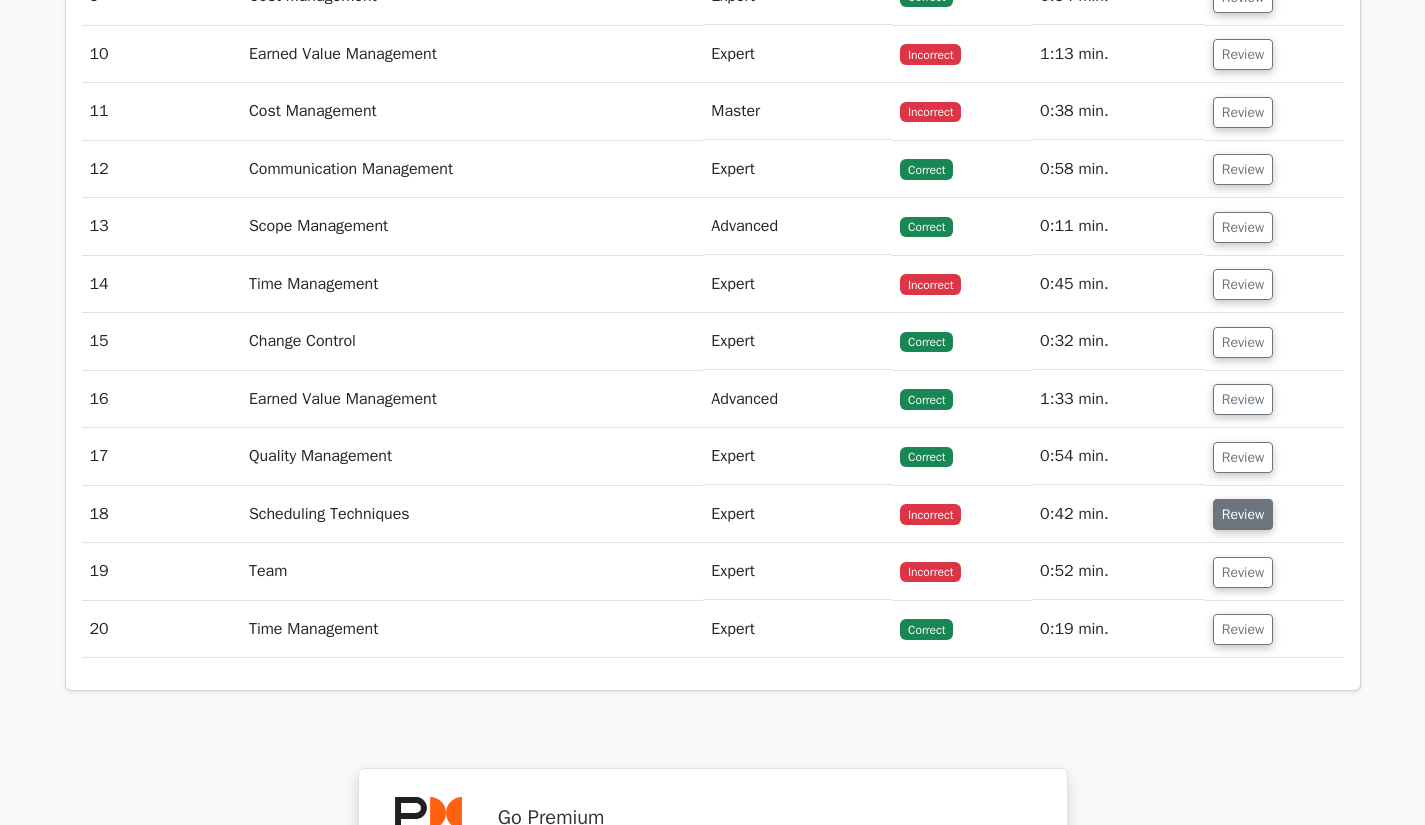 click on "Review" at bounding box center [1243, 514] 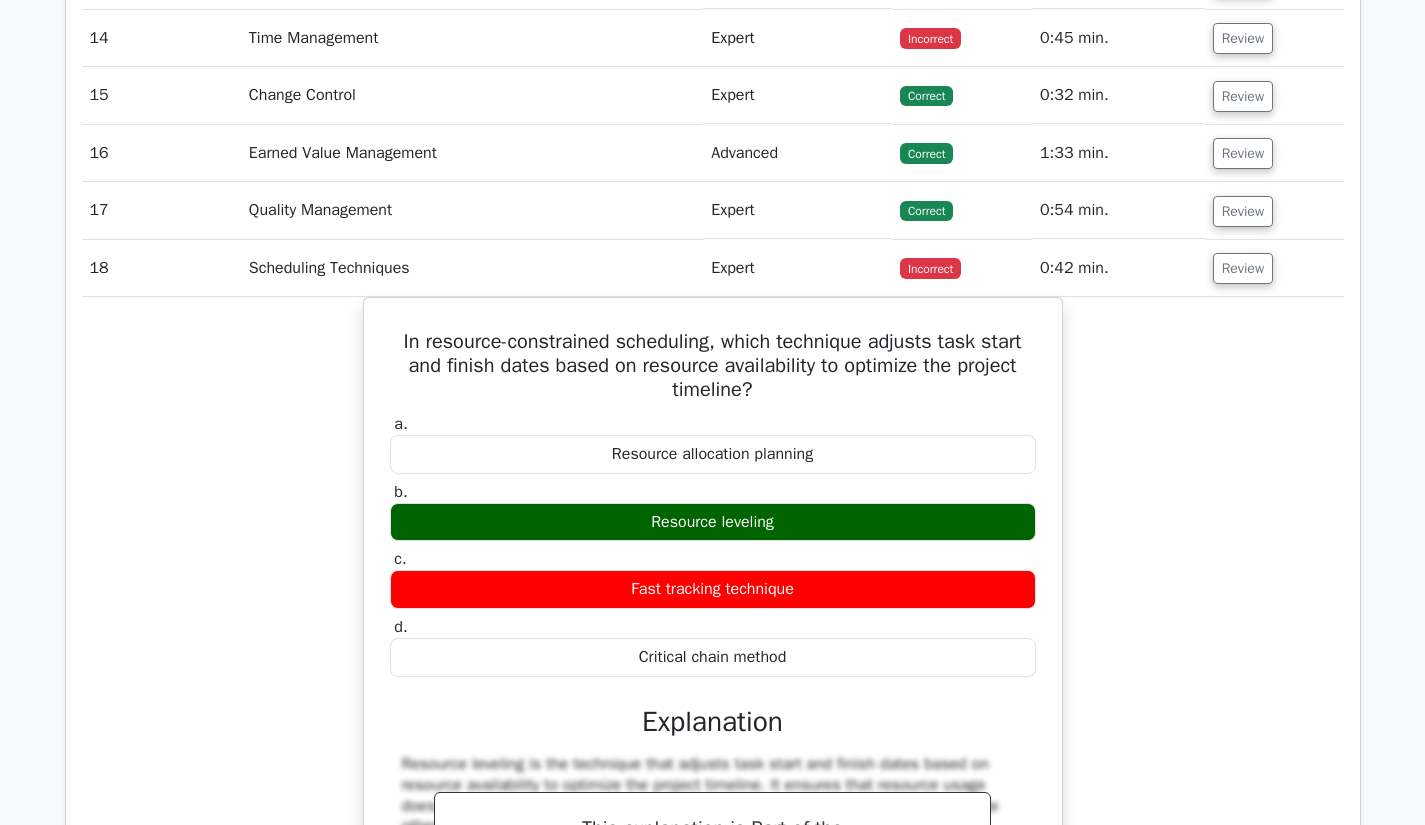scroll, scrollTop: 2677, scrollLeft: 0, axis: vertical 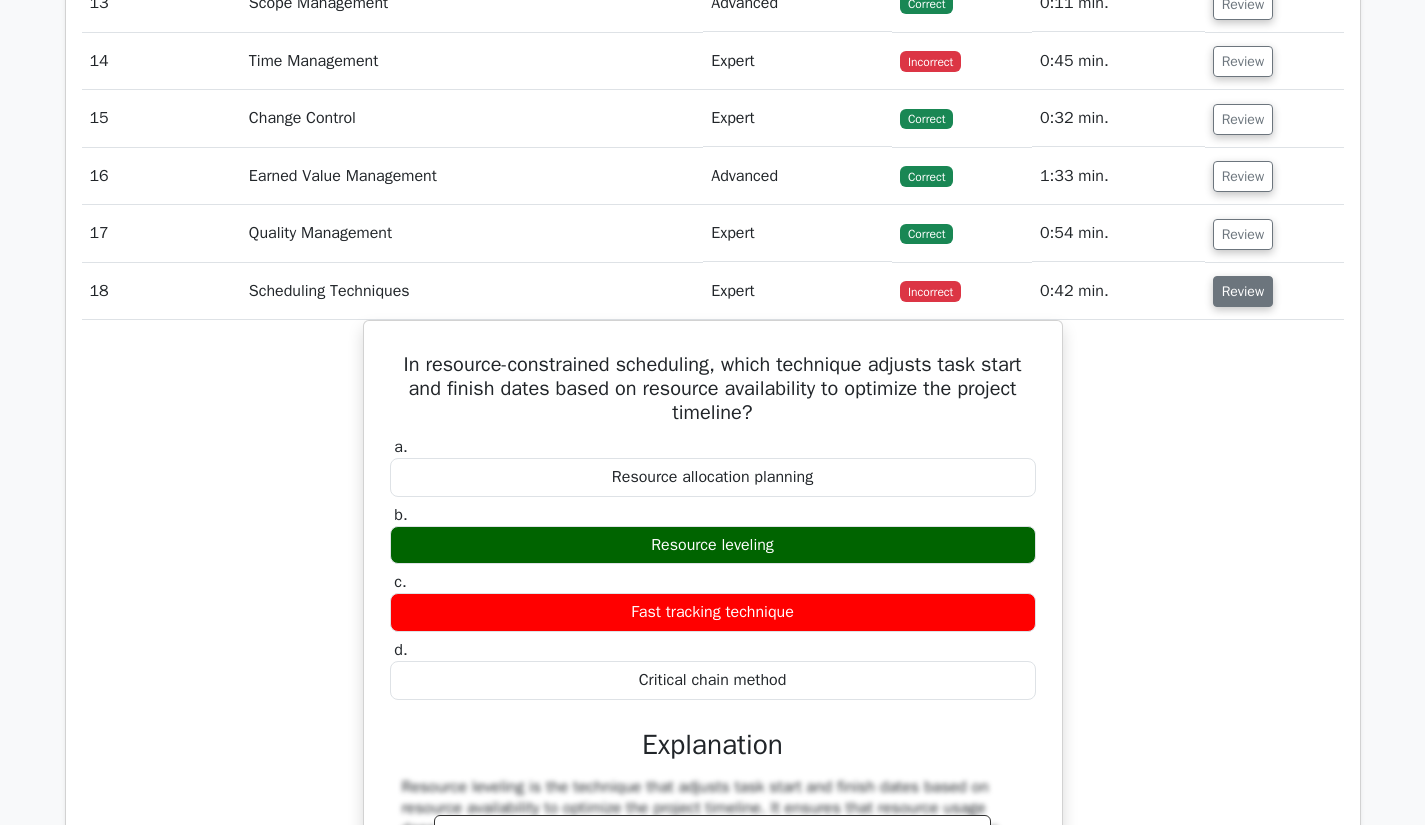 click on "Review" at bounding box center [1243, 291] 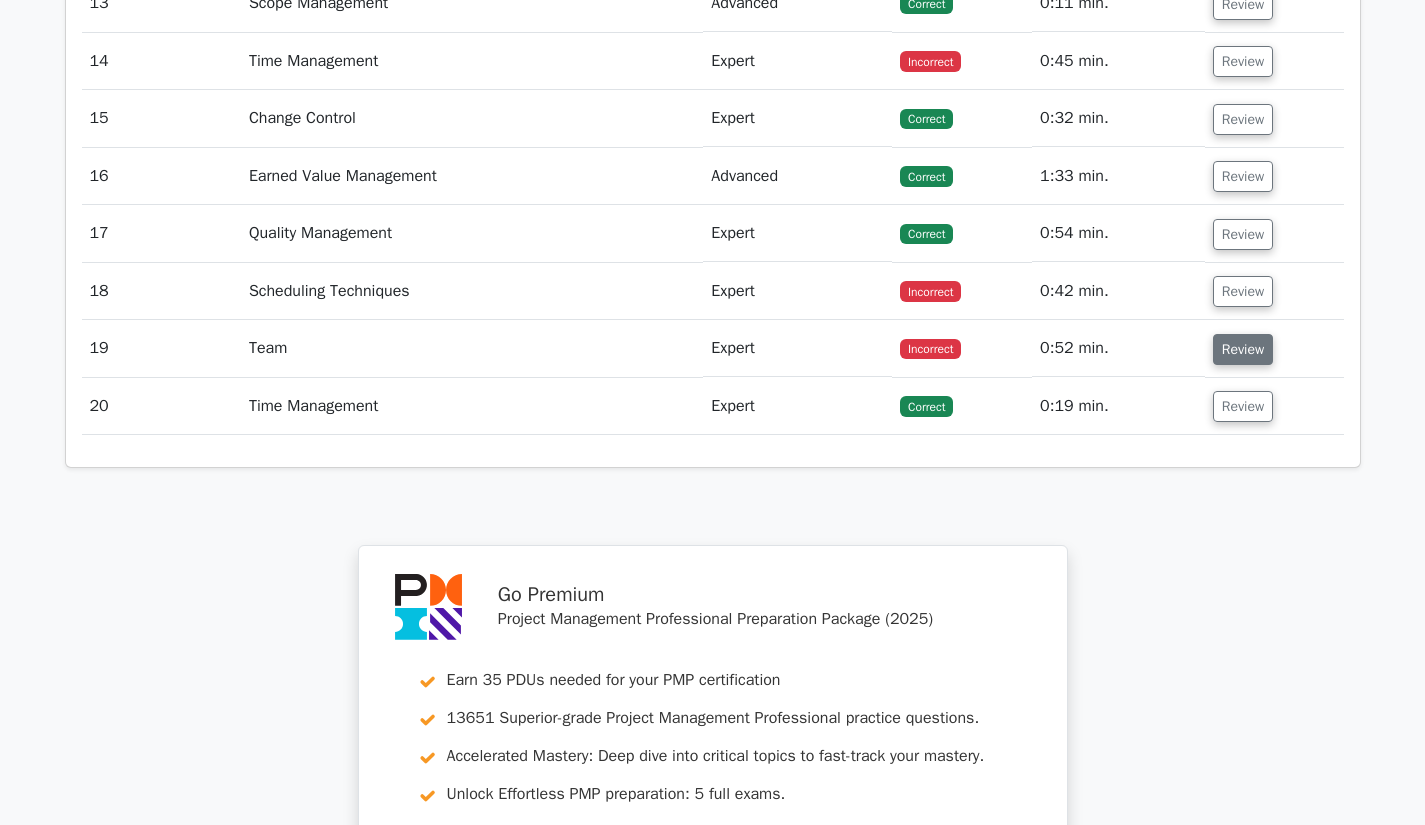 click on "Review" at bounding box center [1243, 349] 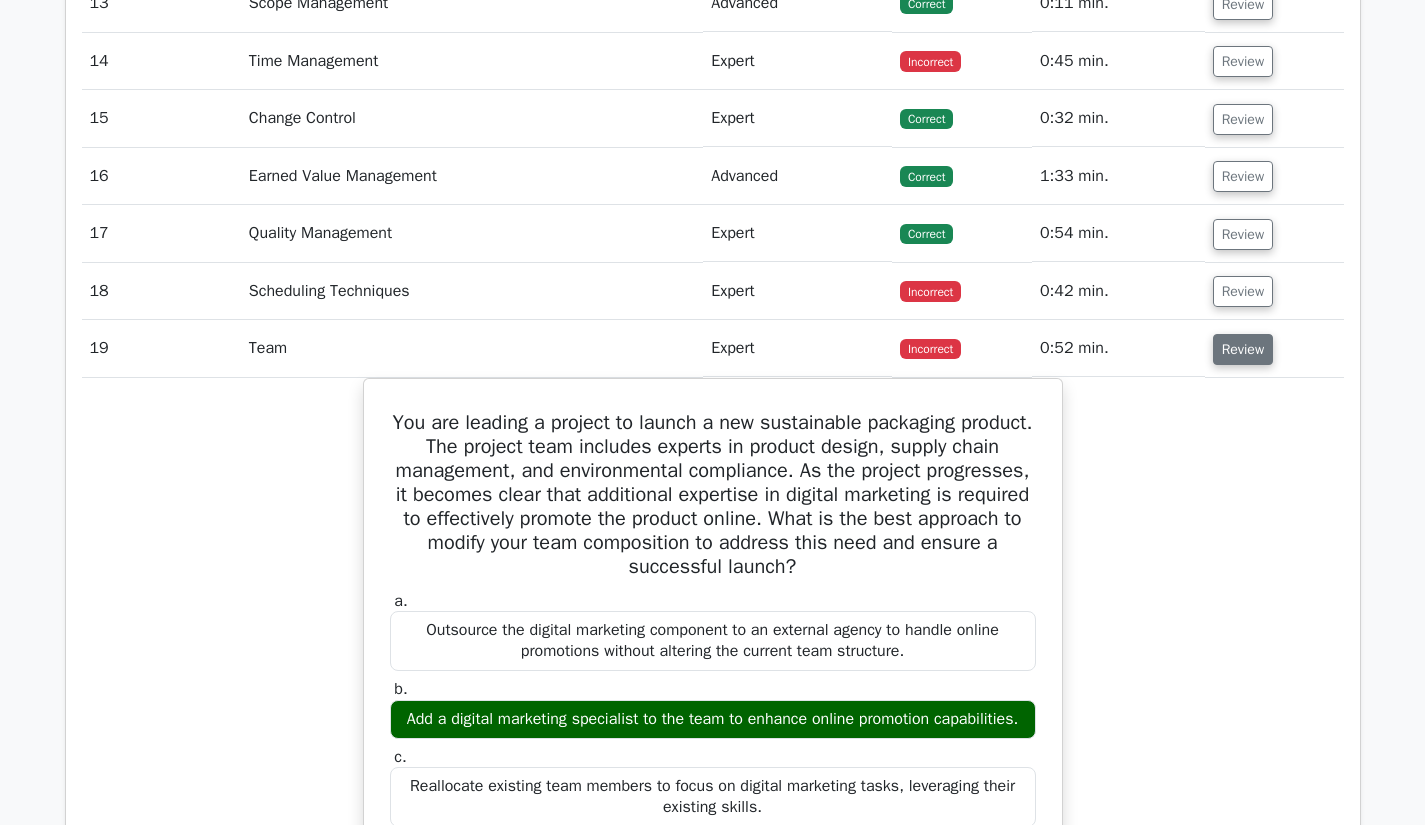 click on "Review" at bounding box center (1243, 349) 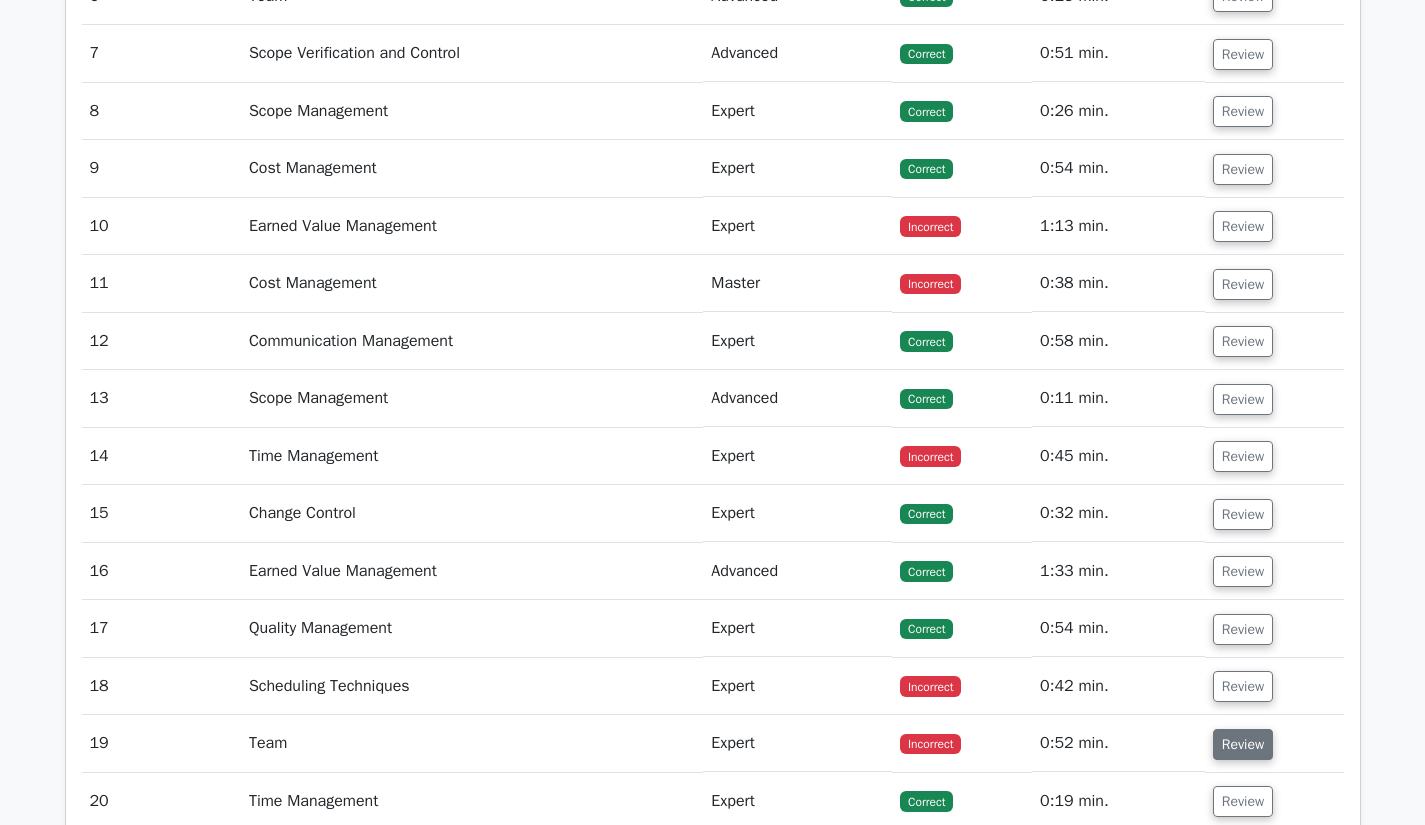 scroll, scrollTop: 2277, scrollLeft: 0, axis: vertical 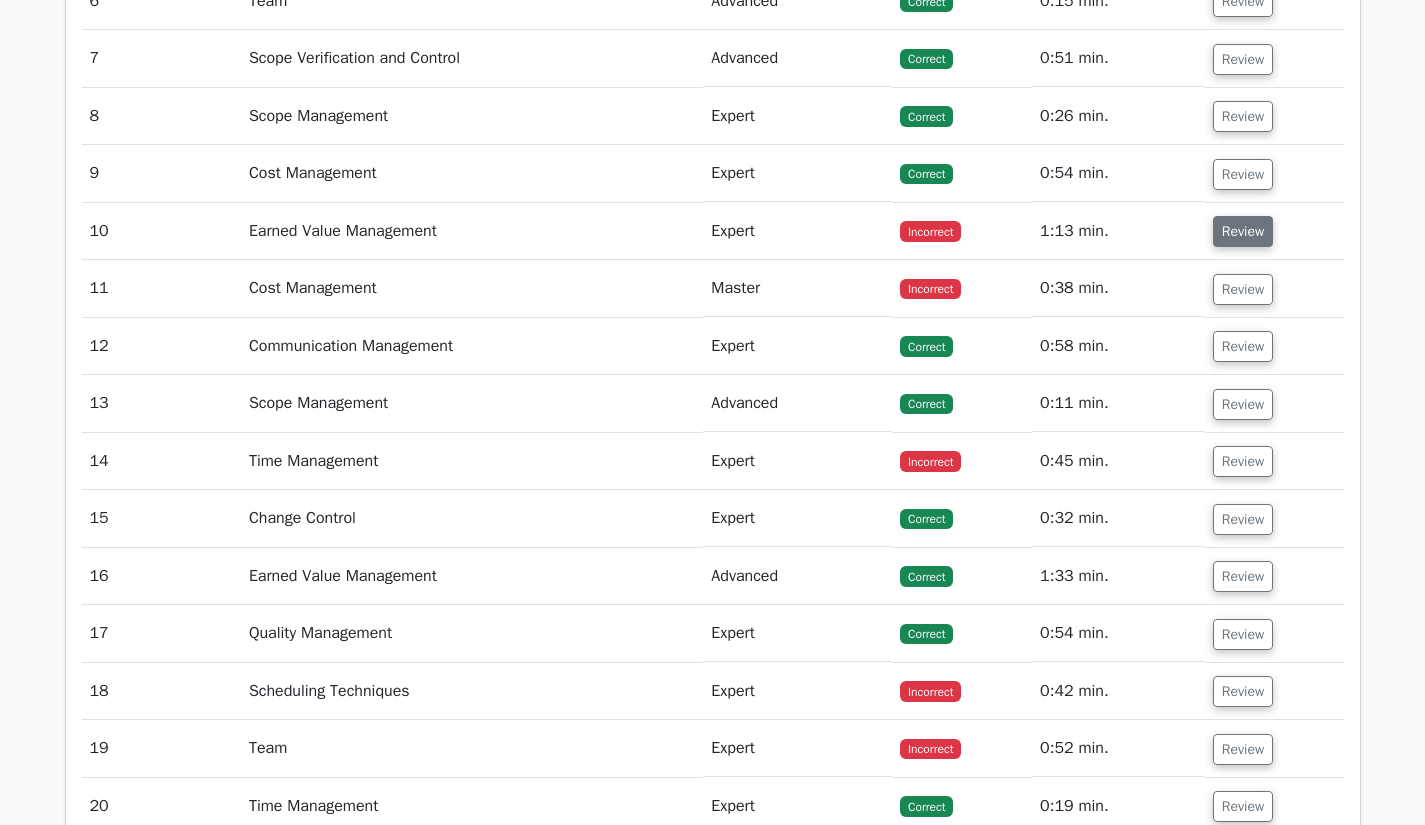 click on "Review" at bounding box center [1243, 231] 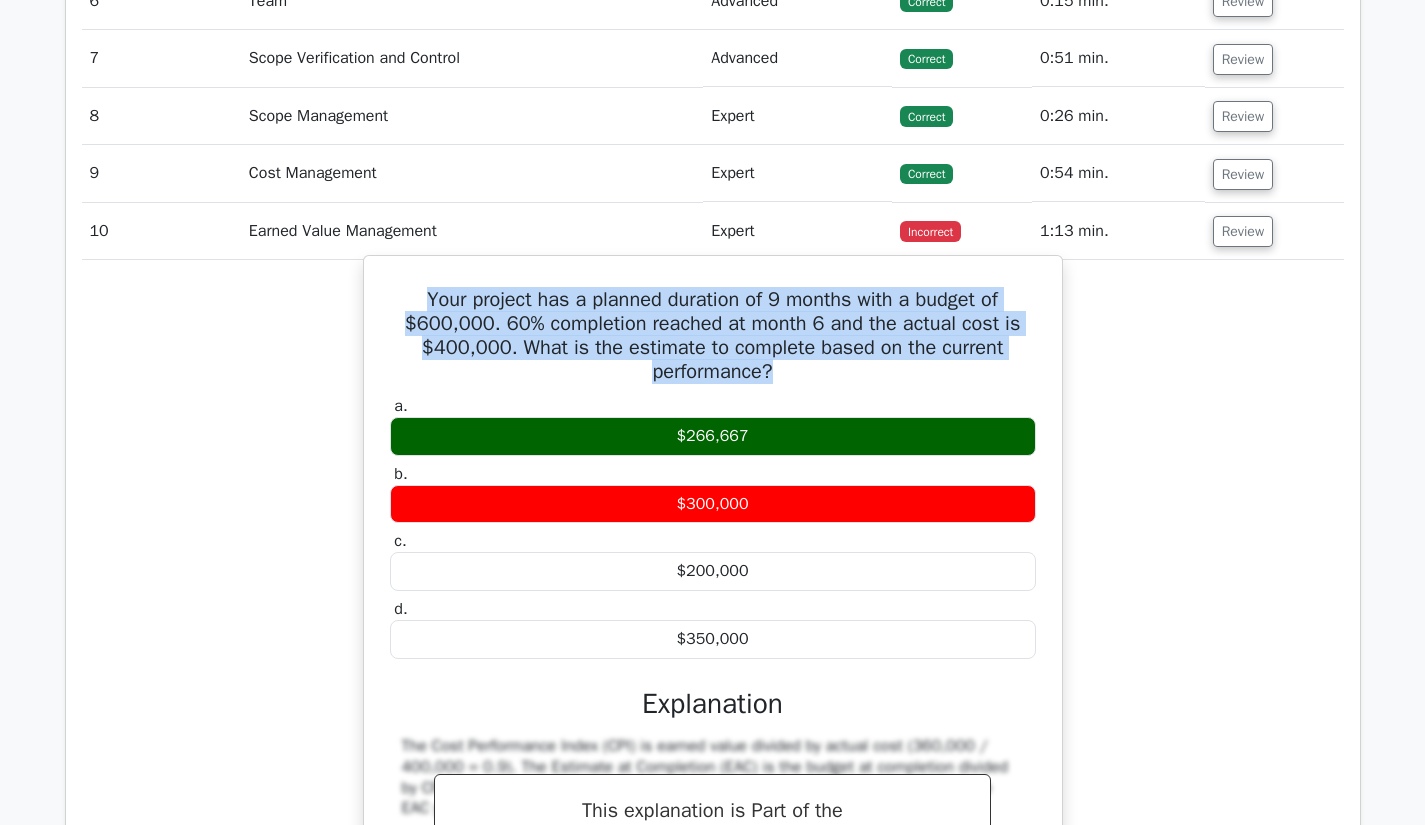 drag, startPoint x: 782, startPoint y: 372, endPoint x: 411, endPoint y: 279, distance: 382.47876 